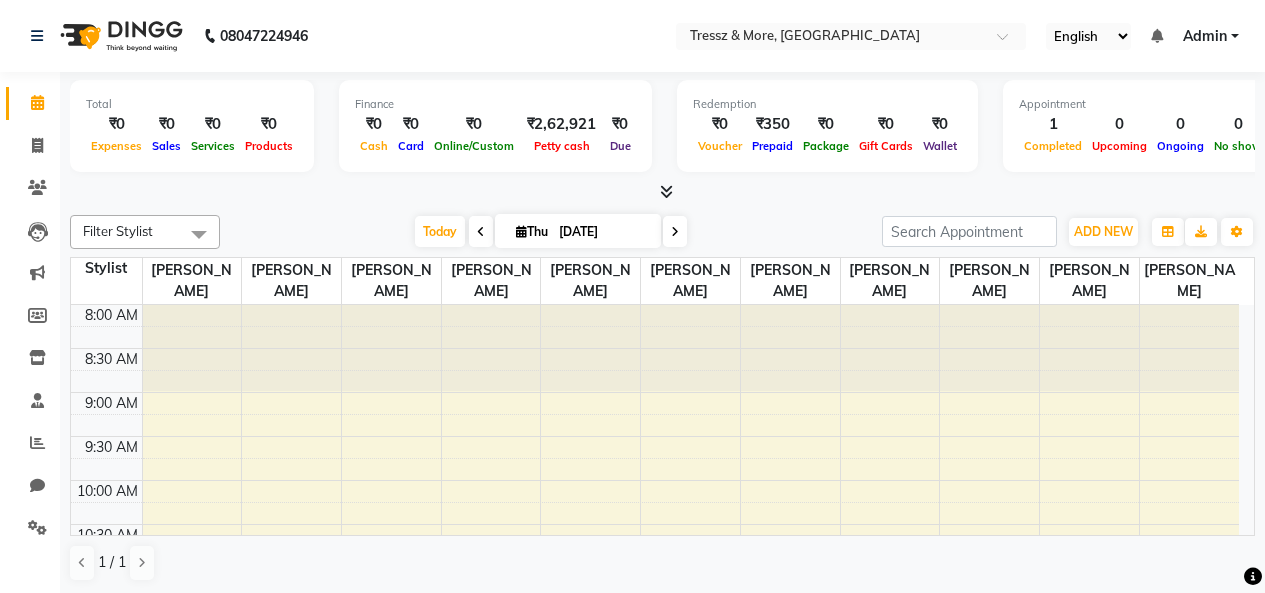 scroll, scrollTop: 0, scrollLeft: 0, axis: both 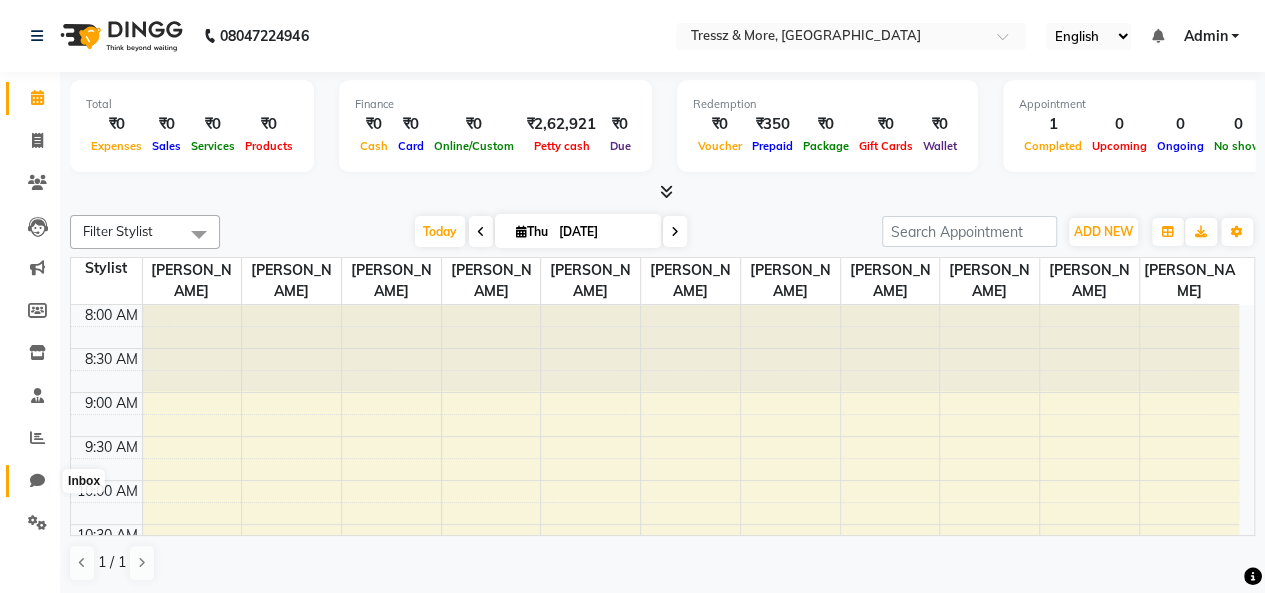 click 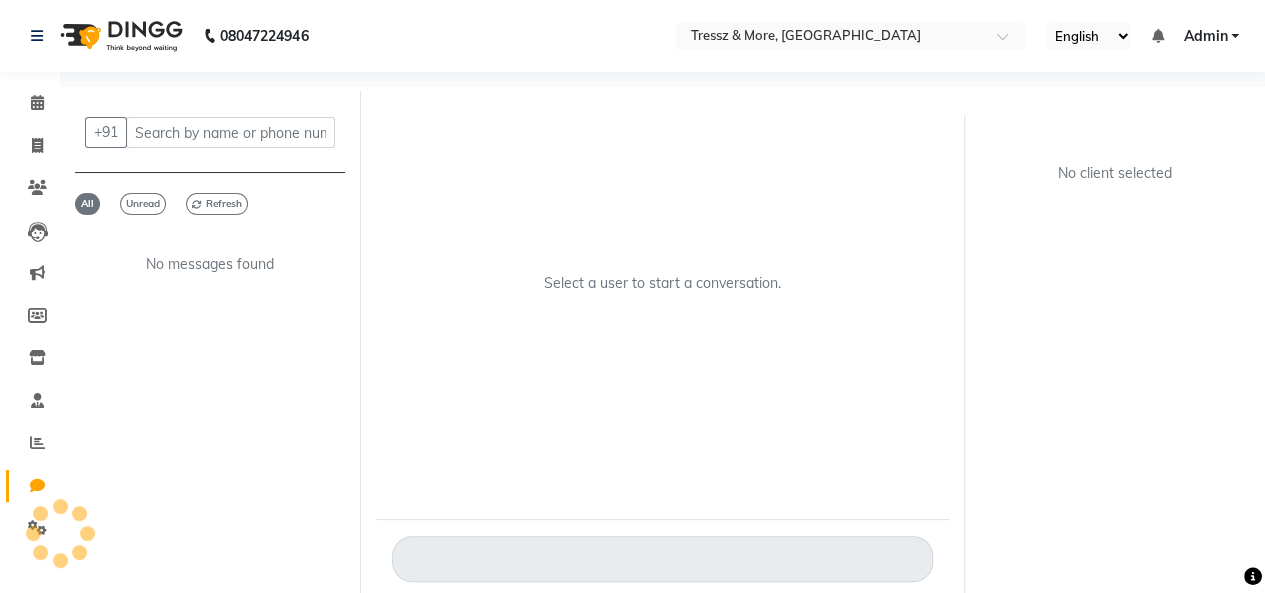 scroll, scrollTop: 0, scrollLeft: 0, axis: both 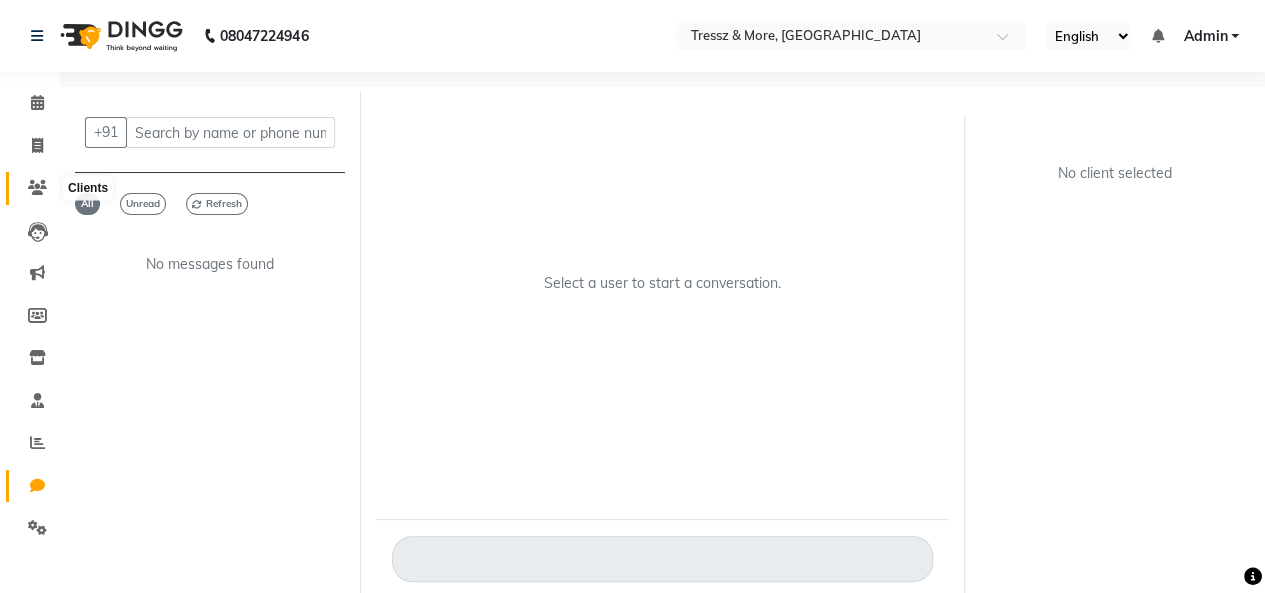 click 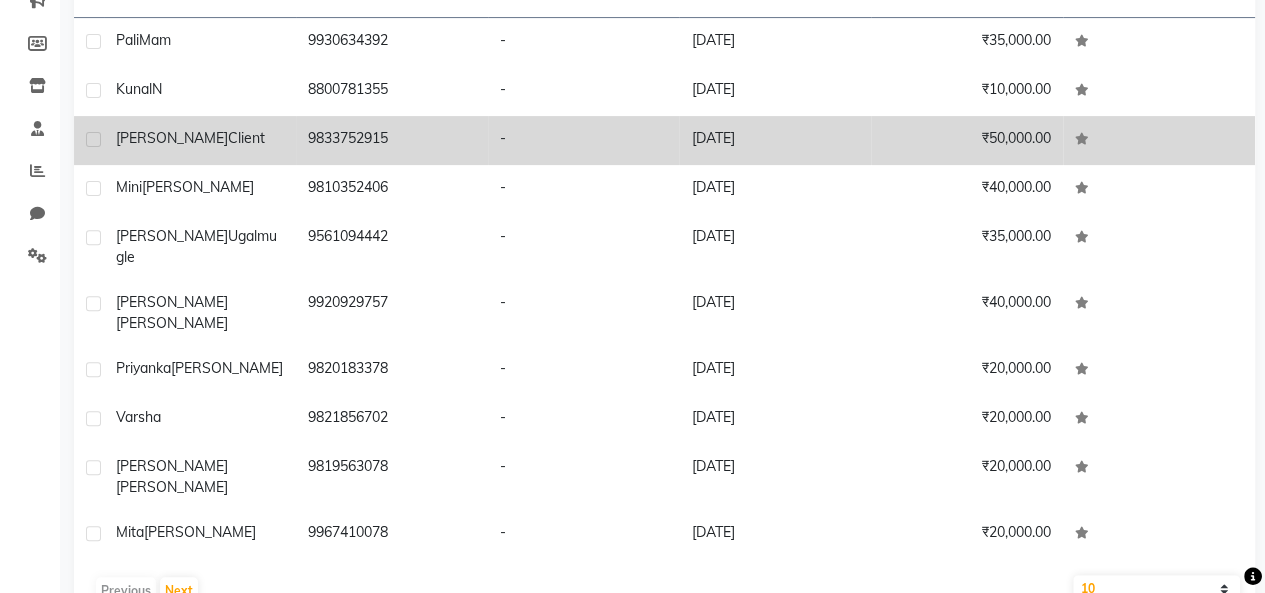 scroll, scrollTop: 0, scrollLeft: 0, axis: both 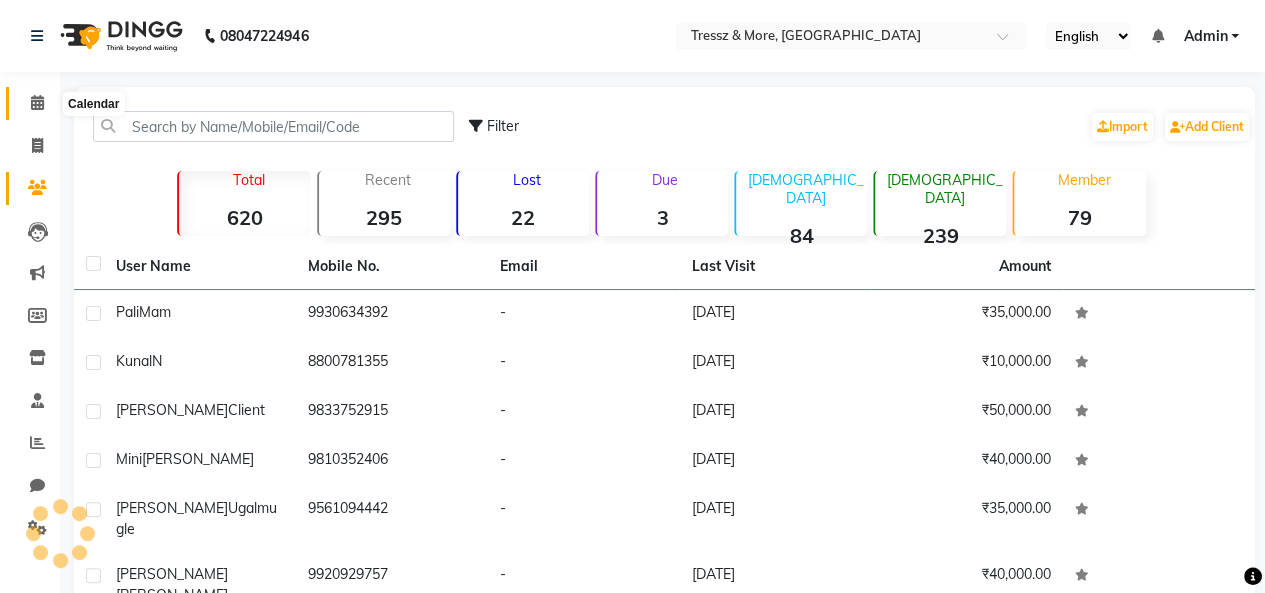 click 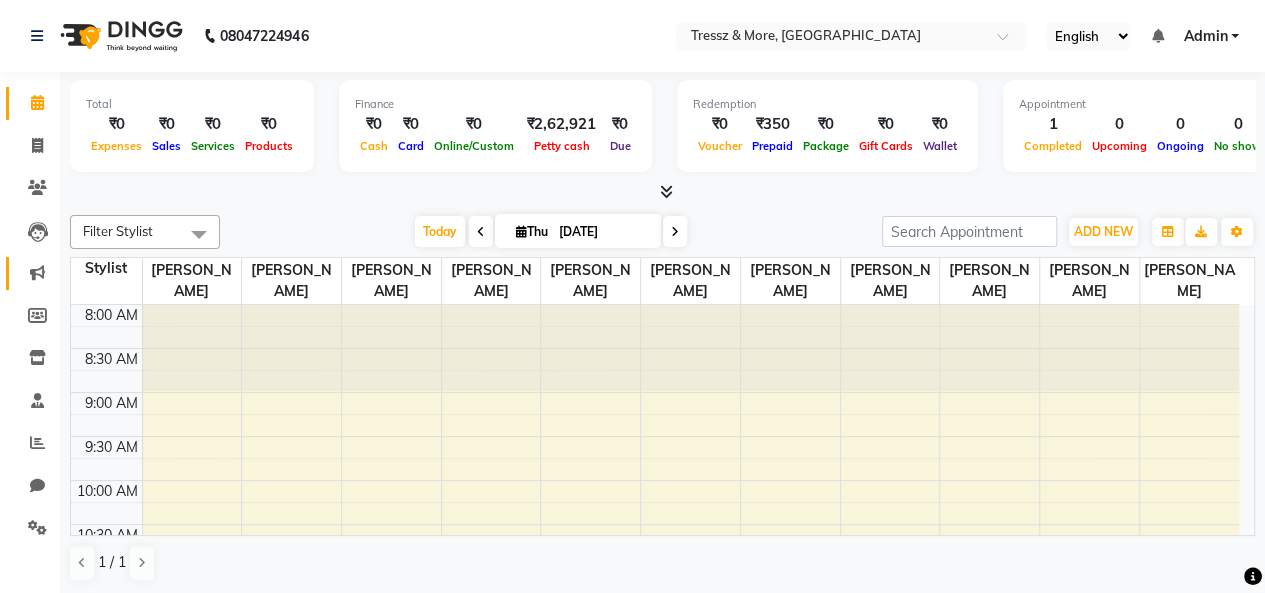 scroll, scrollTop: 434, scrollLeft: 0, axis: vertical 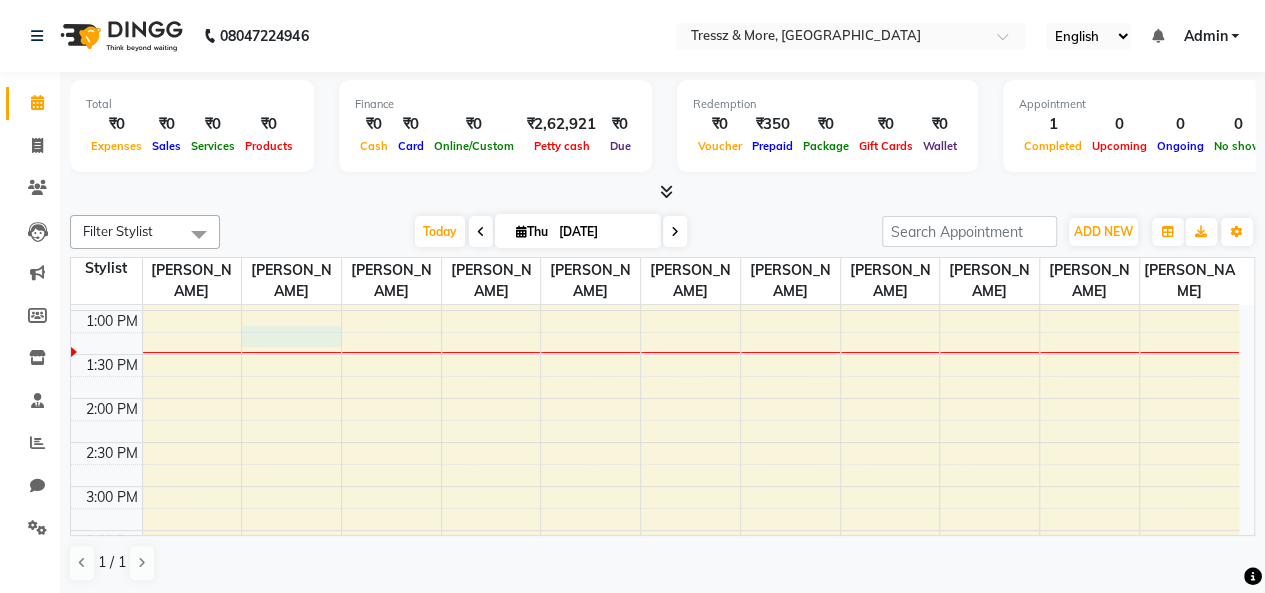 click on "8:00 AM 8:30 AM 9:00 AM 9:30 AM 10:00 AM 10:30 AM 11:00 AM 11:30 AM 12:00 PM 12:30 PM 1:00 PM 1:30 PM 2:00 PM 2:30 PM 3:00 PM 3:30 PM 4:00 PM 4:30 PM 5:00 PM 5:30 PM 6:00 PM 6:30 PM 7:00 PM 7:30 PM 8:00 PM 8:30 PM     [GEOGRAPHIC_DATA], 11:25 AM-11:55 AM, HAIR (HIM) - Hair Cut" at bounding box center (655, 442) 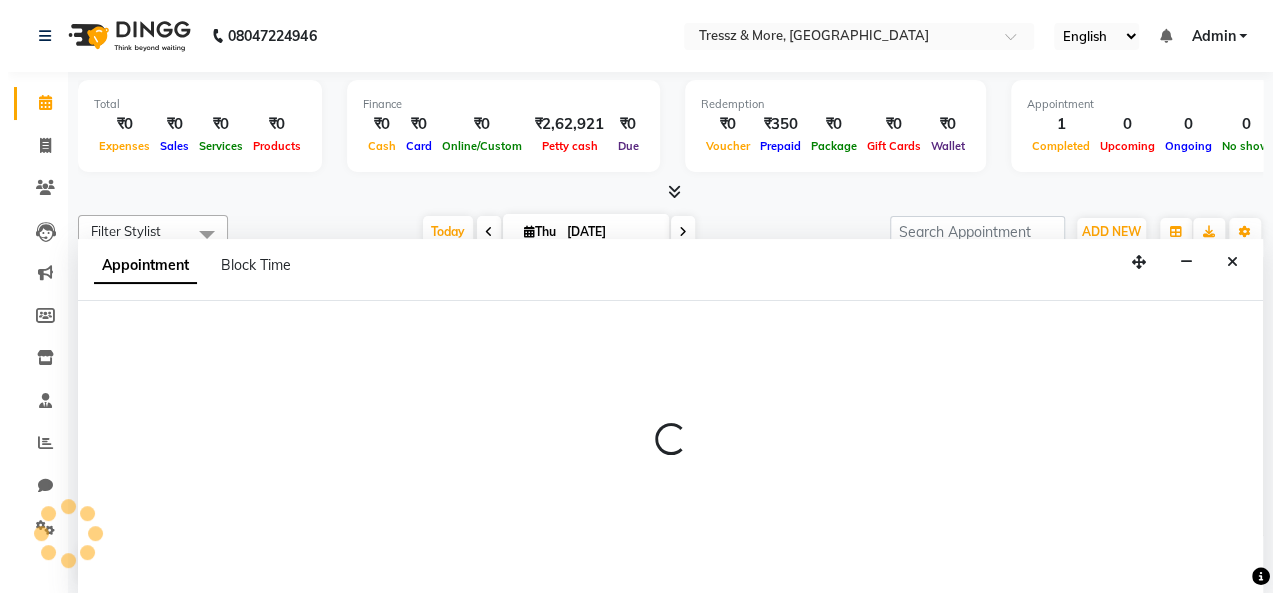 scroll, scrollTop: 0, scrollLeft: 0, axis: both 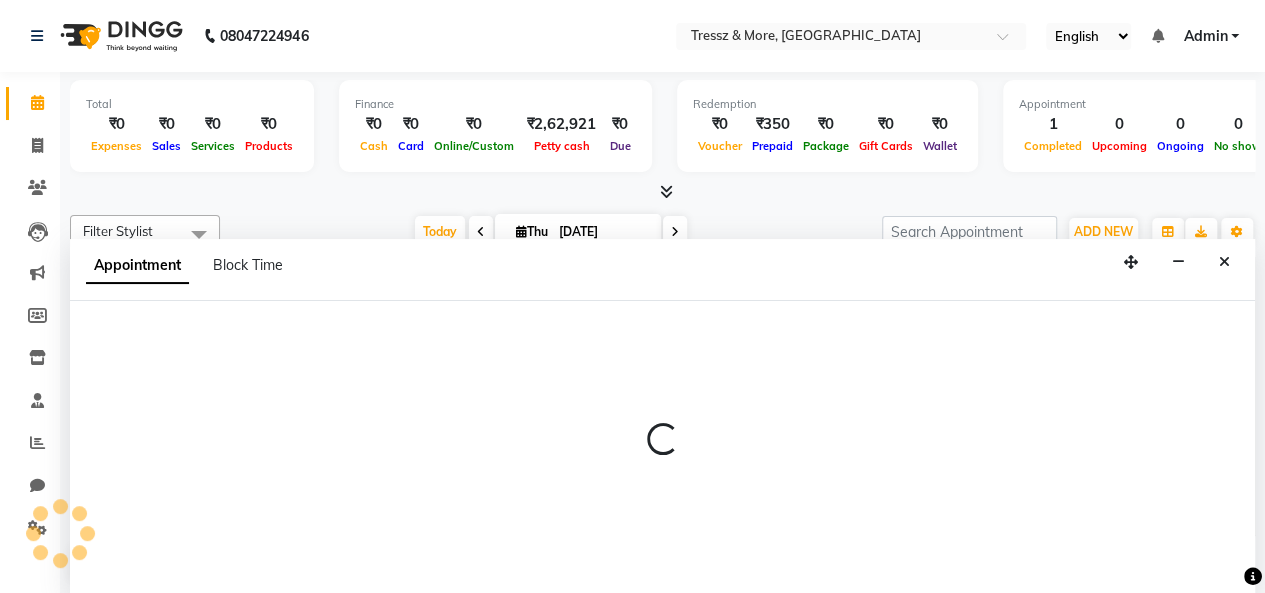 select on "13464" 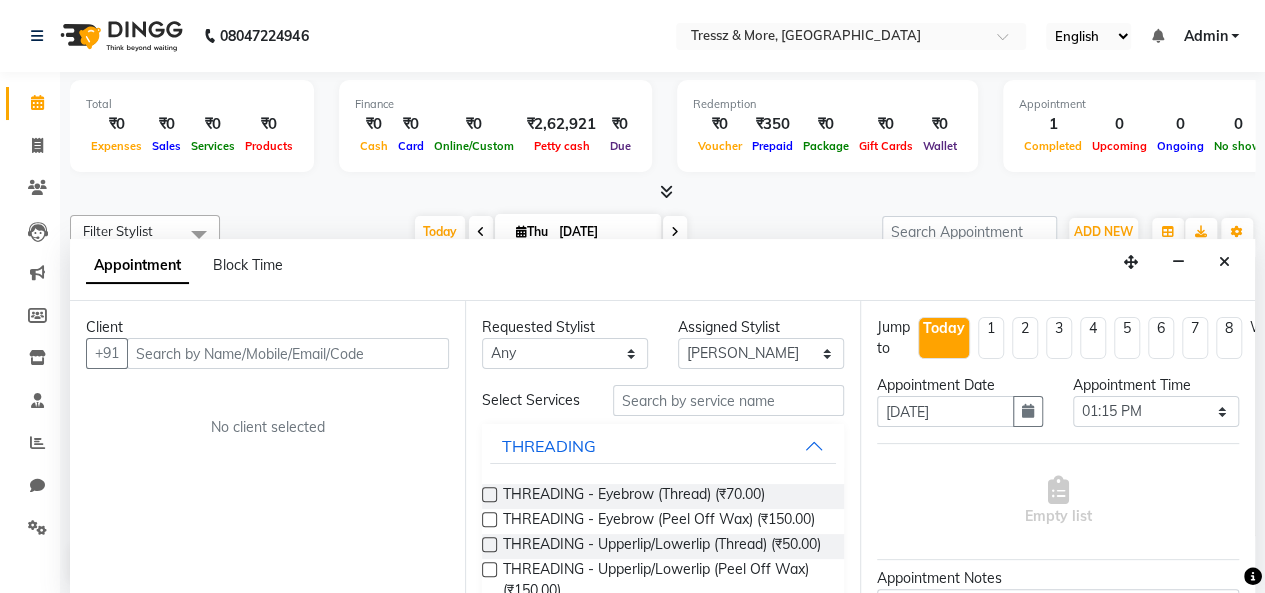 click at bounding box center (1224, 262) 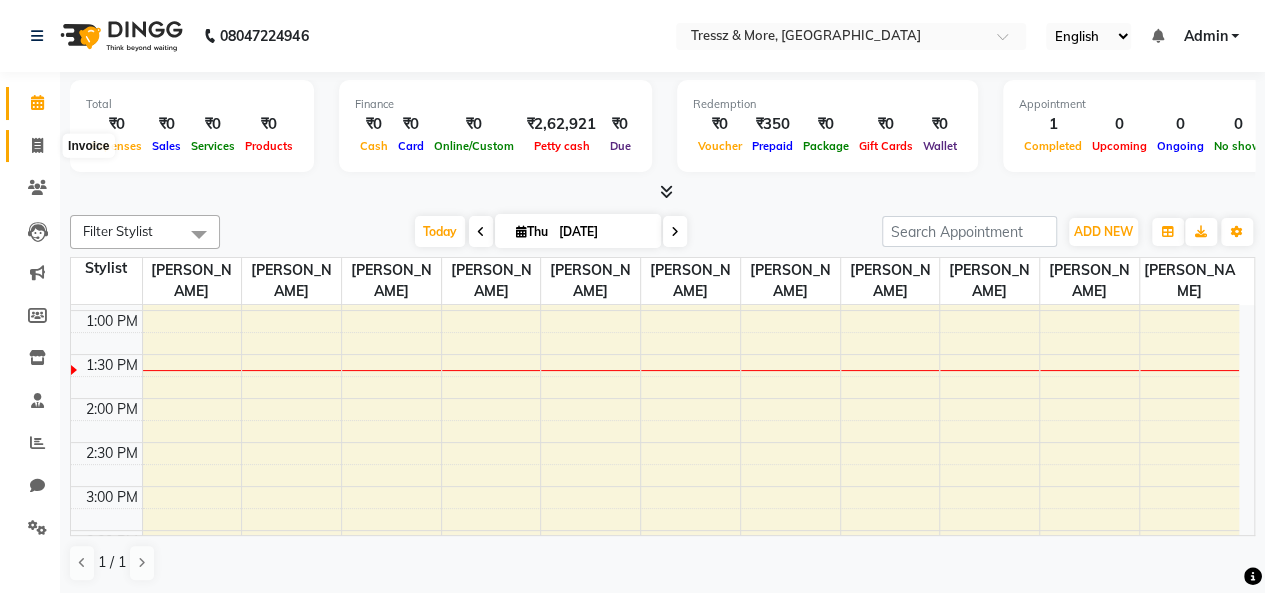 click 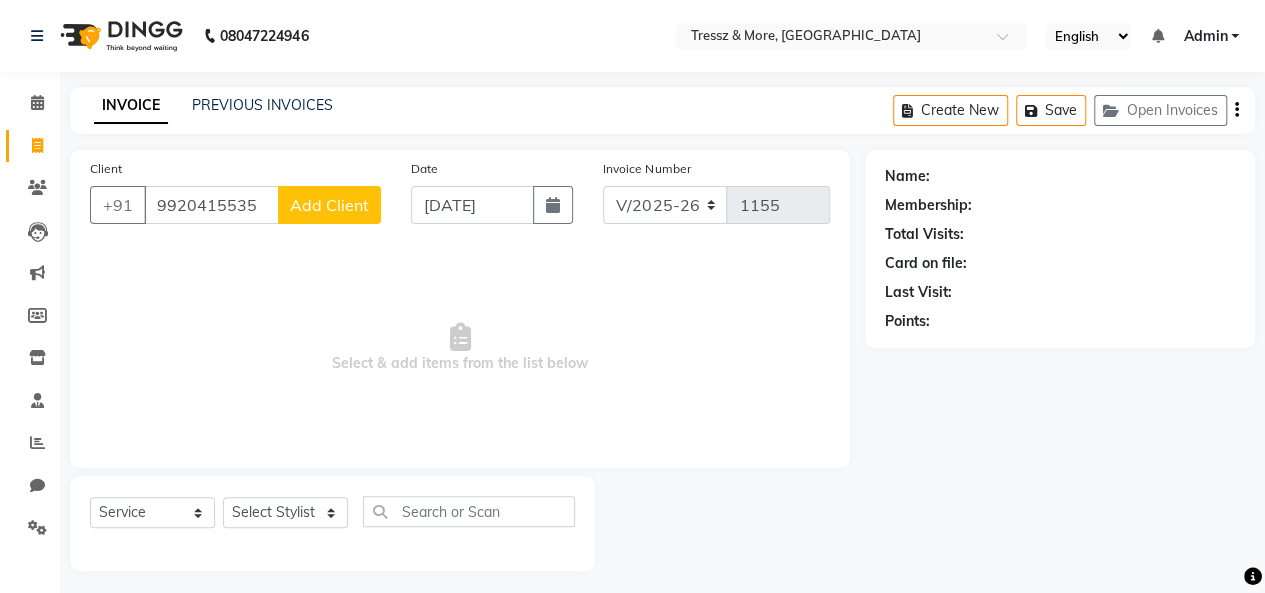 type on "9920415535" 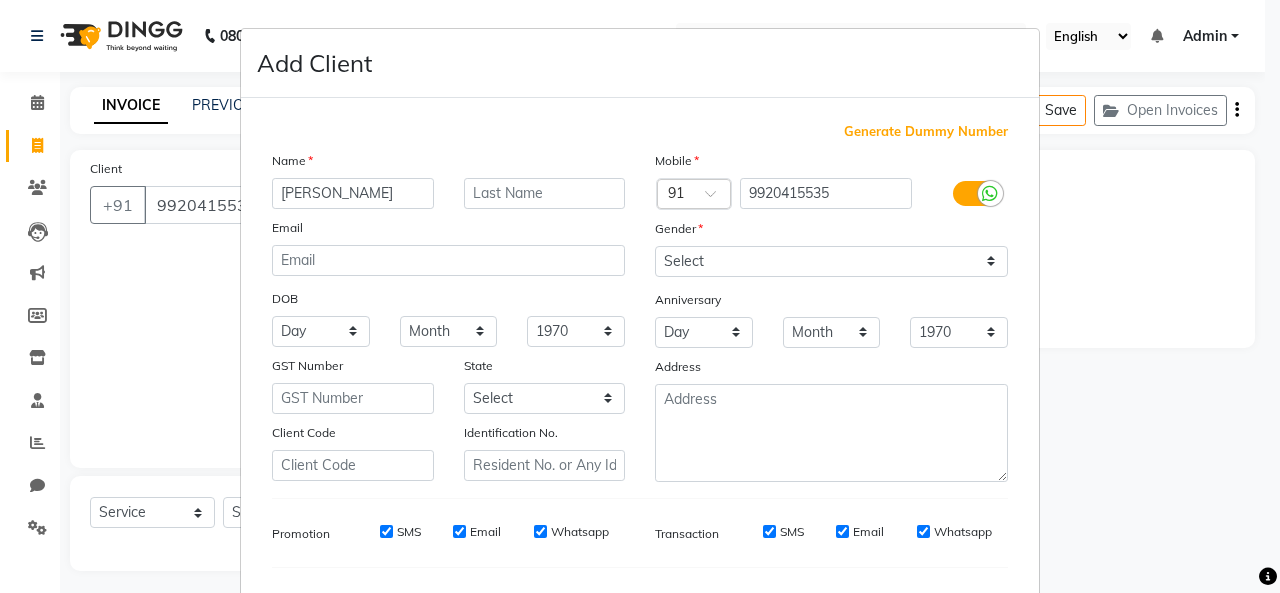 type on "[PERSON_NAME]" 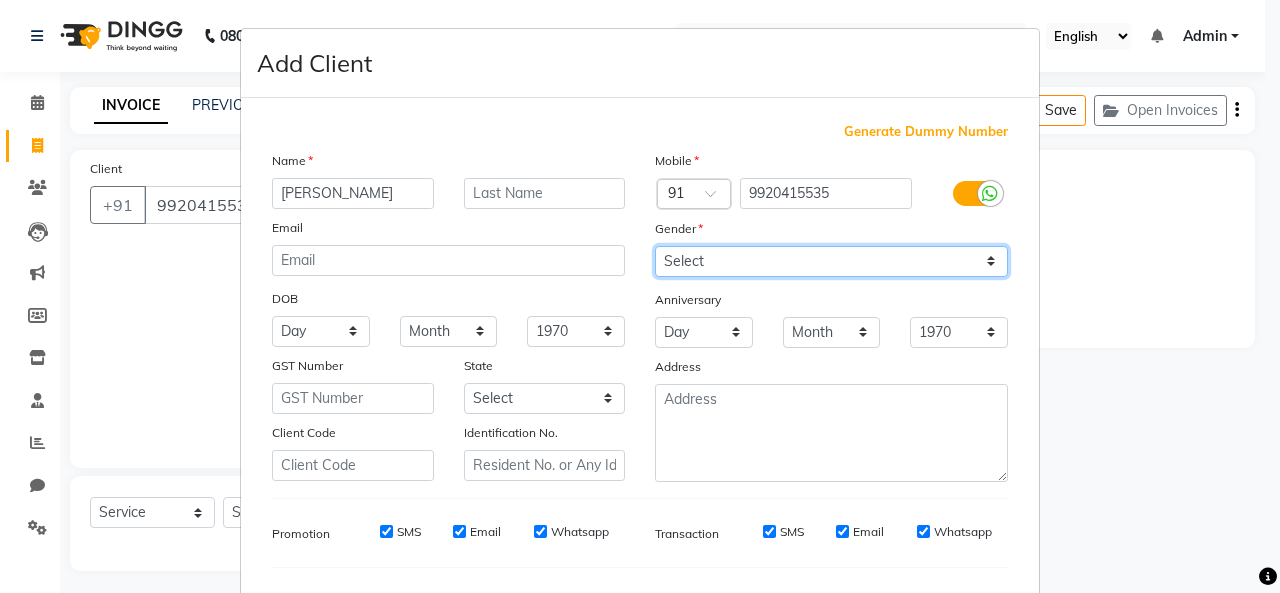 click on "Select [DEMOGRAPHIC_DATA] [DEMOGRAPHIC_DATA] Other Prefer Not To Say" at bounding box center [831, 261] 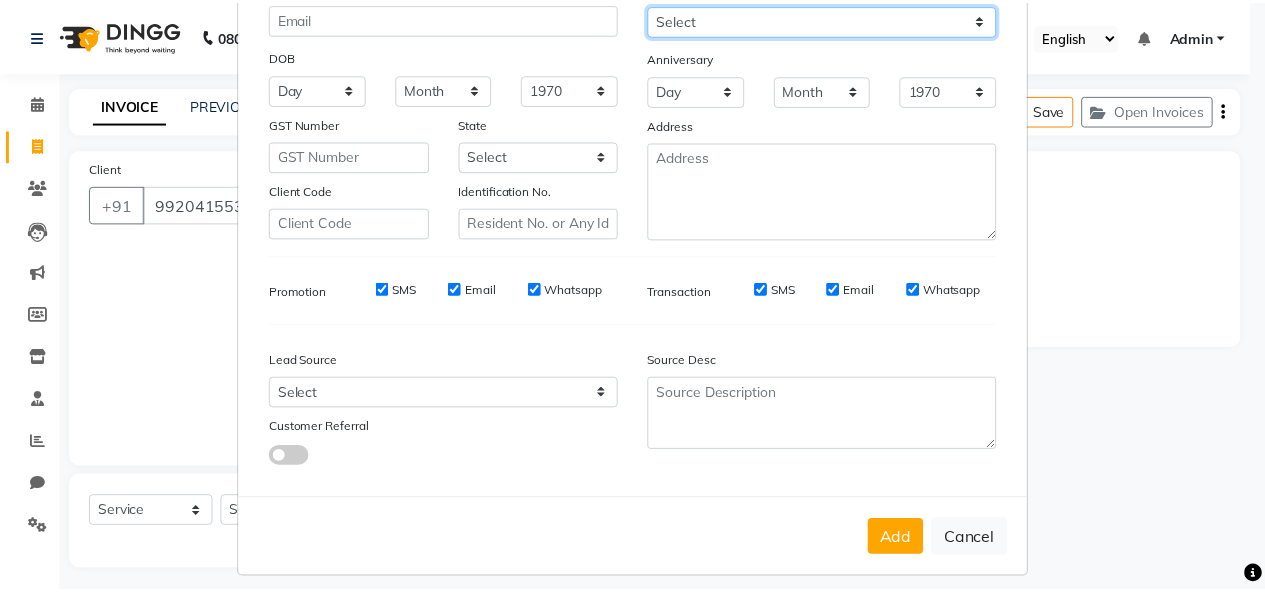 scroll, scrollTop: 252, scrollLeft: 0, axis: vertical 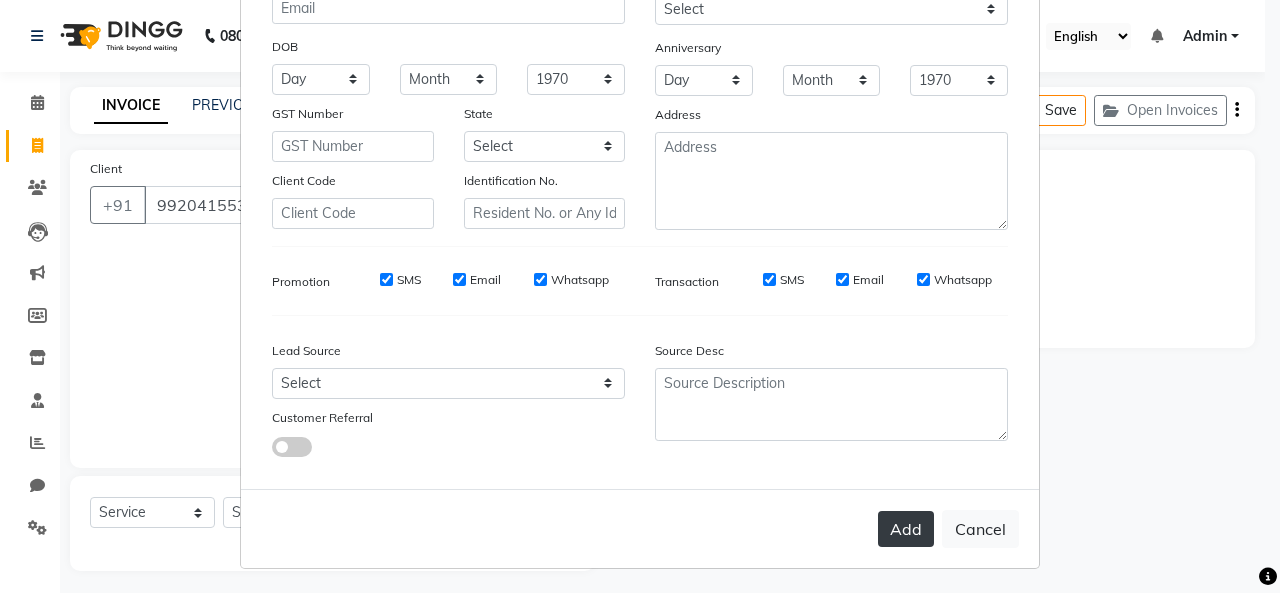 click on "Add" at bounding box center [906, 529] 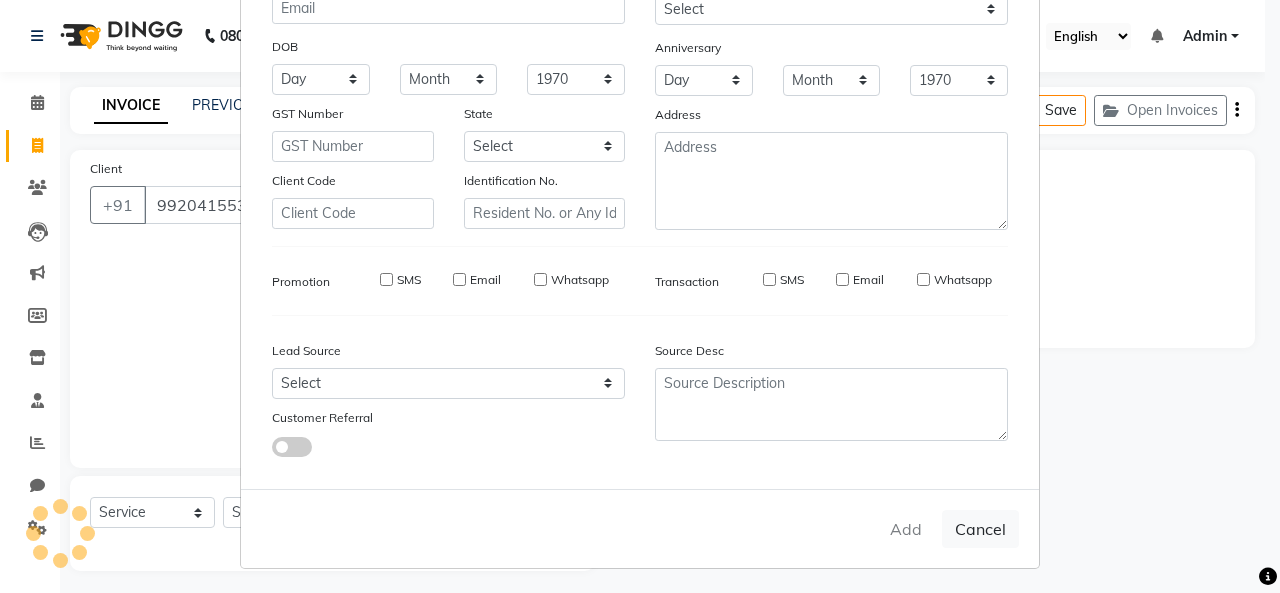 type 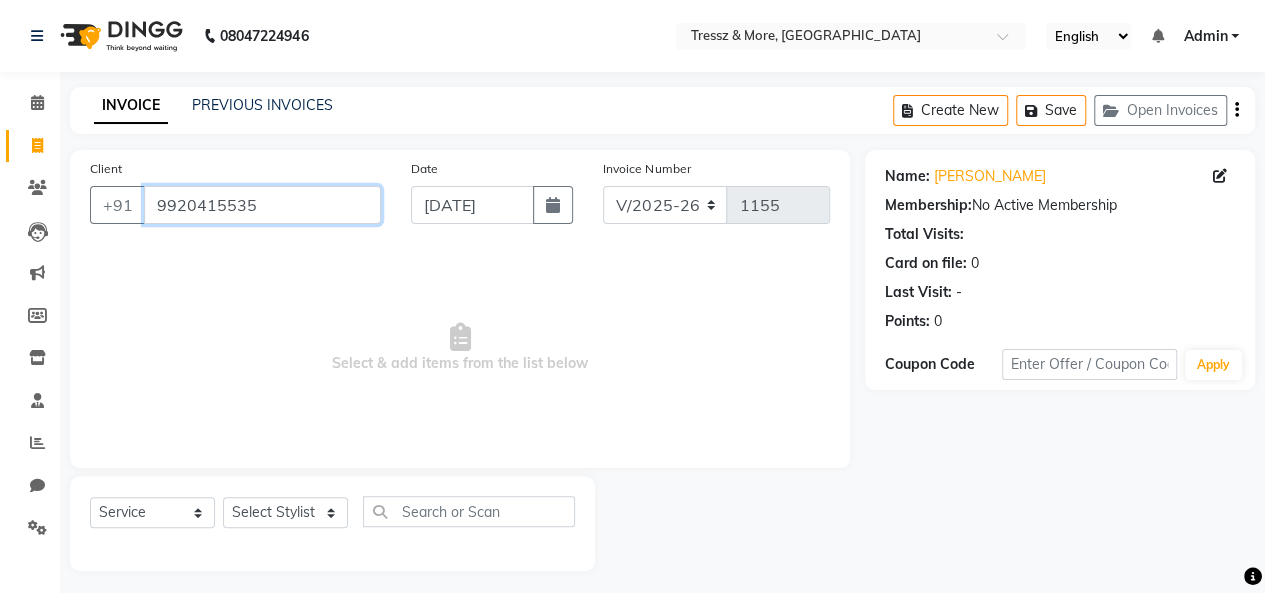 click on "9920415535" at bounding box center (262, 205) 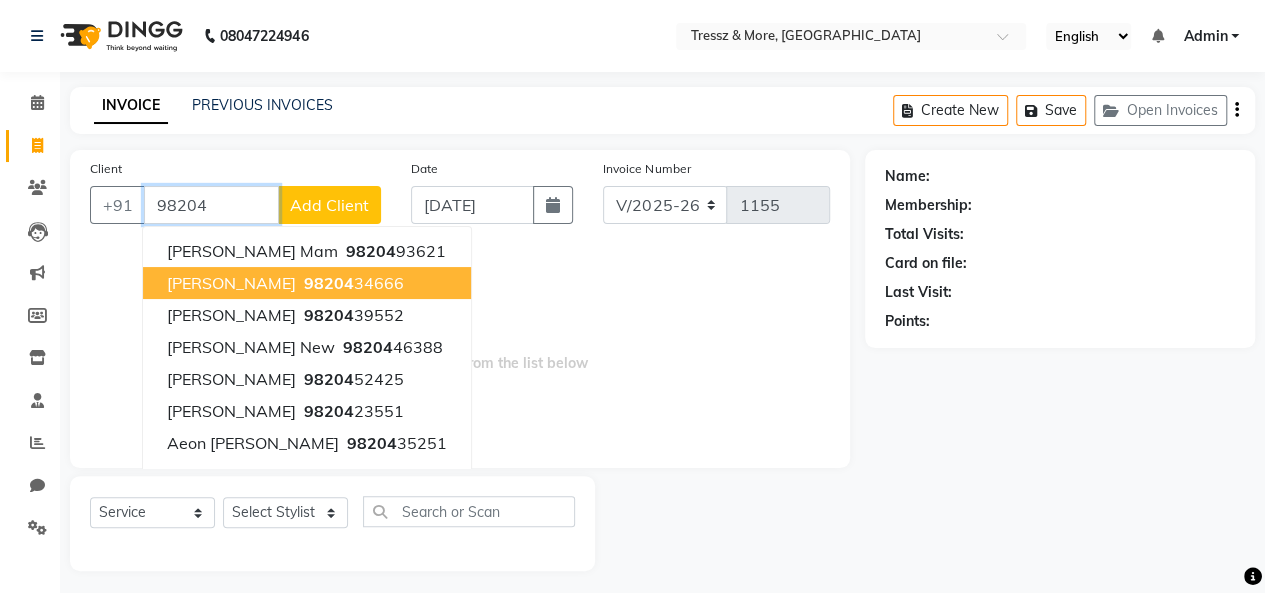 click on "98204 34666" at bounding box center (352, 283) 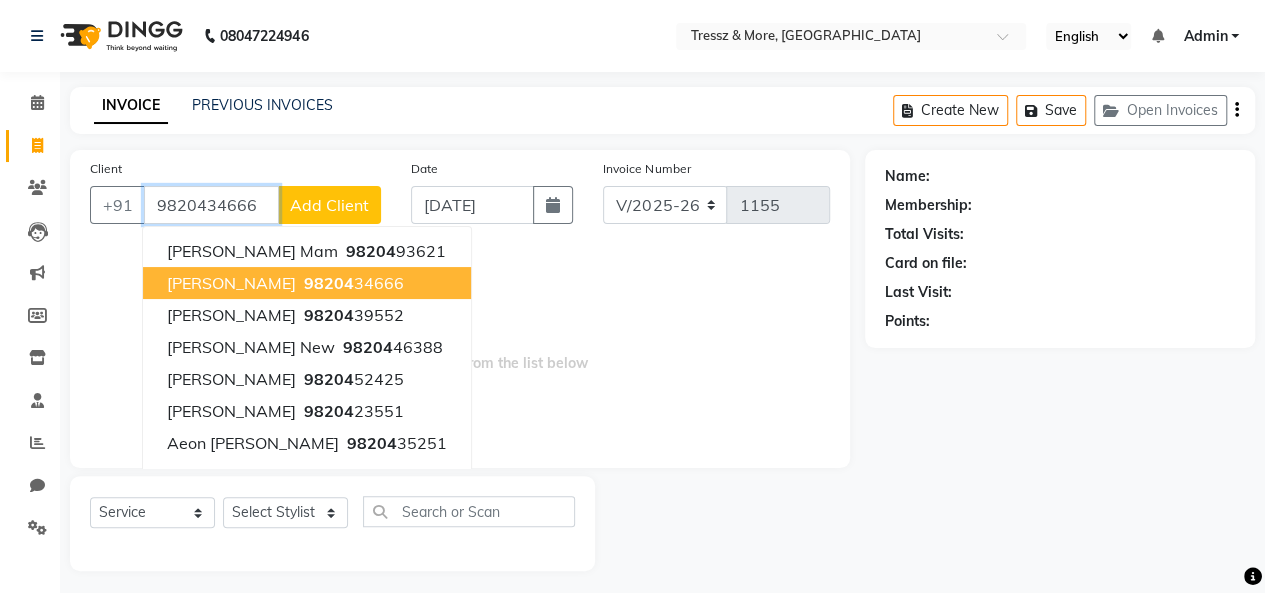 type on "9820434666" 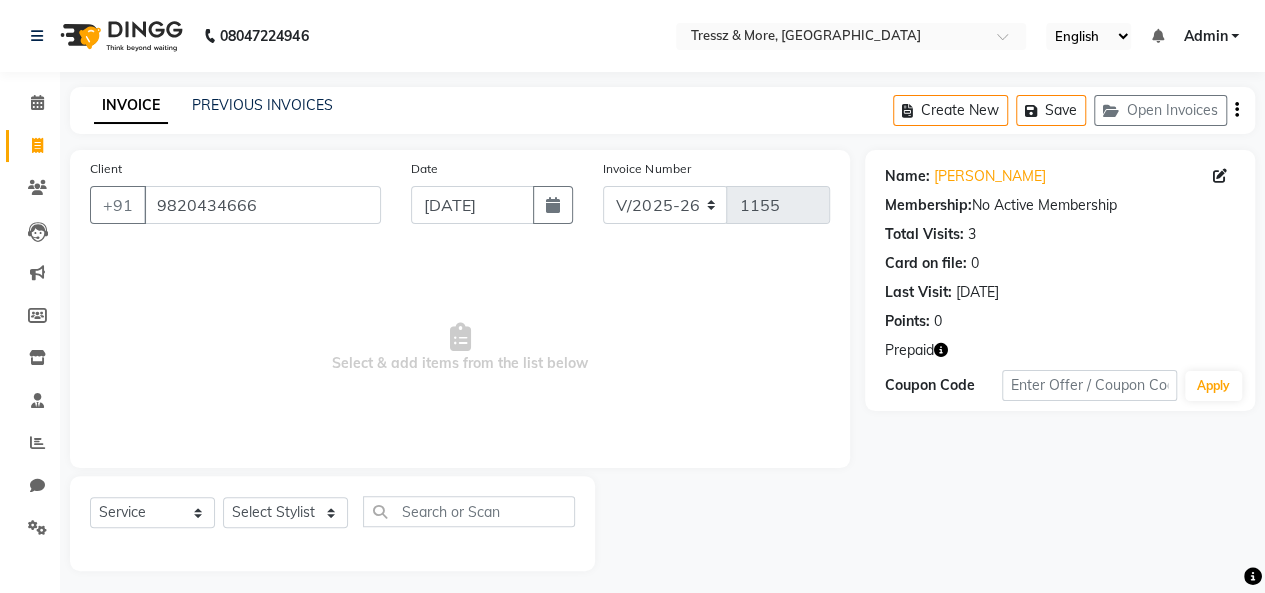 click 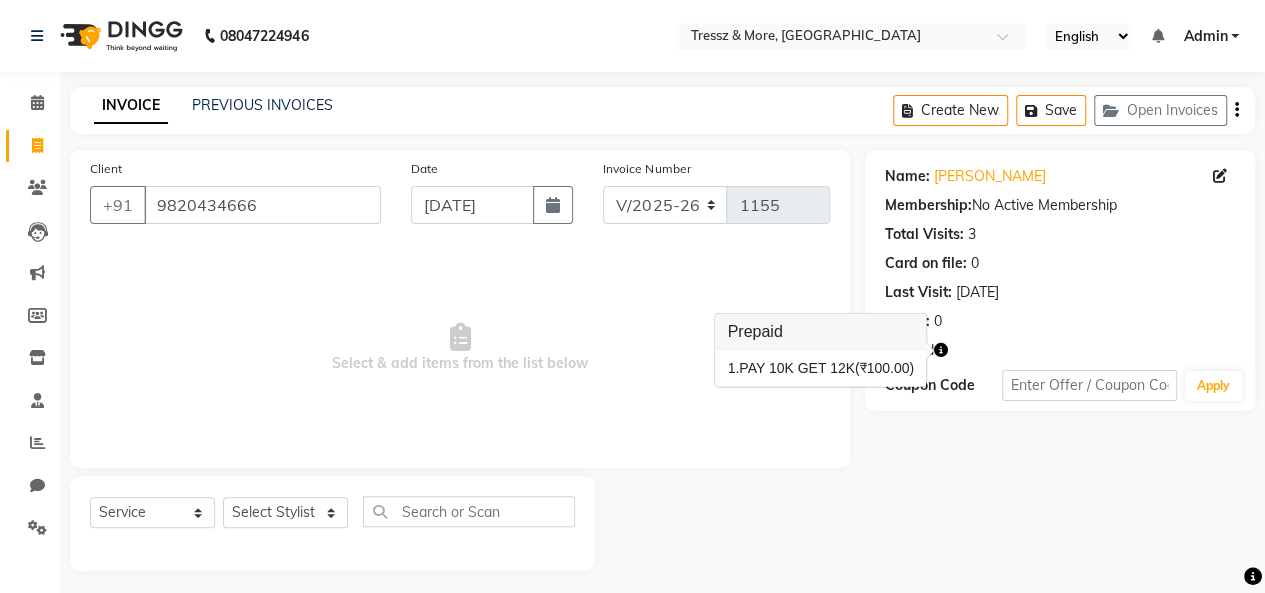 drag, startPoint x: 652, startPoint y: 385, endPoint x: 392, endPoint y: 529, distance: 297.2137 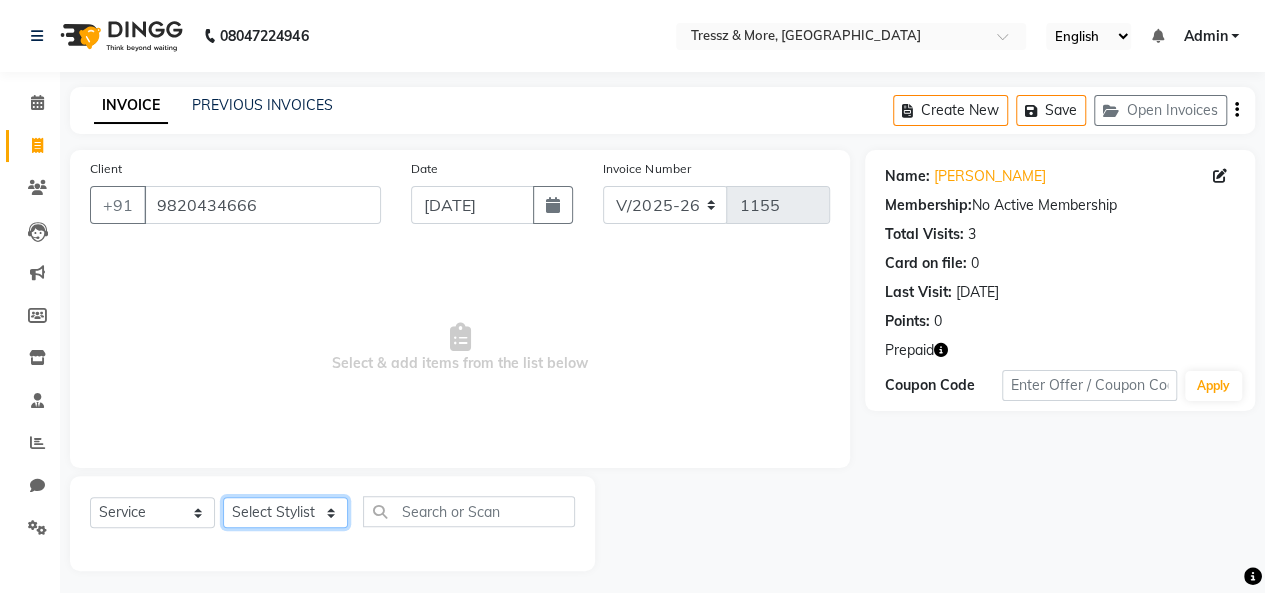 click on "Select Stylist [PERSON_NAME] [PERSON_NAME] [PERSON_NAME] [PERSON_NAME] [PERSON_NAME] [PERSON_NAME] [PERSON_NAME]  [PERSON_NAME] [PERSON_NAME] [PERSON_NAME] [PERSON_NAME]" 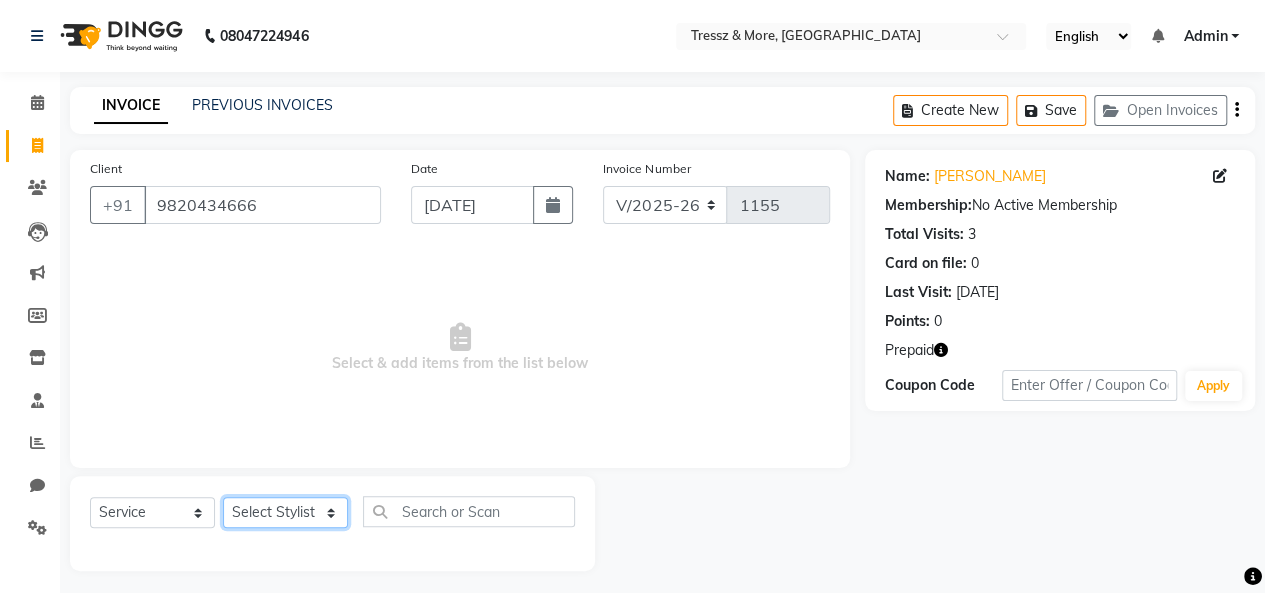 select on "83989" 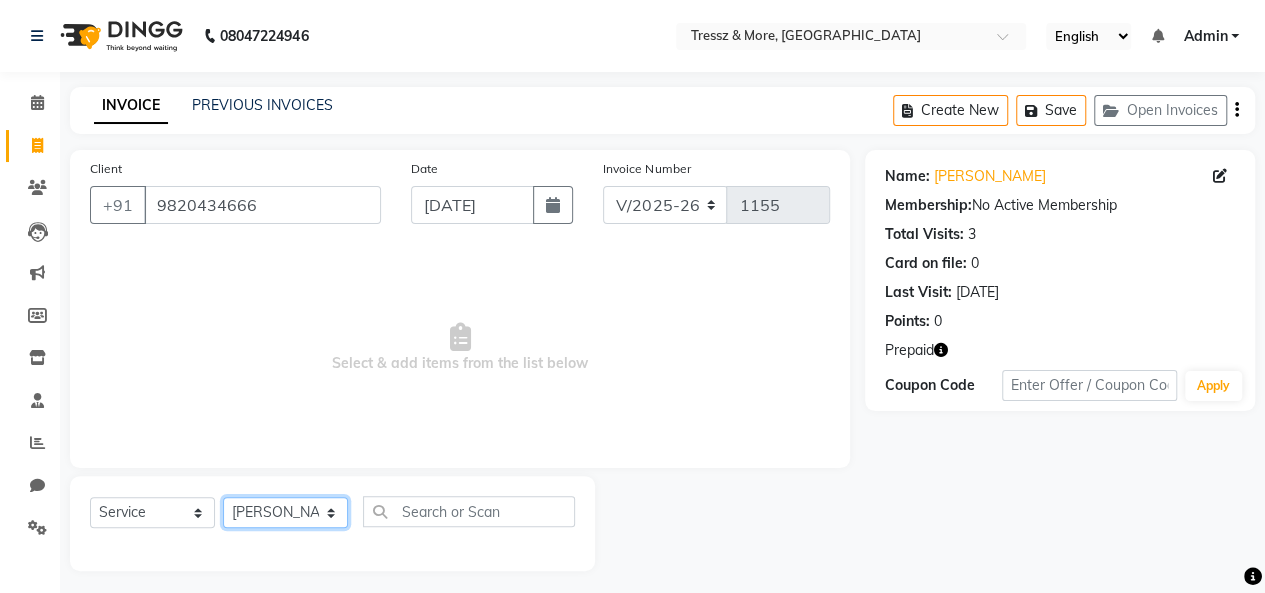click on "Select Stylist [PERSON_NAME] [PERSON_NAME] [PERSON_NAME] [PERSON_NAME] [PERSON_NAME] [PERSON_NAME] [PERSON_NAME]  [PERSON_NAME] [PERSON_NAME] [PERSON_NAME] [PERSON_NAME]" 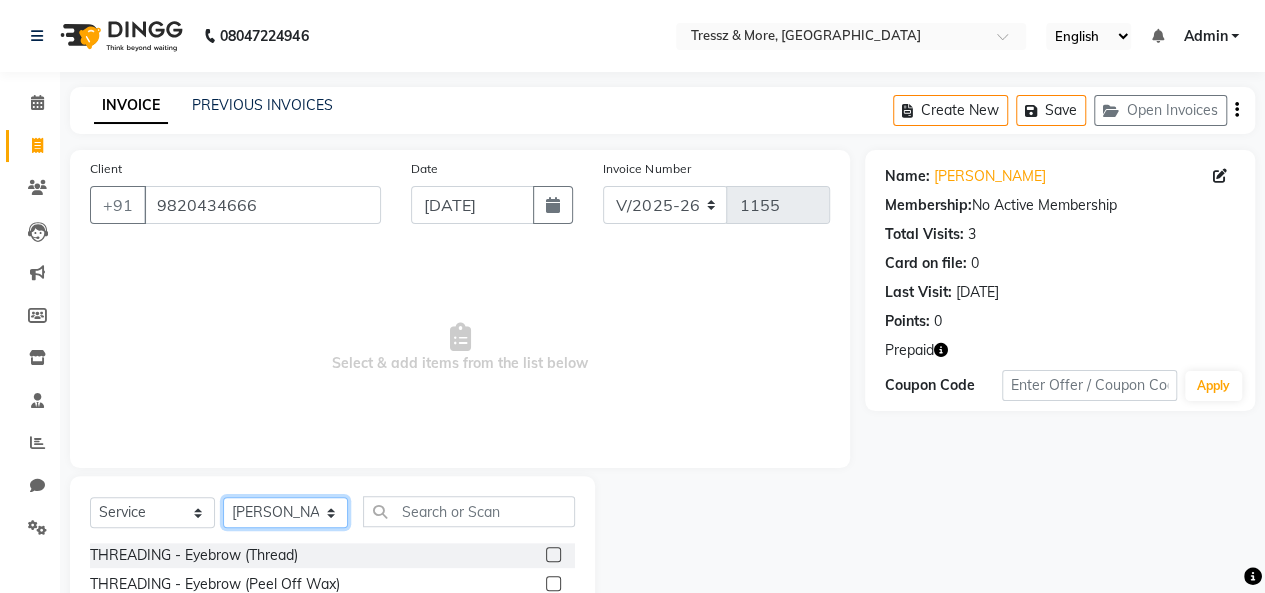 scroll, scrollTop: 100, scrollLeft: 0, axis: vertical 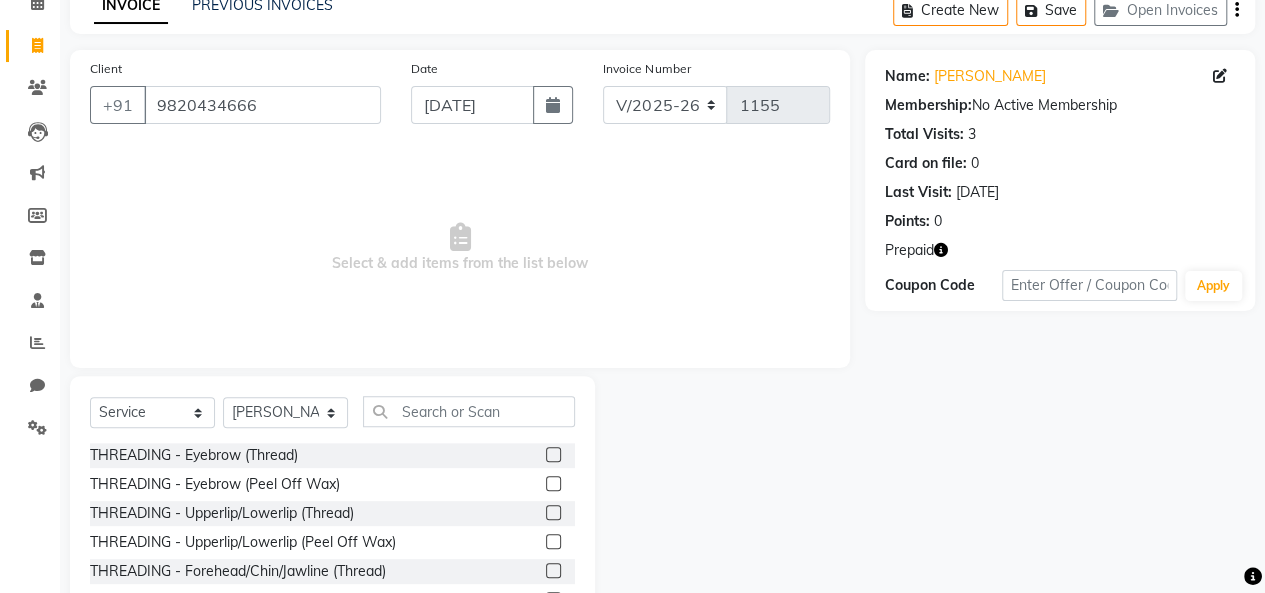 click 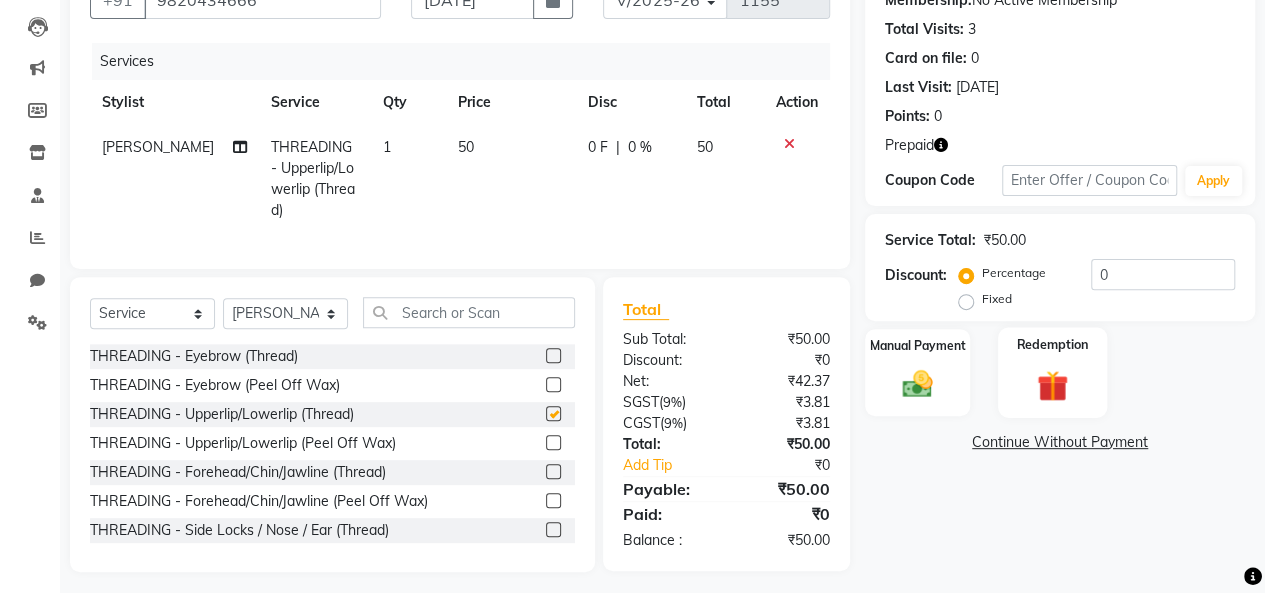 checkbox on "false" 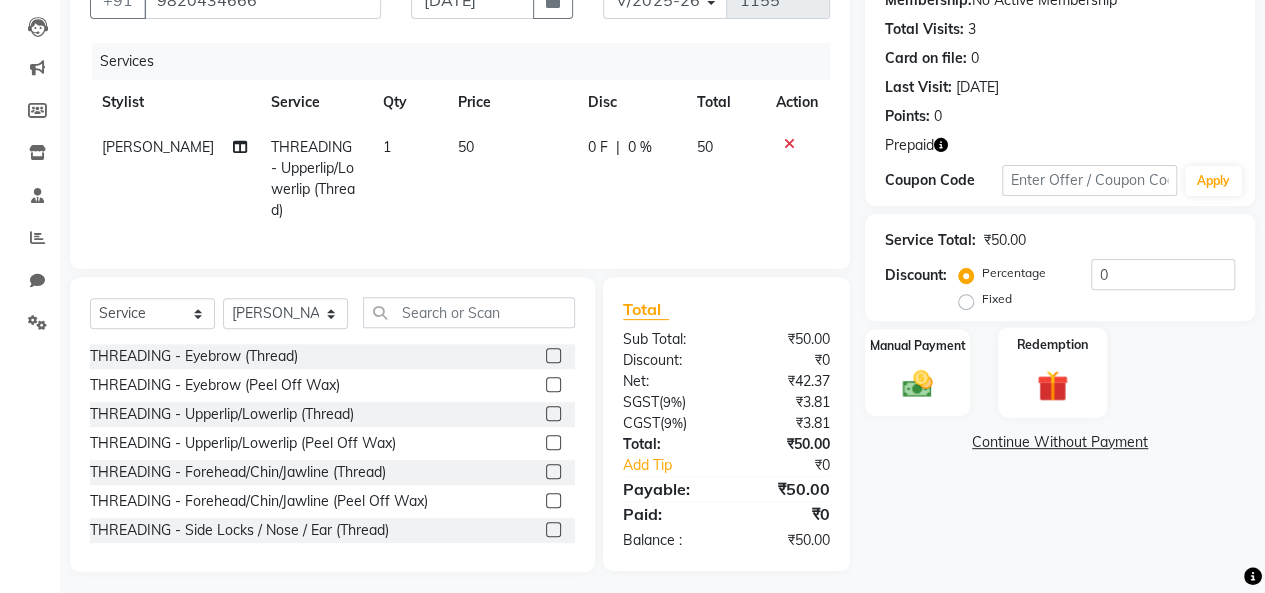 click 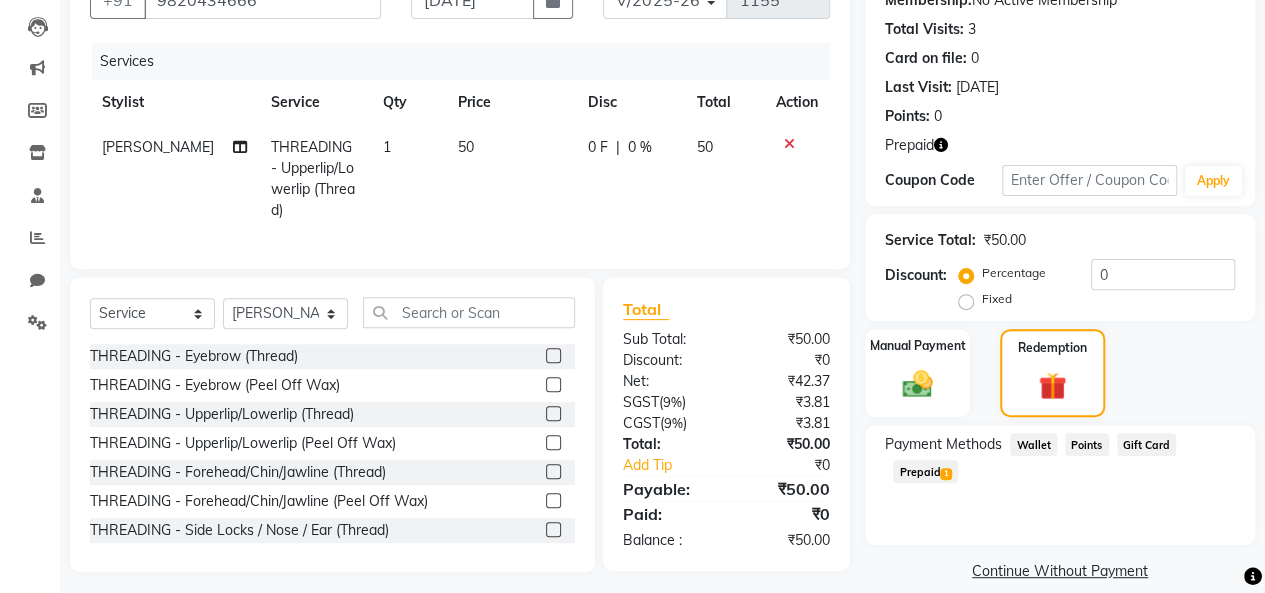scroll, scrollTop: 207, scrollLeft: 0, axis: vertical 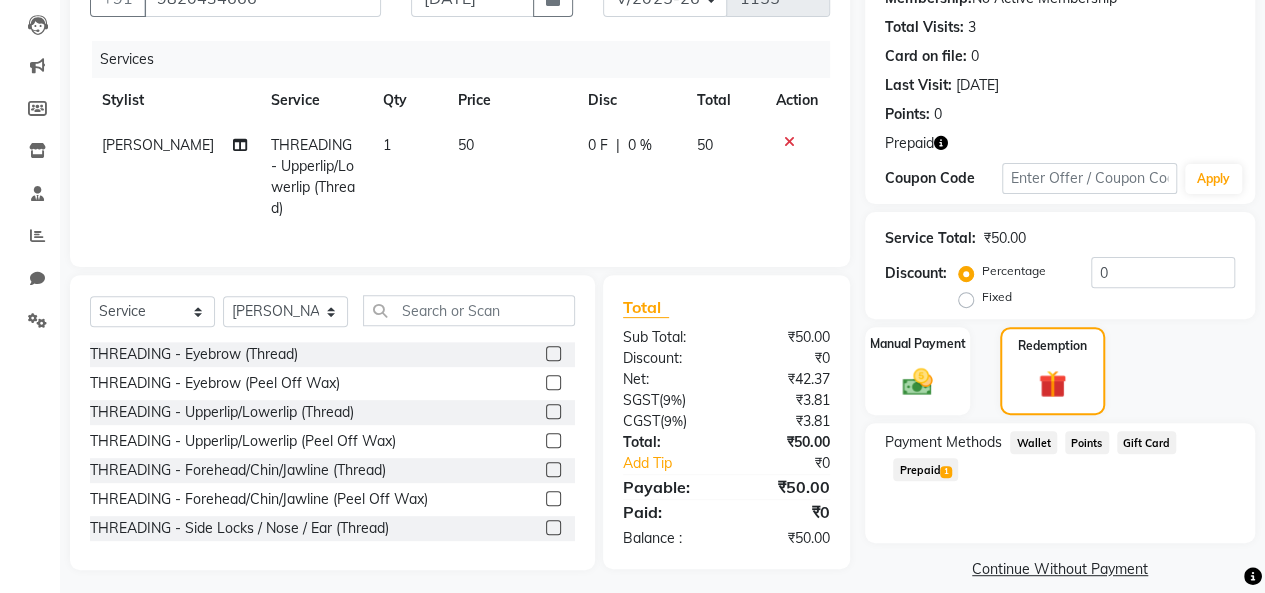 click on "Prepaid  1" 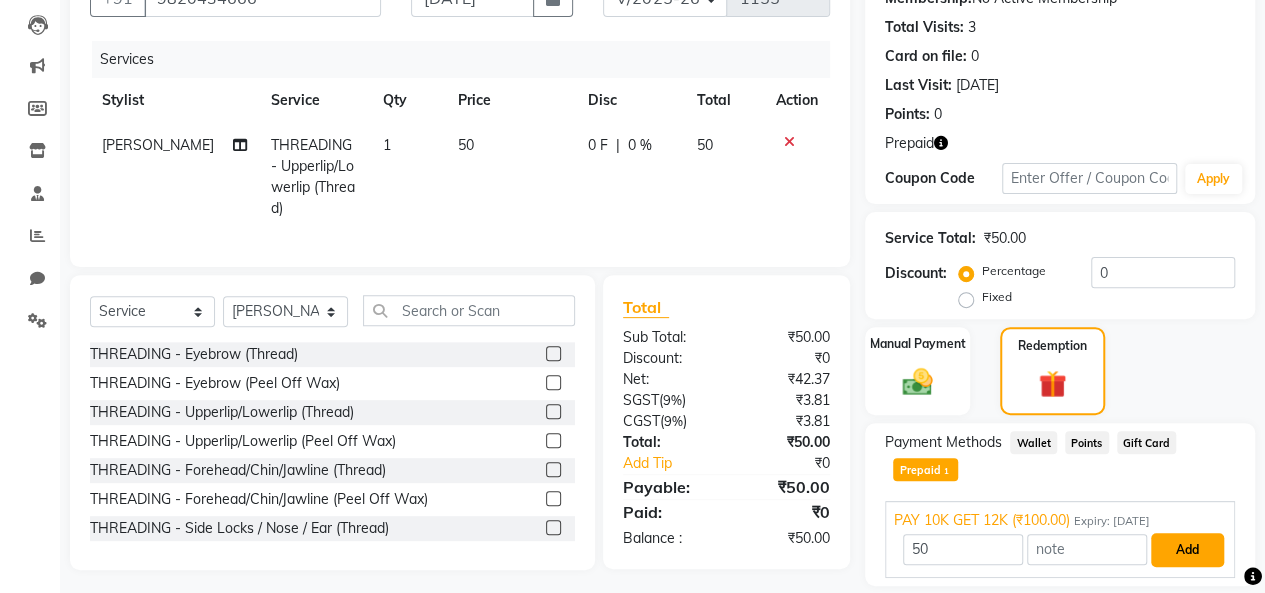 click on "Add" at bounding box center (1187, 550) 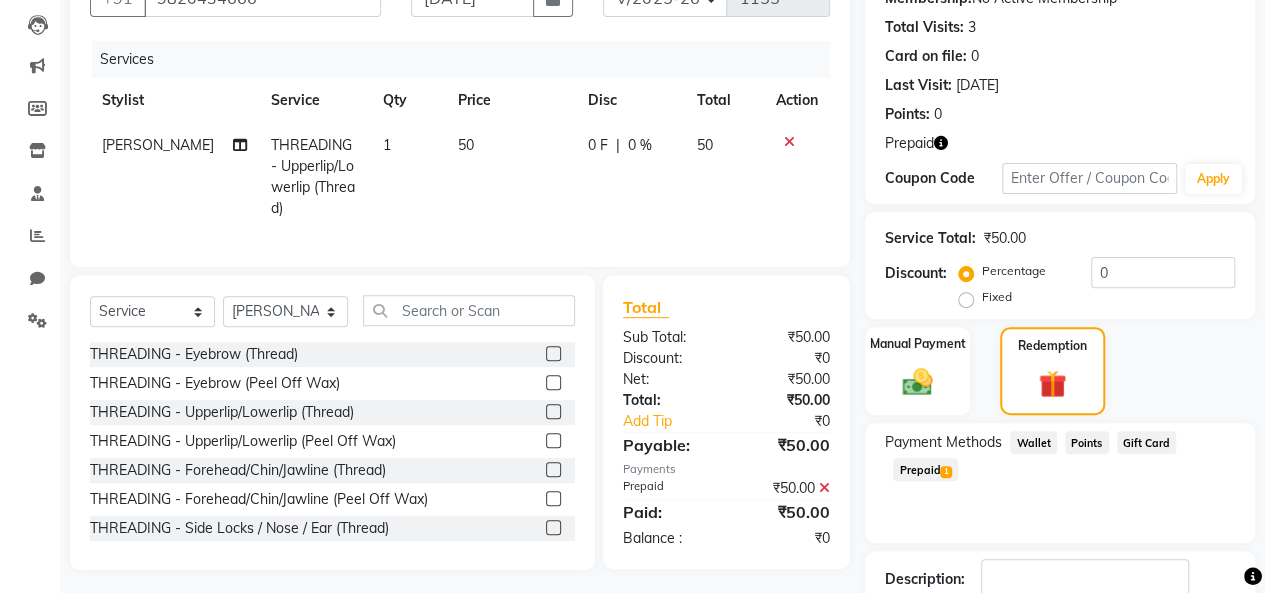 scroll, scrollTop: 339, scrollLeft: 0, axis: vertical 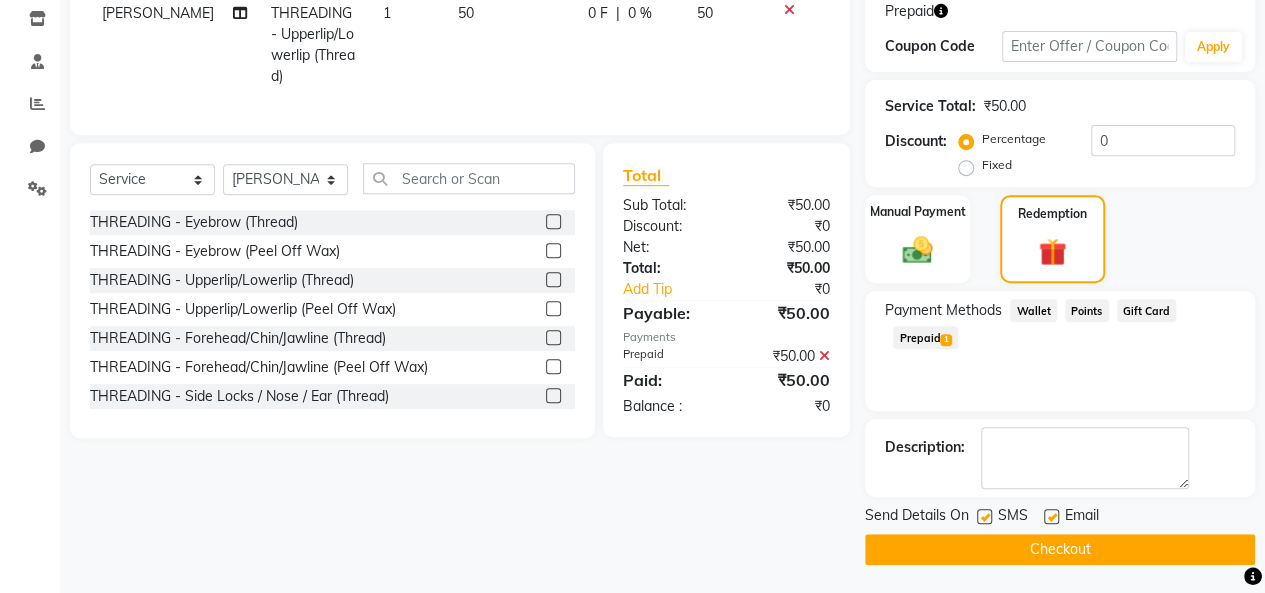 click on "Checkout" 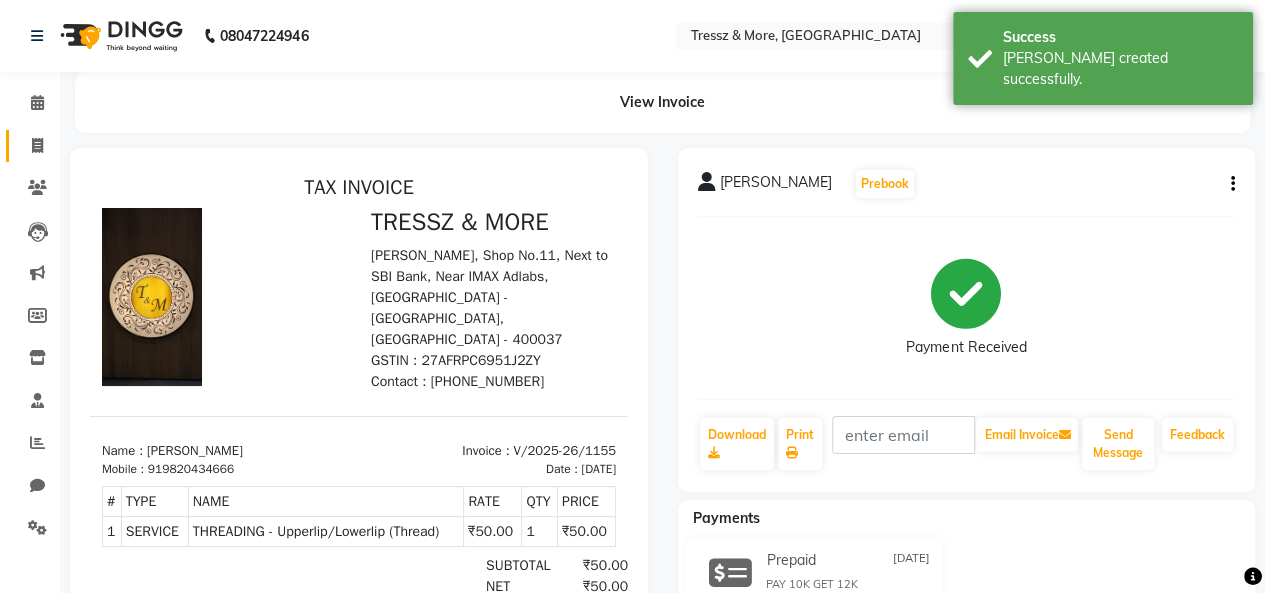 scroll, scrollTop: 0, scrollLeft: 0, axis: both 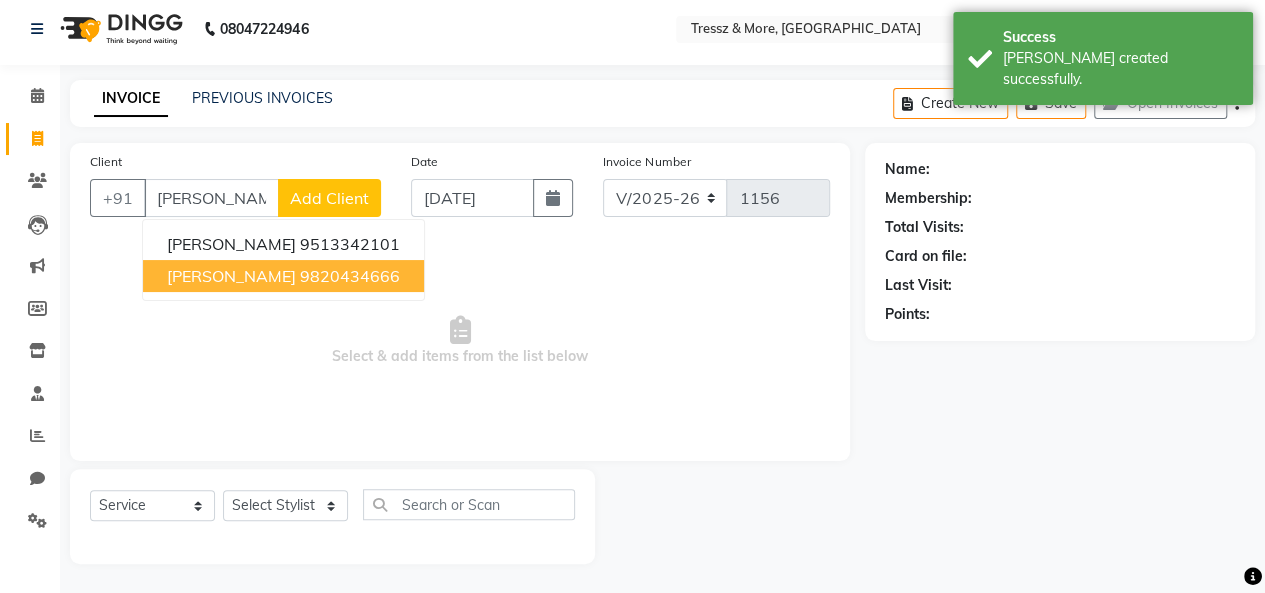 click on "[PERSON_NAME]" at bounding box center (231, 276) 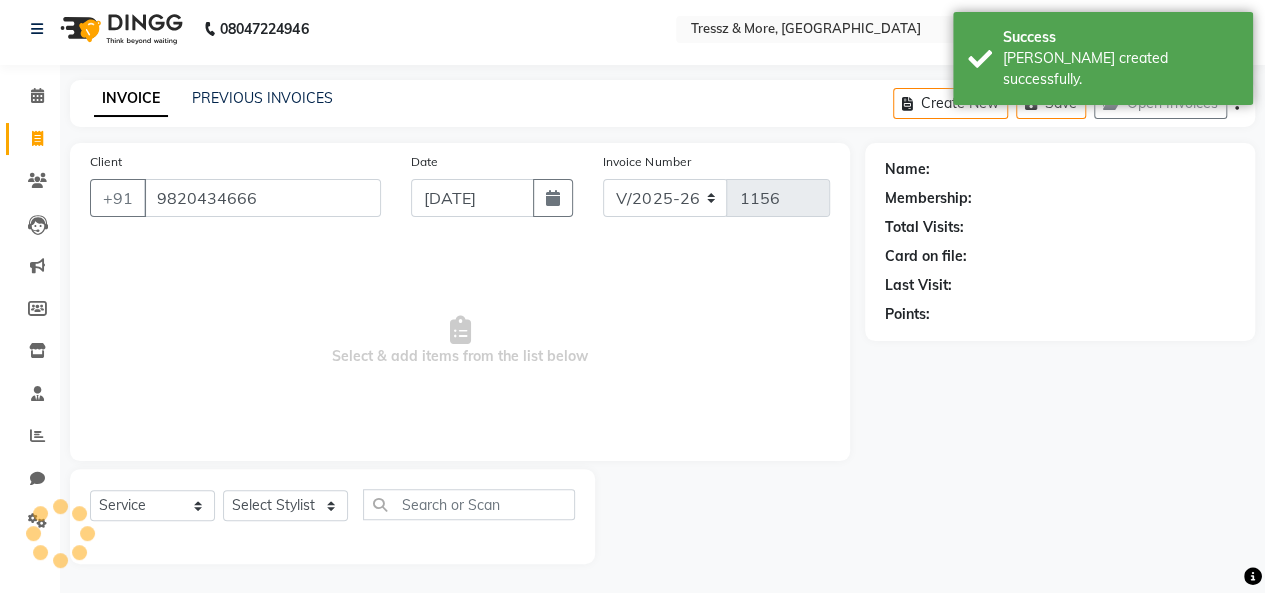 type on "9820434666" 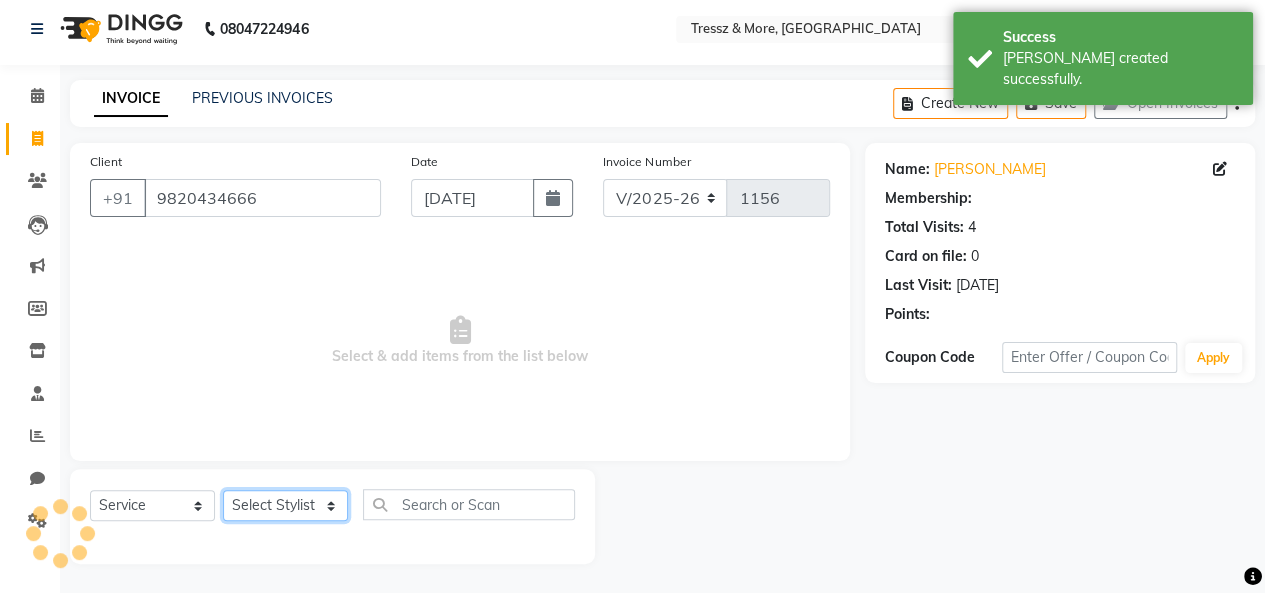 click on "Select Stylist [PERSON_NAME] [PERSON_NAME] [PERSON_NAME] [PERSON_NAME] [PERSON_NAME] [PERSON_NAME] [PERSON_NAME]  [PERSON_NAME] [PERSON_NAME] [PERSON_NAME] [PERSON_NAME]" 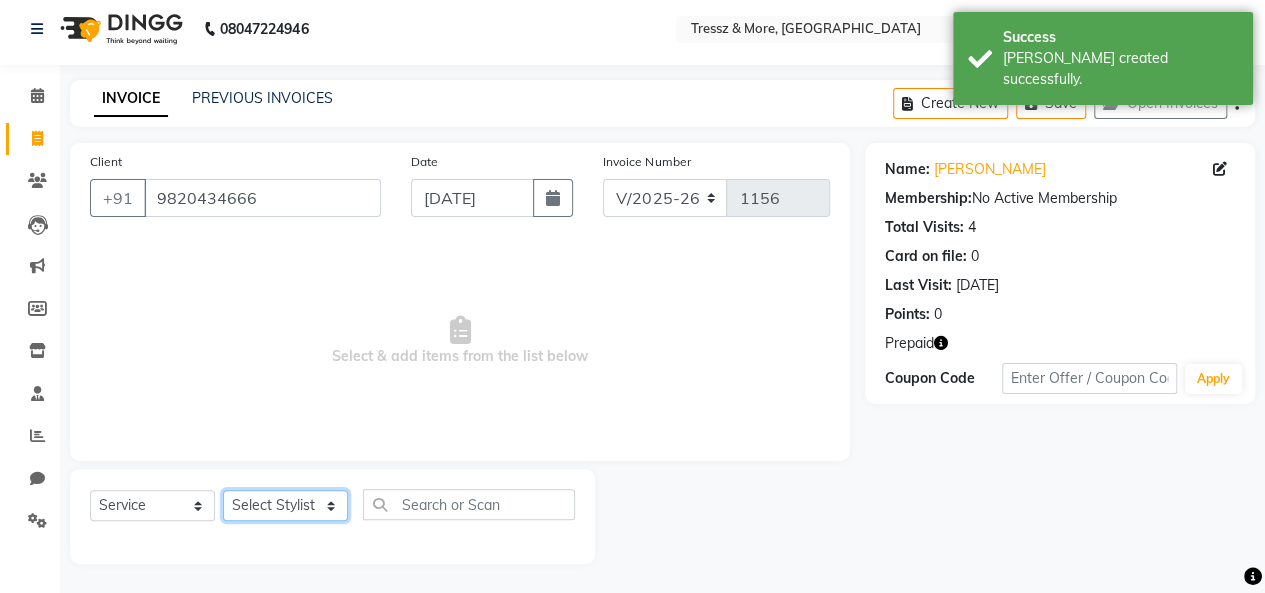 select on "76494" 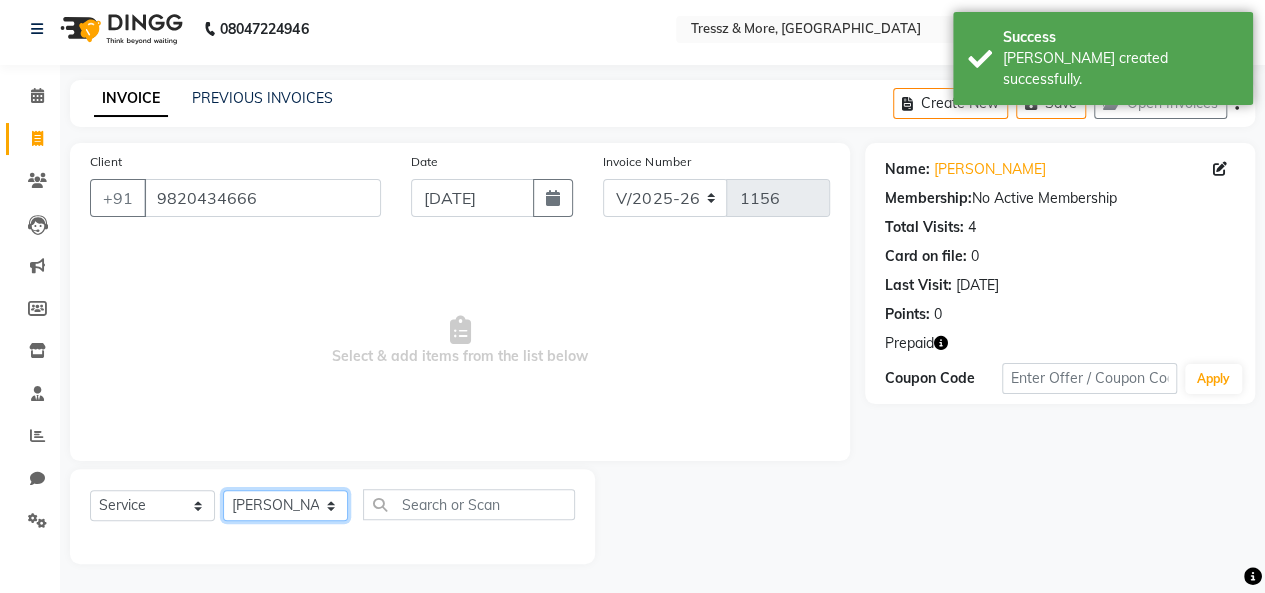 click on "Select Stylist [PERSON_NAME] [PERSON_NAME] [PERSON_NAME] [PERSON_NAME] [PERSON_NAME] [PERSON_NAME] [PERSON_NAME]  [PERSON_NAME] [PERSON_NAME] [PERSON_NAME] [PERSON_NAME]" 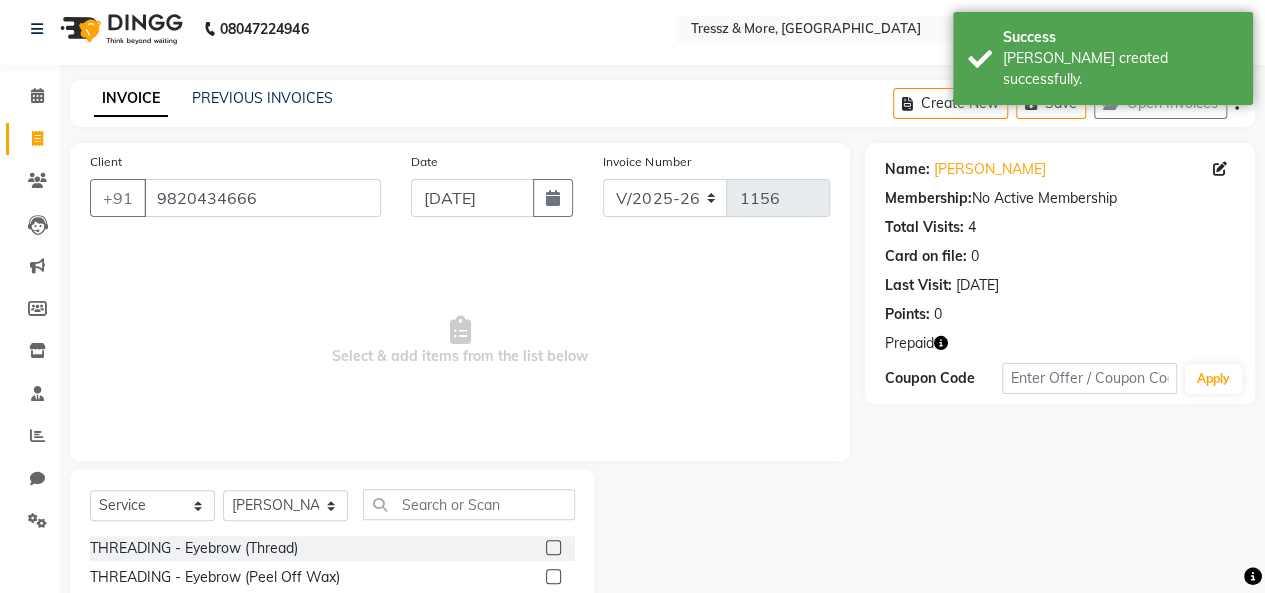 click 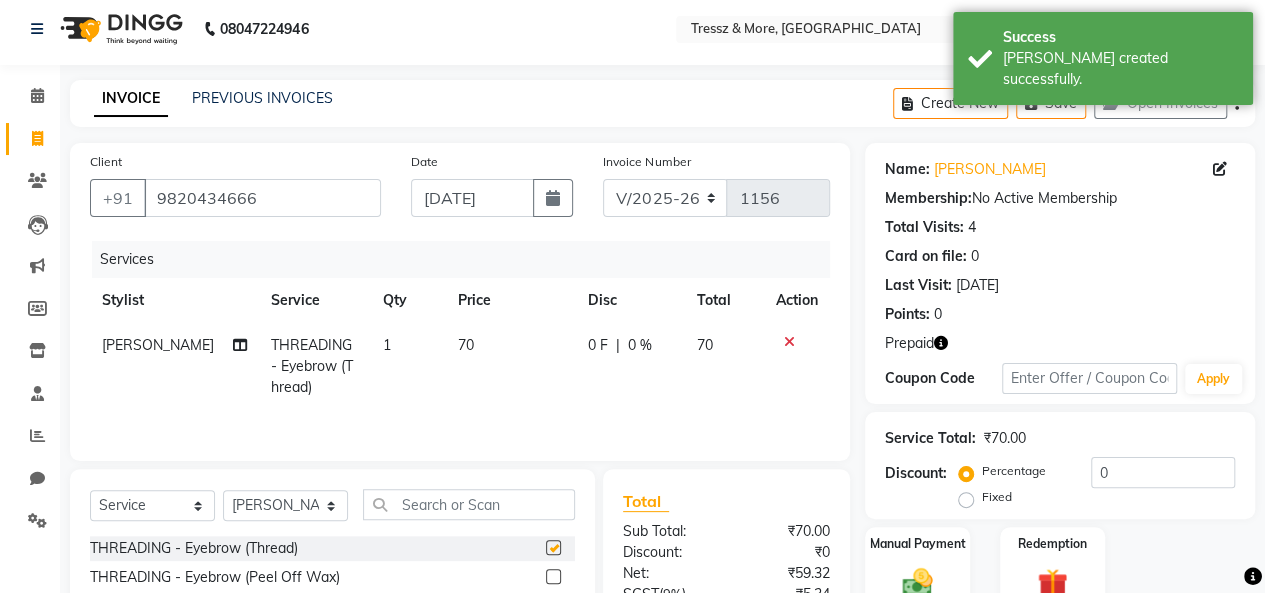 click on "70" 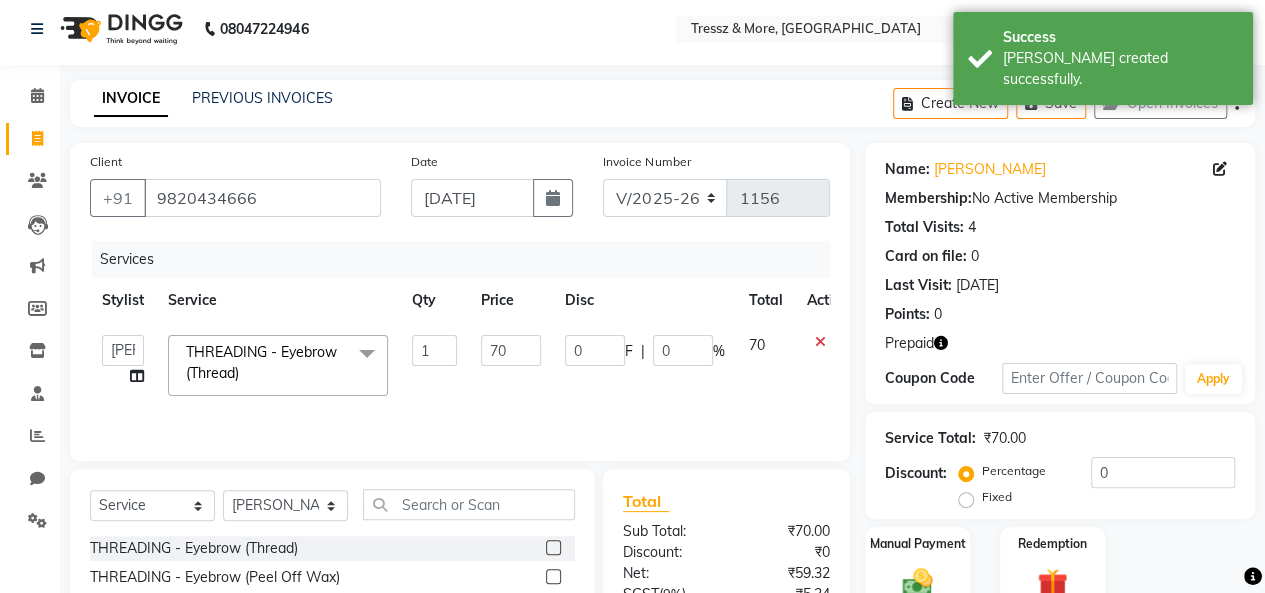 checkbox on "false" 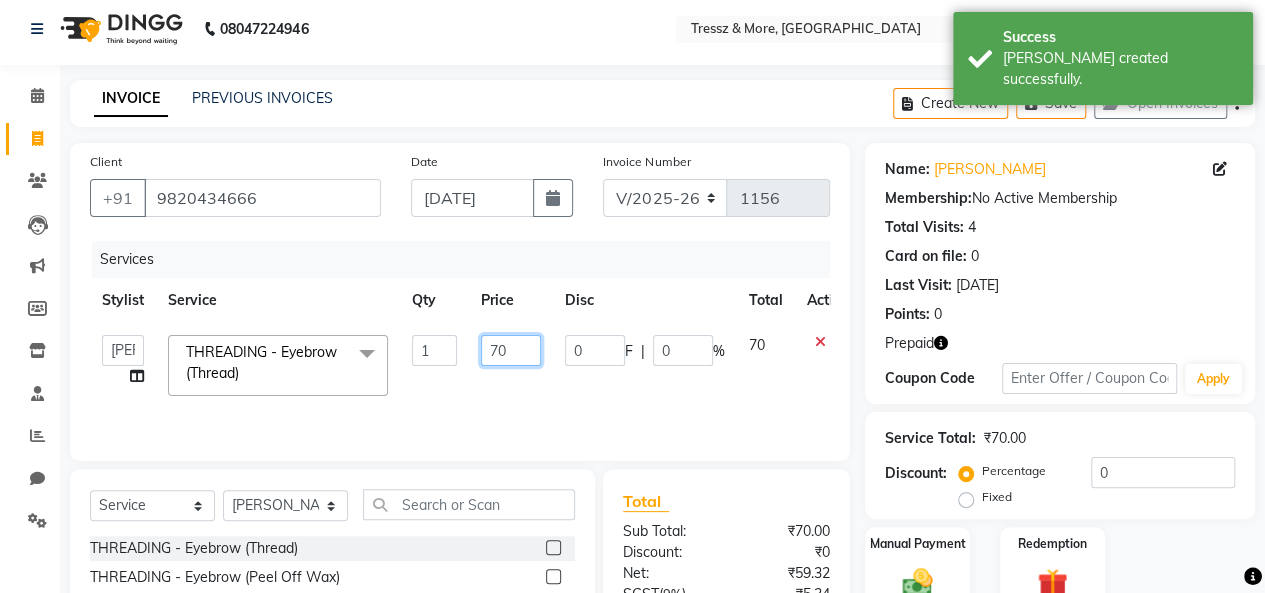 click on "70" 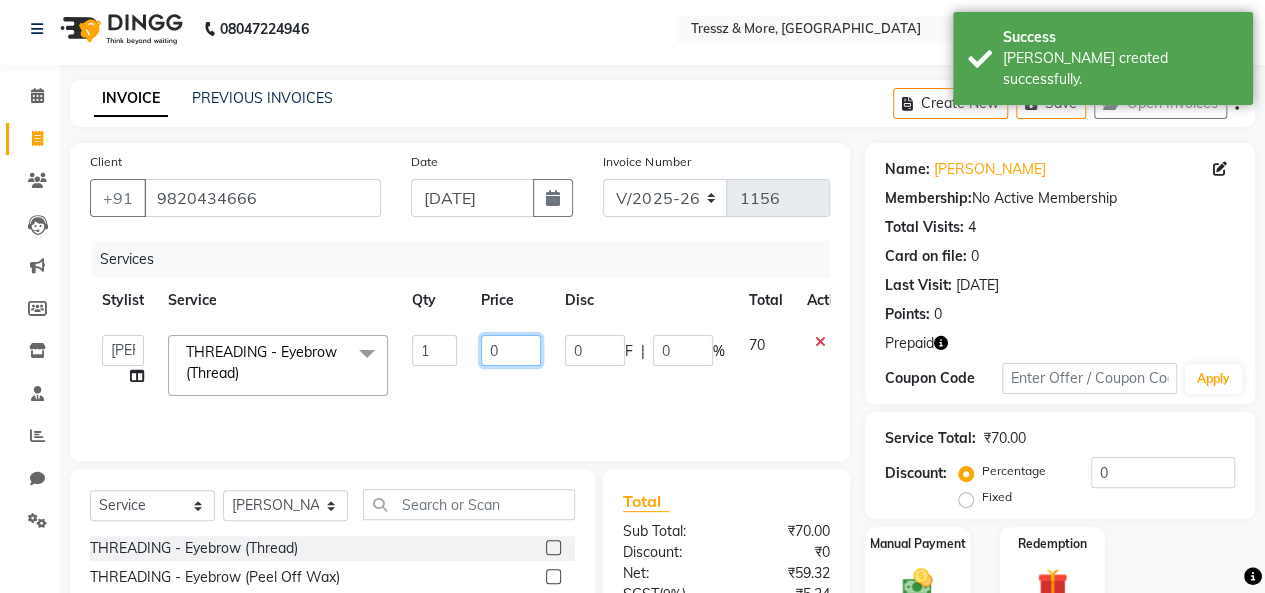 type on "20" 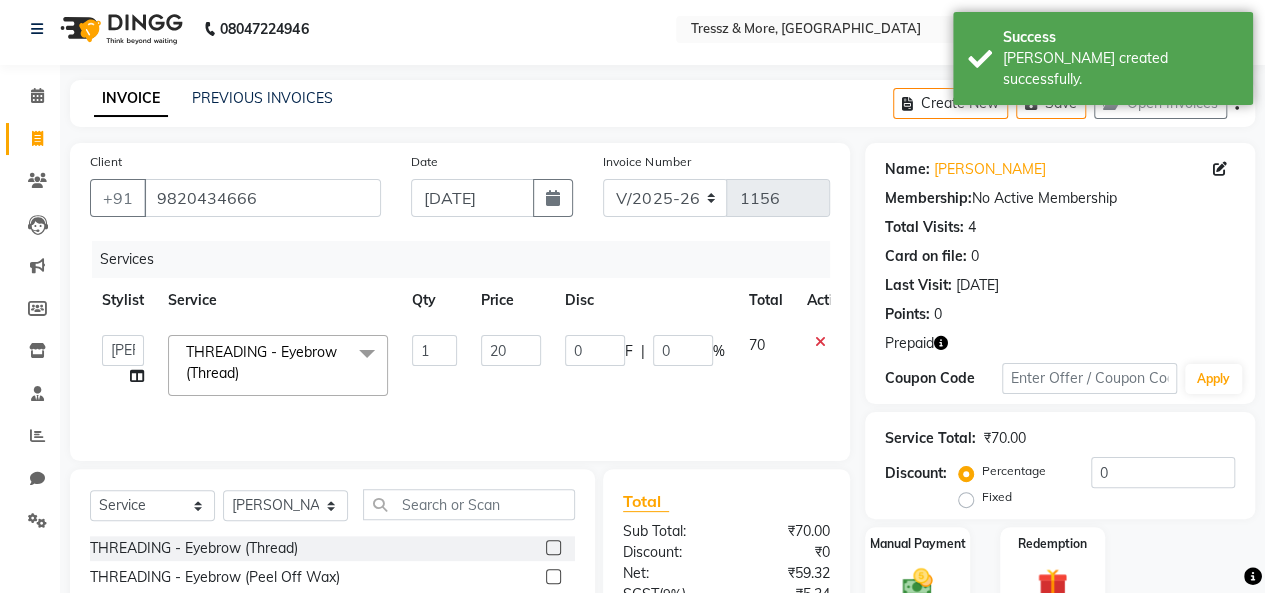 click on "Price" 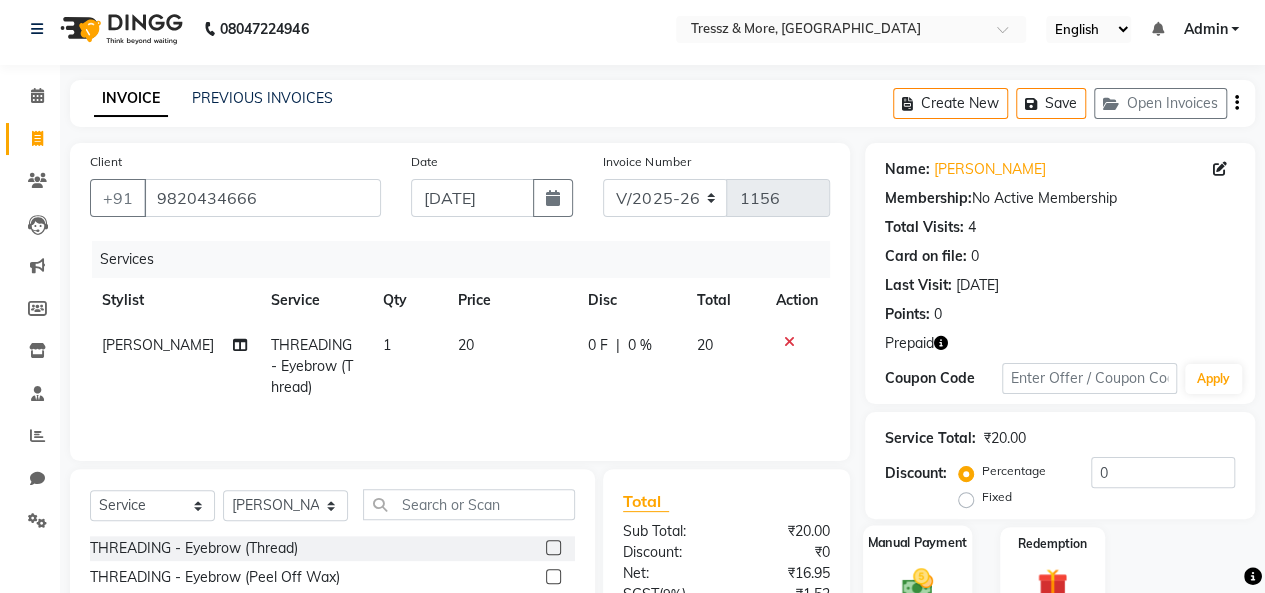 scroll, scrollTop: 207, scrollLeft: 0, axis: vertical 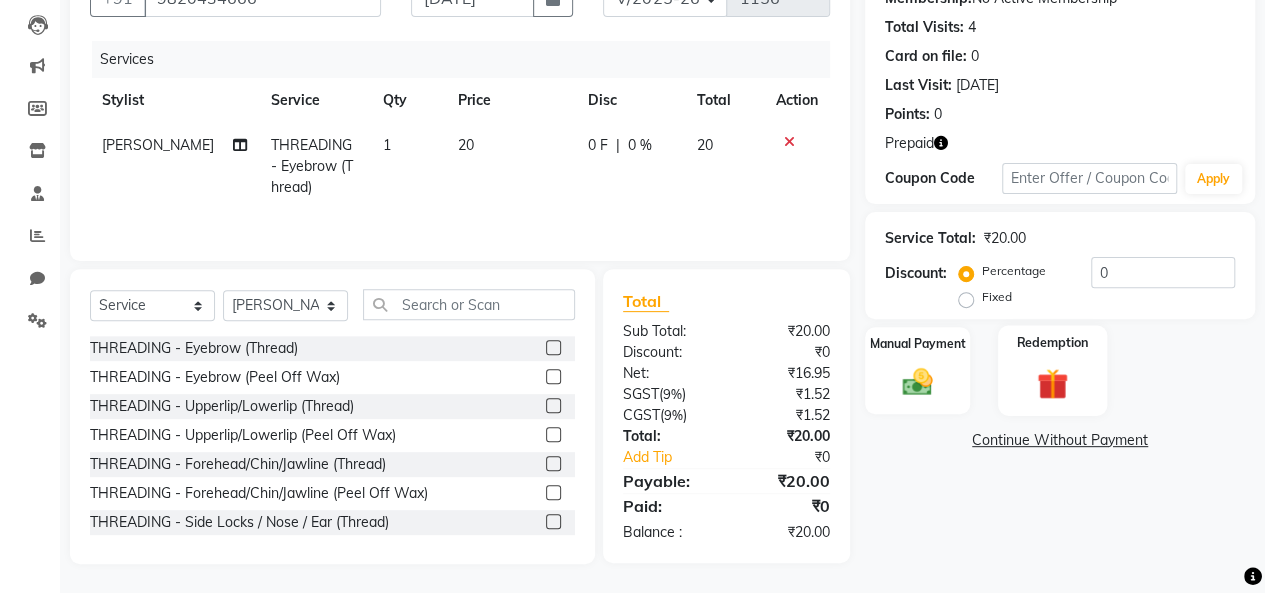 click on "Redemption" 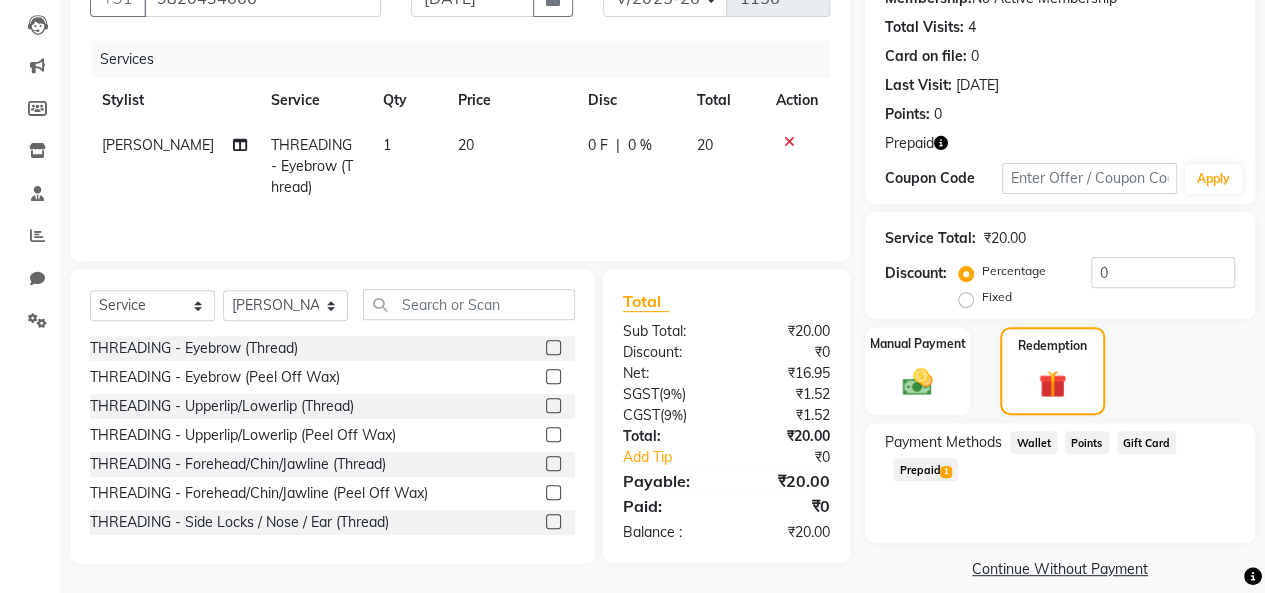 click on "1" 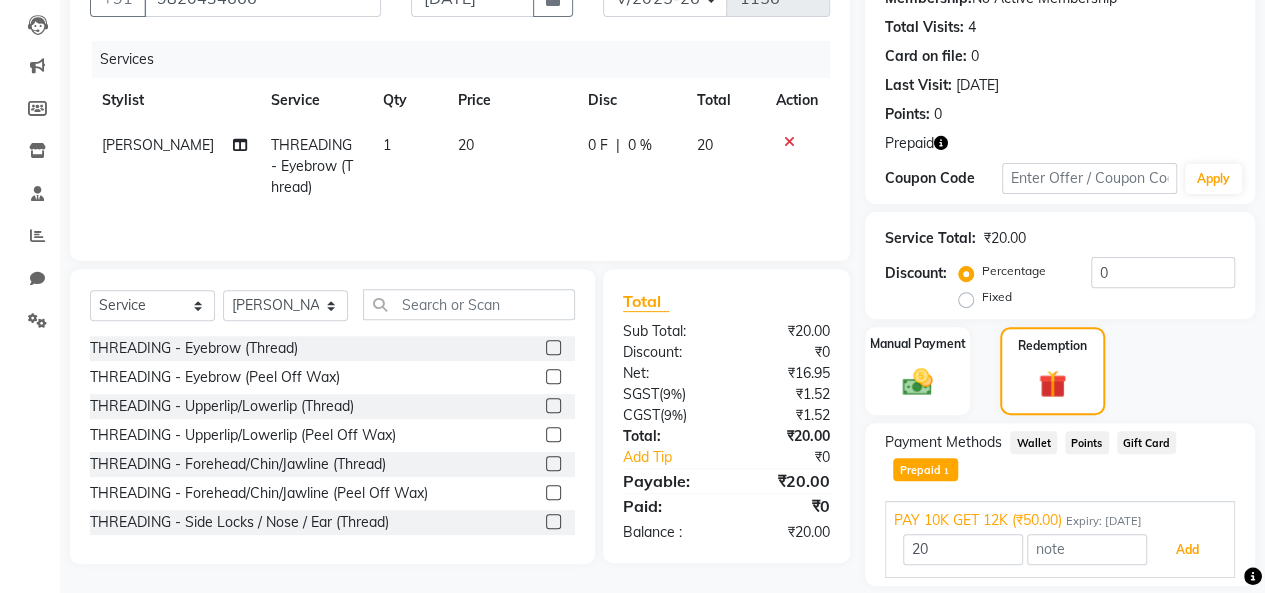 drag, startPoint x: 1167, startPoint y: 548, endPoint x: 1125, endPoint y: 535, distance: 43.965897 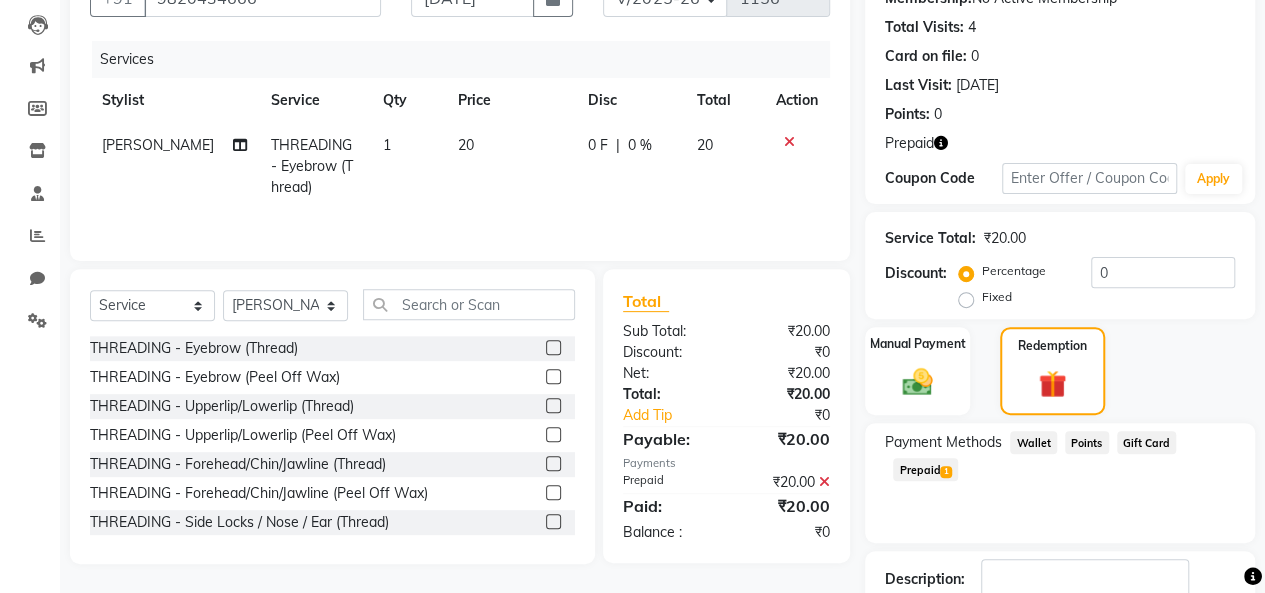 scroll, scrollTop: 339, scrollLeft: 0, axis: vertical 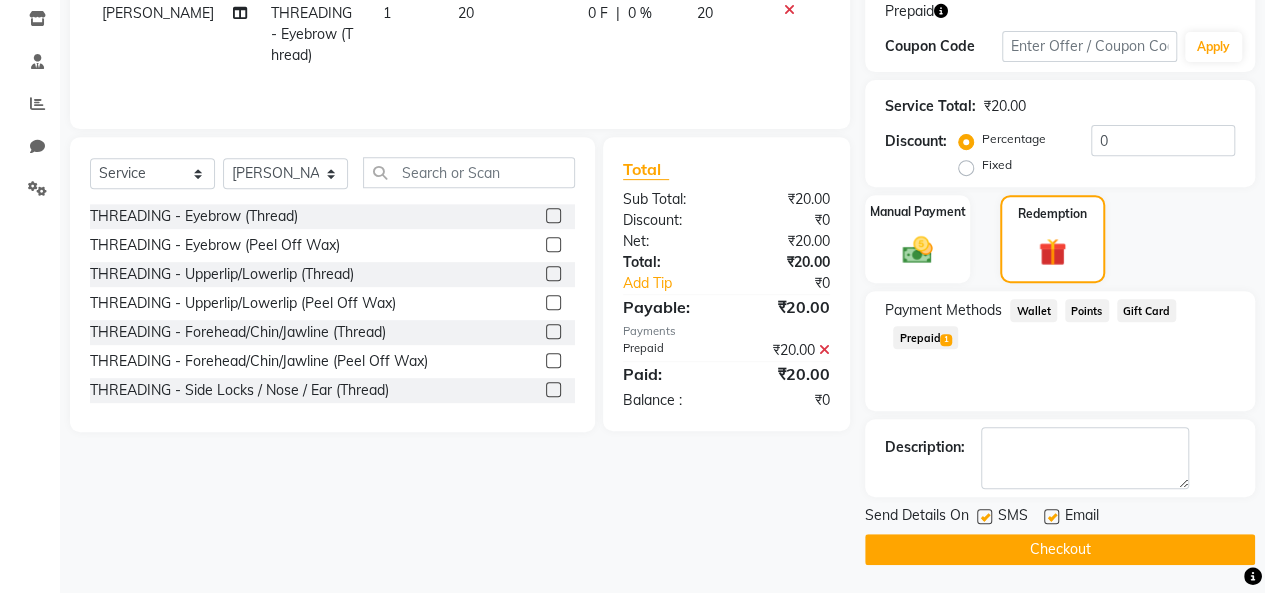 click 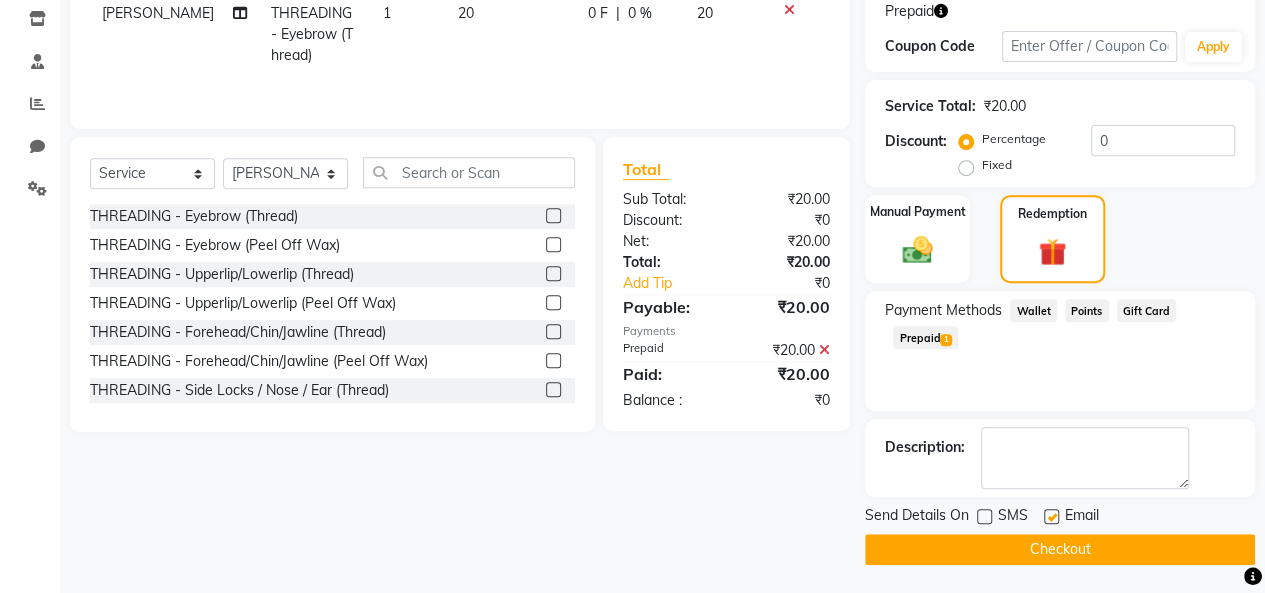 click 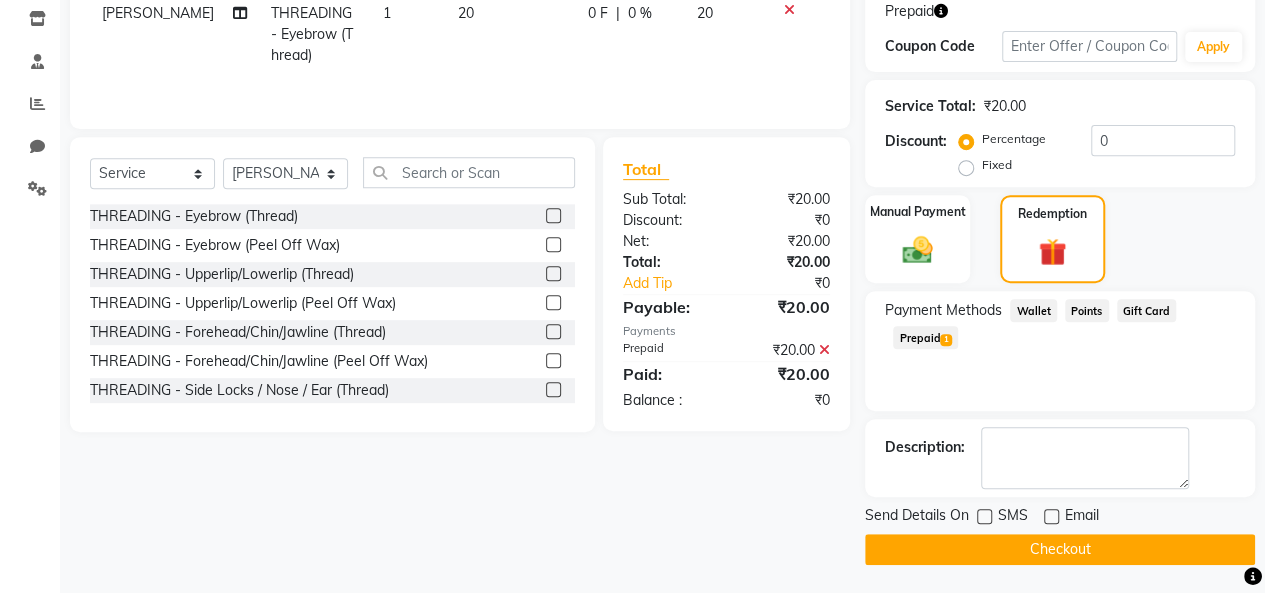 click on "Checkout" 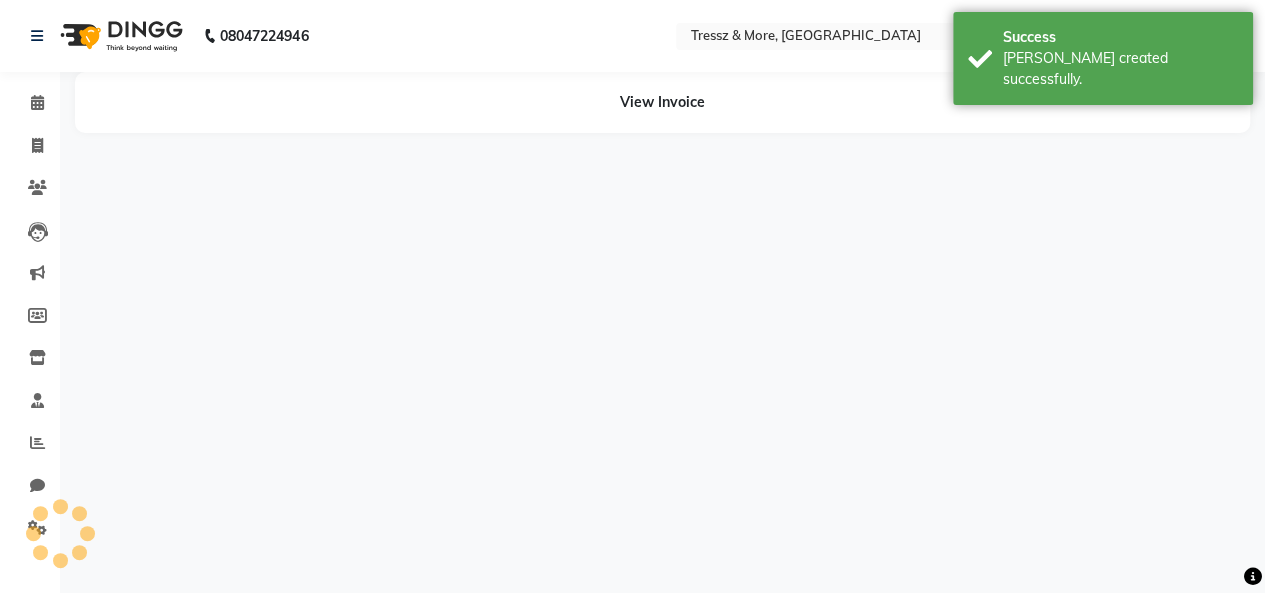 scroll, scrollTop: 0, scrollLeft: 0, axis: both 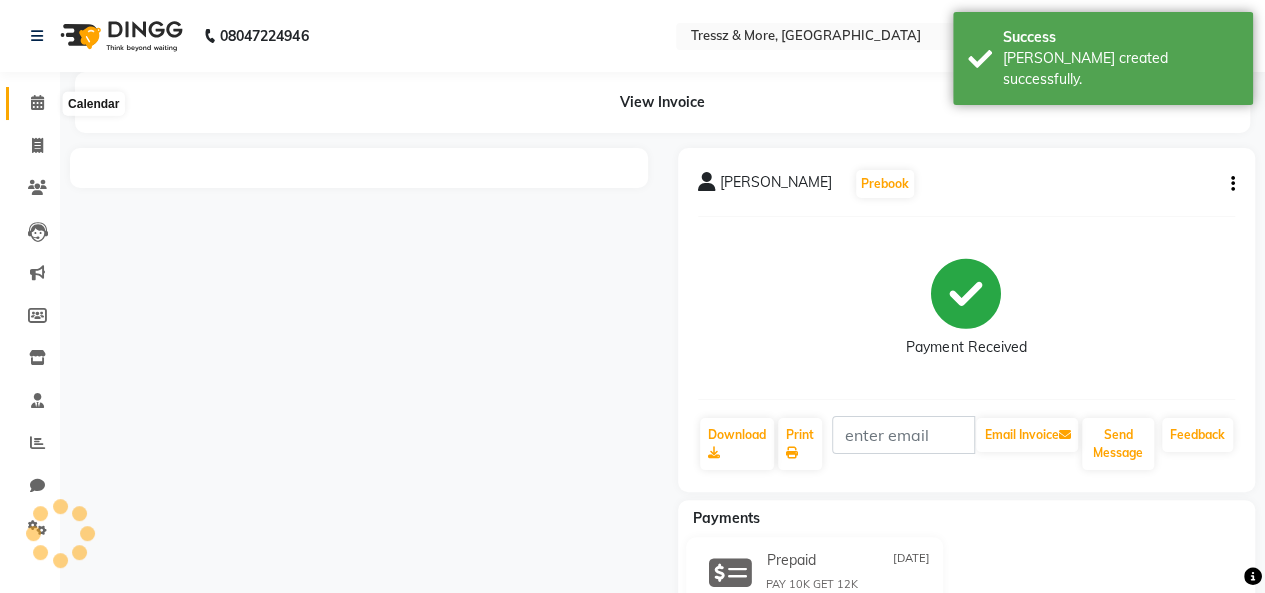 click 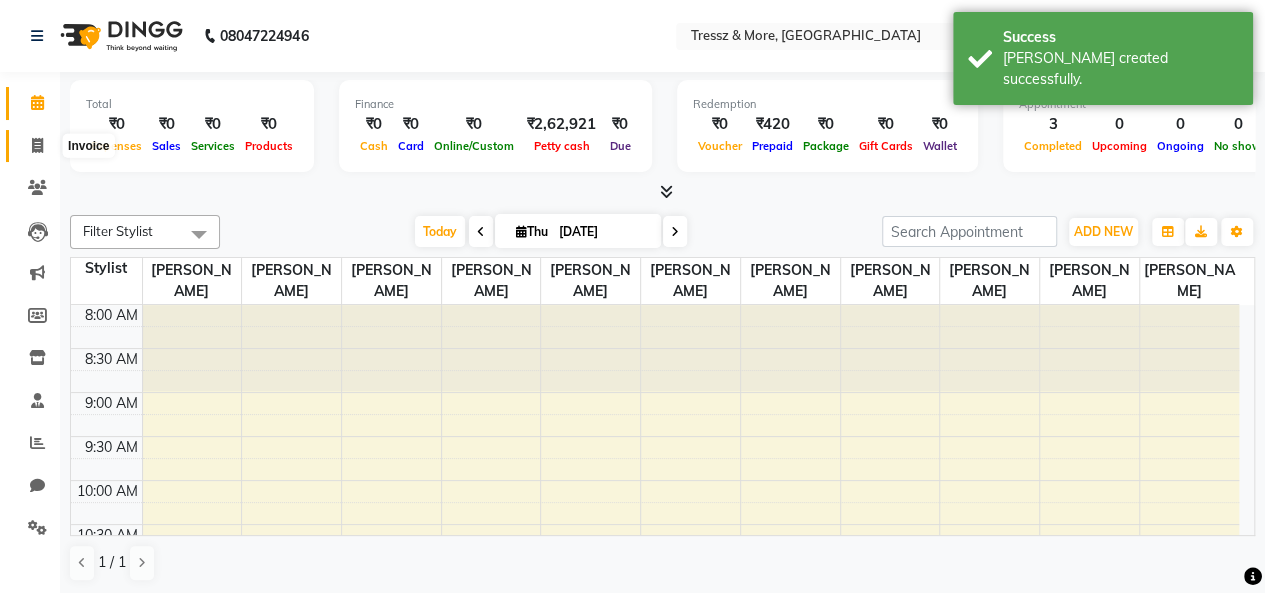 click 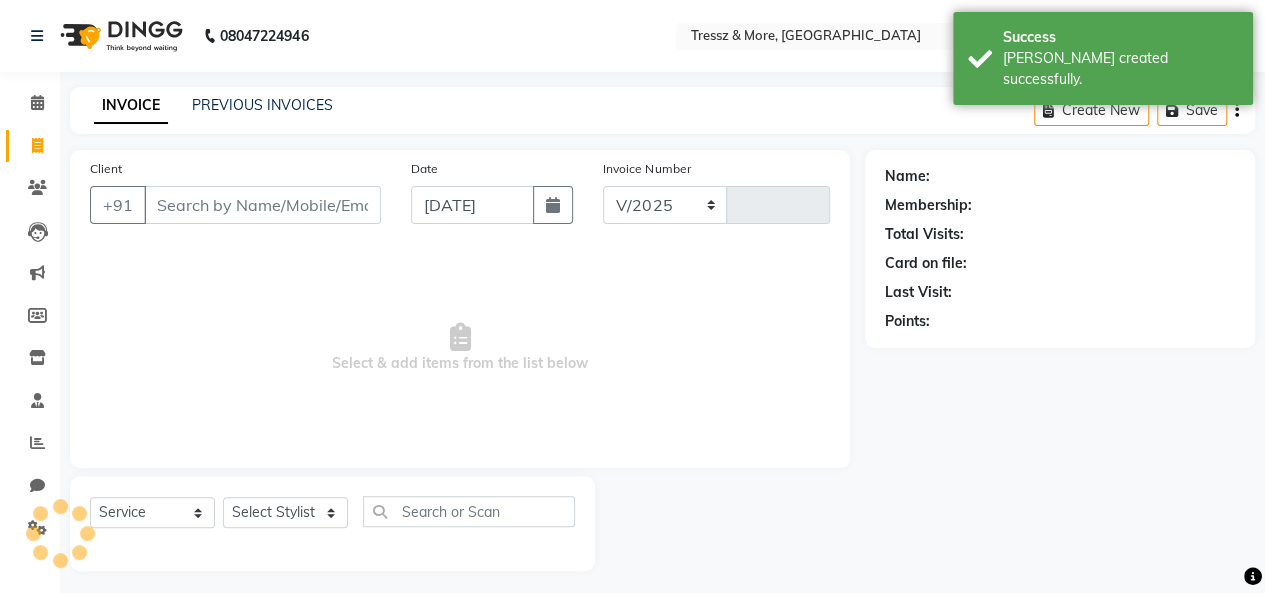select on "3037" 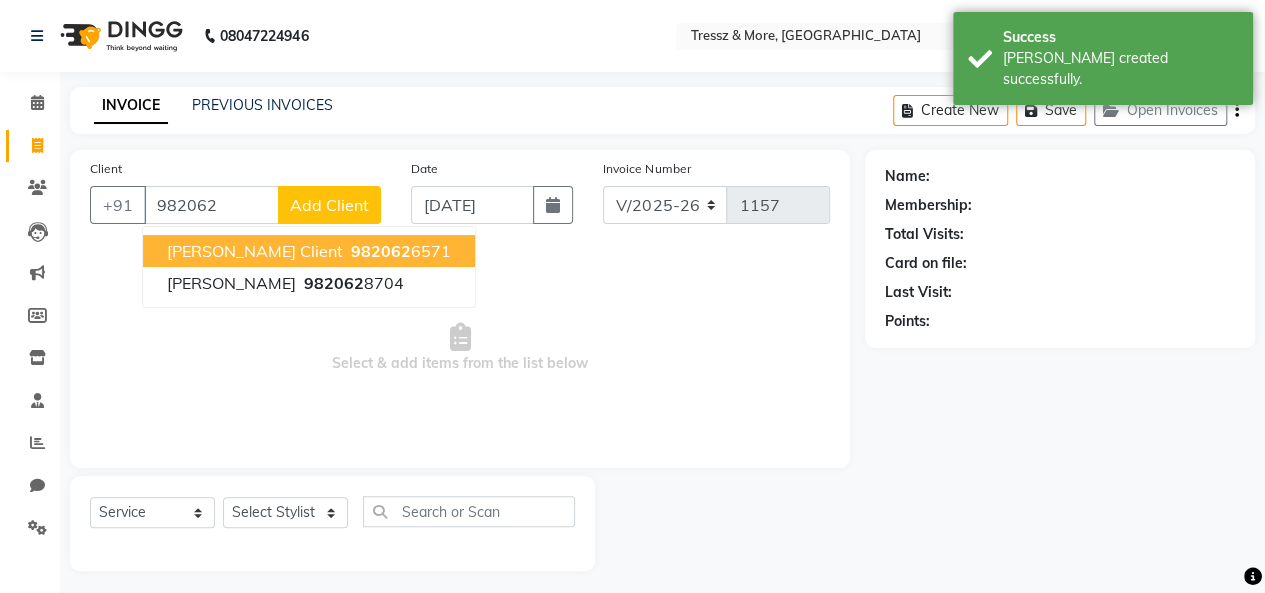 click on "[PERSON_NAME] Client" at bounding box center (255, 251) 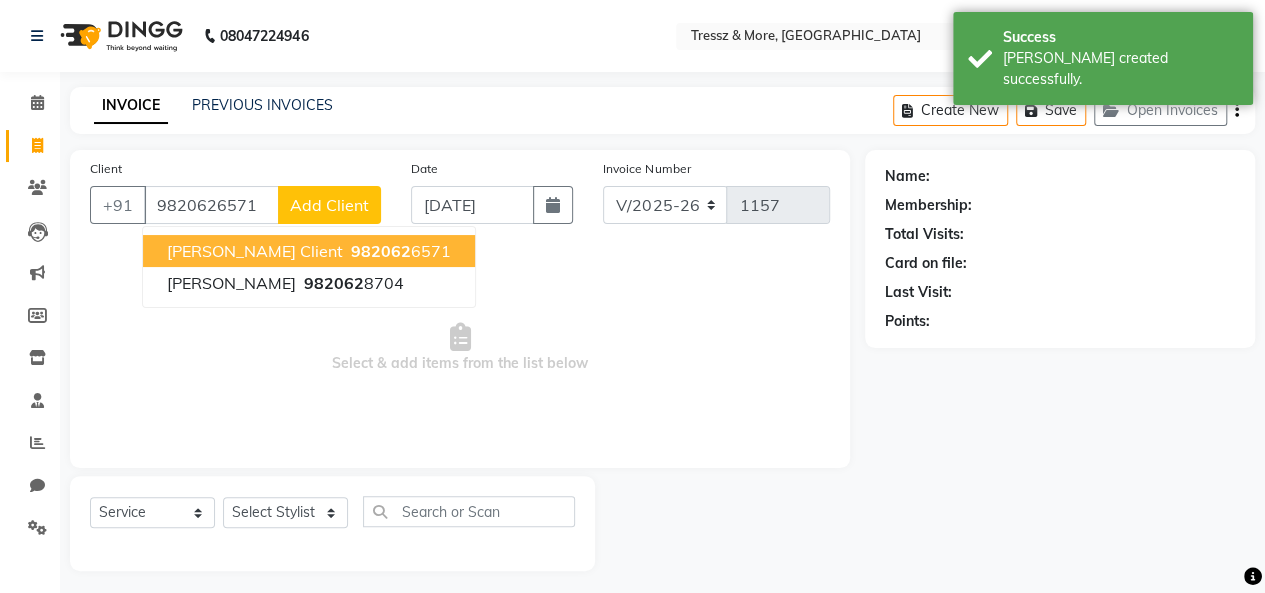 type on "9820626571" 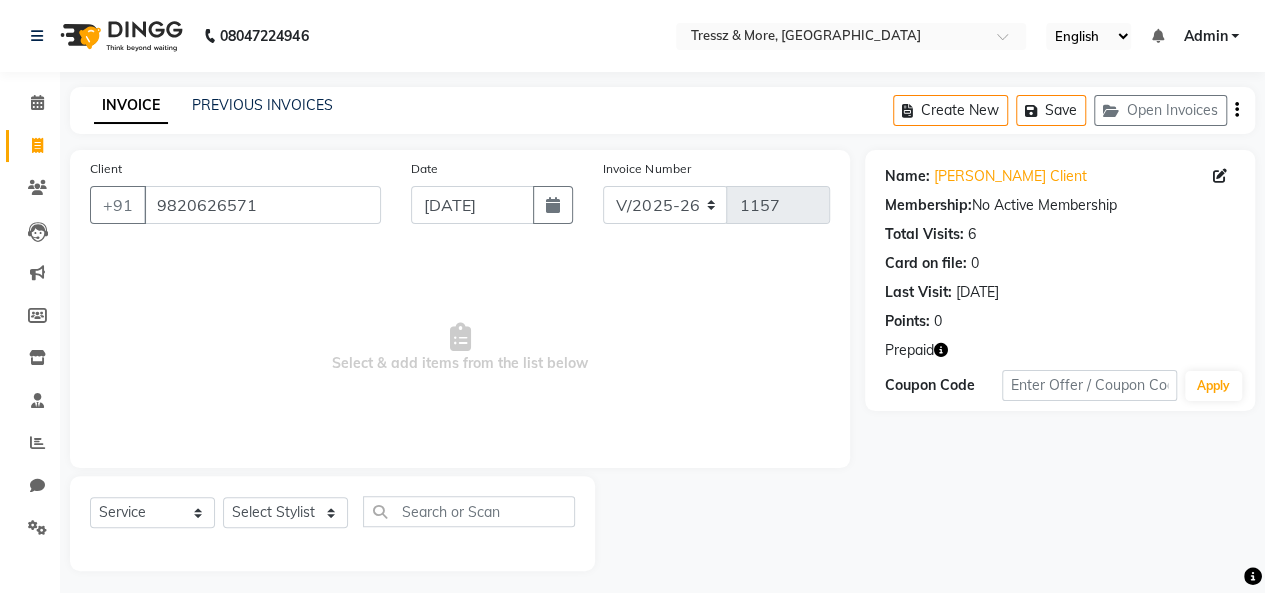 click on "Prepaid" 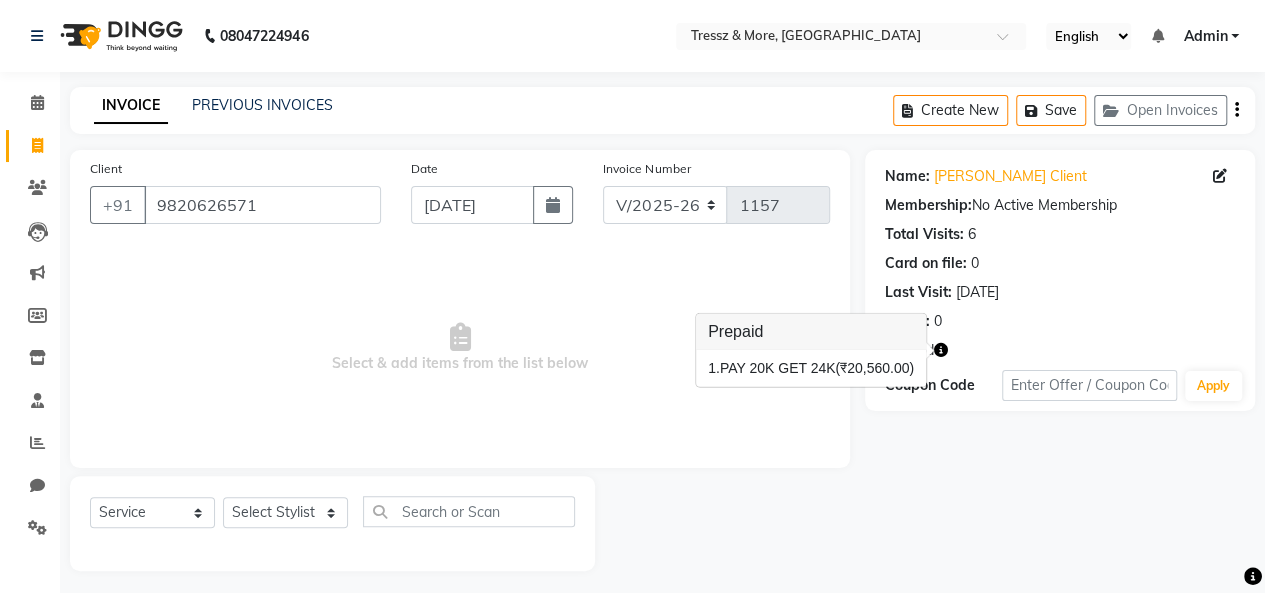 click on "Select & add items from the list below" at bounding box center [460, 348] 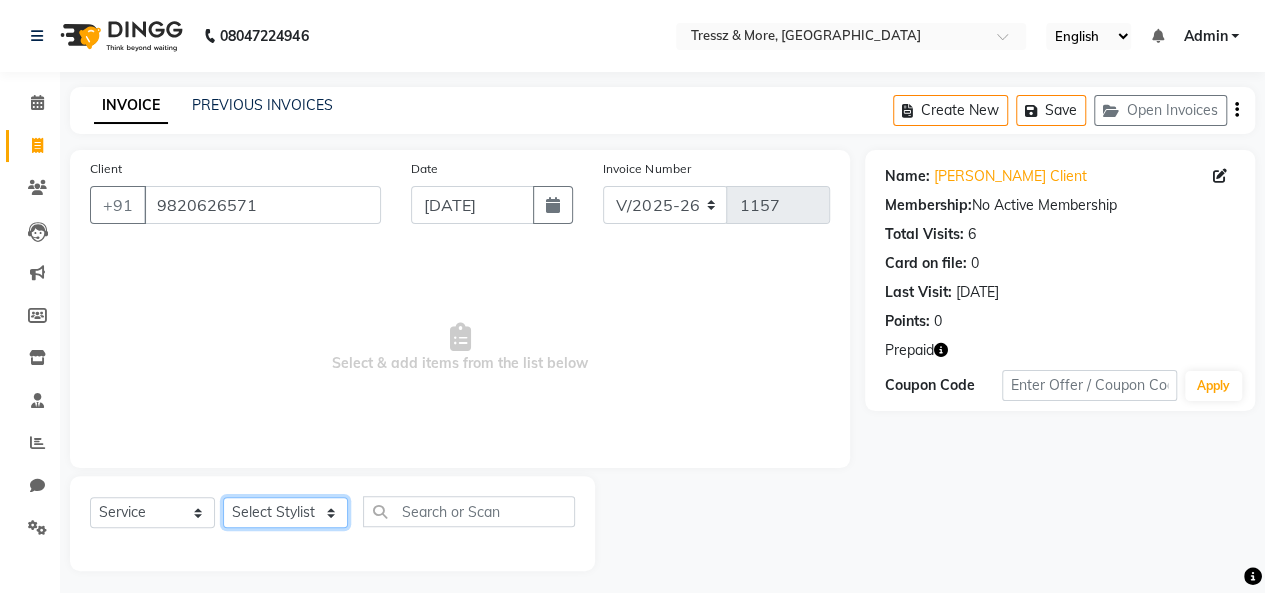 click on "Select Stylist [PERSON_NAME] [PERSON_NAME] [PERSON_NAME] [PERSON_NAME] [PERSON_NAME] [PERSON_NAME] [PERSON_NAME]  [PERSON_NAME] [PERSON_NAME] [PERSON_NAME] [PERSON_NAME]" 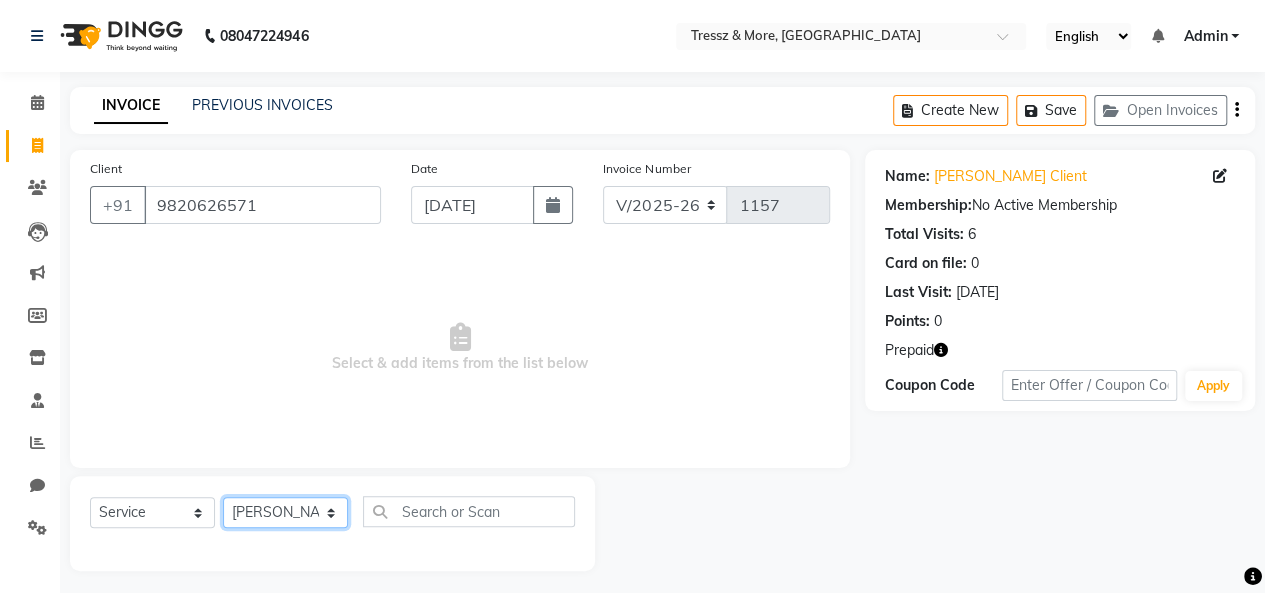 click on "Select Stylist [PERSON_NAME] [PERSON_NAME] [PERSON_NAME] [PERSON_NAME] [PERSON_NAME] [PERSON_NAME] [PERSON_NAME]  [PERSON_NAME] [PERSON_NAME] [PERSON_NAME] [PERSON_NAME]" 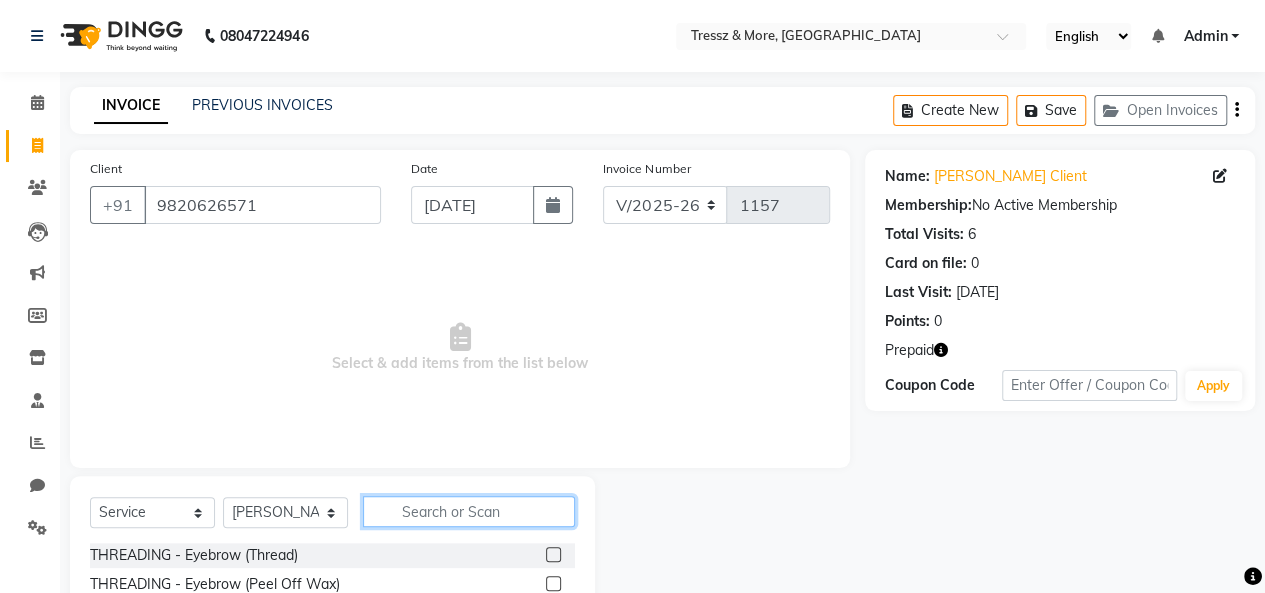 click 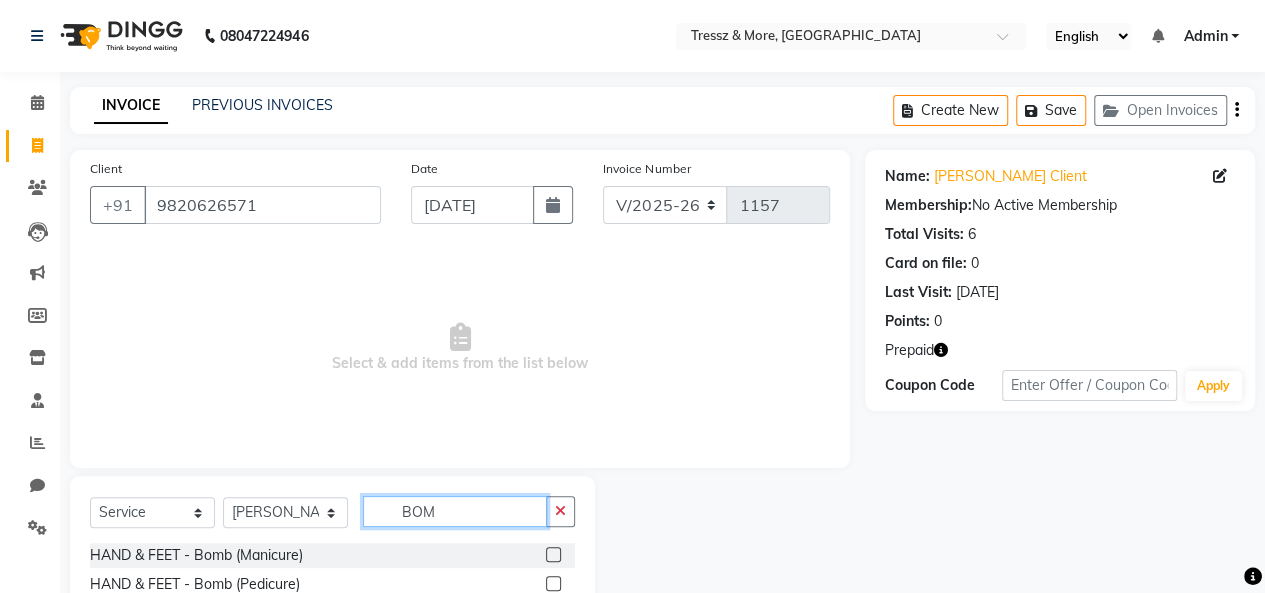 type on "BOM" 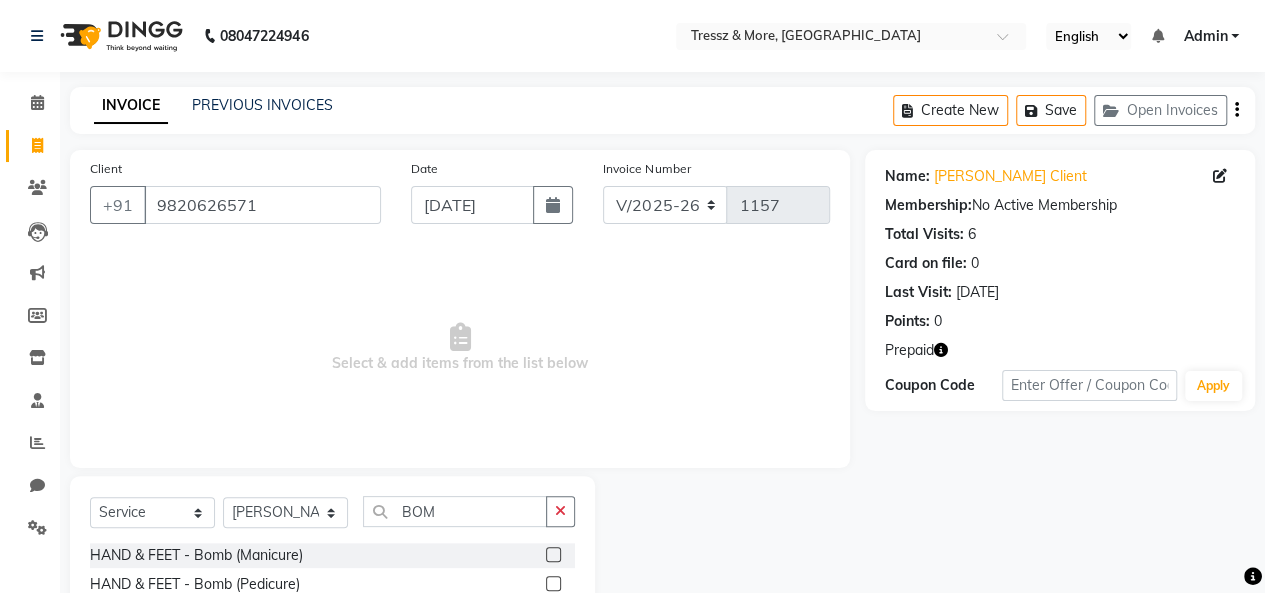 click 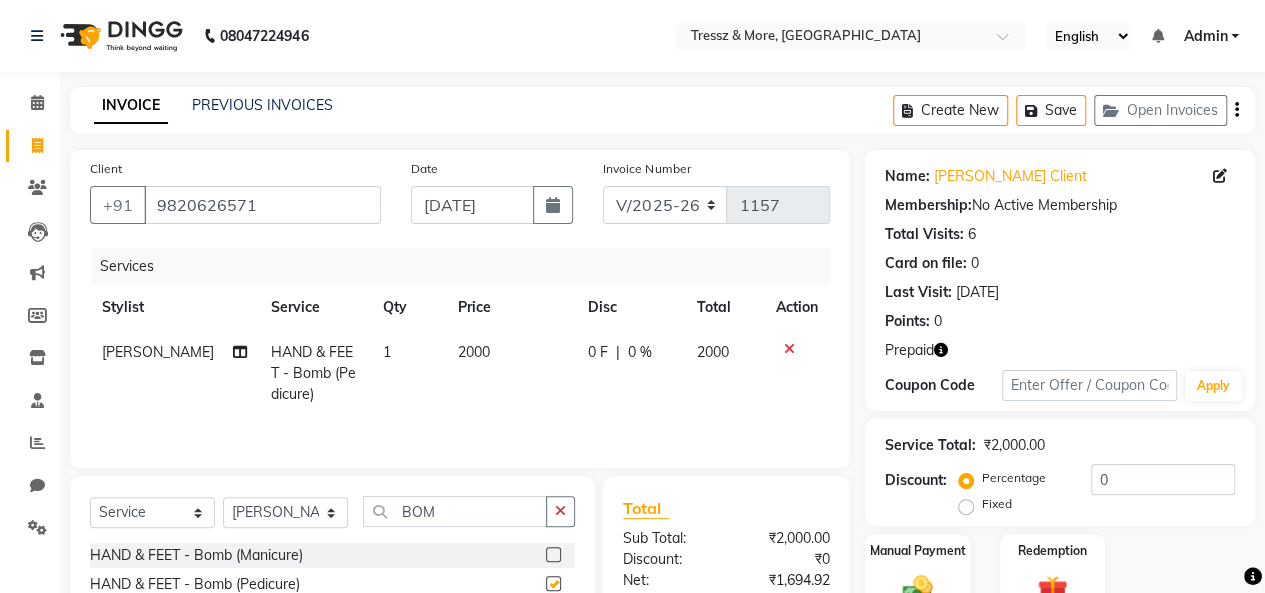 checkbox on "false" 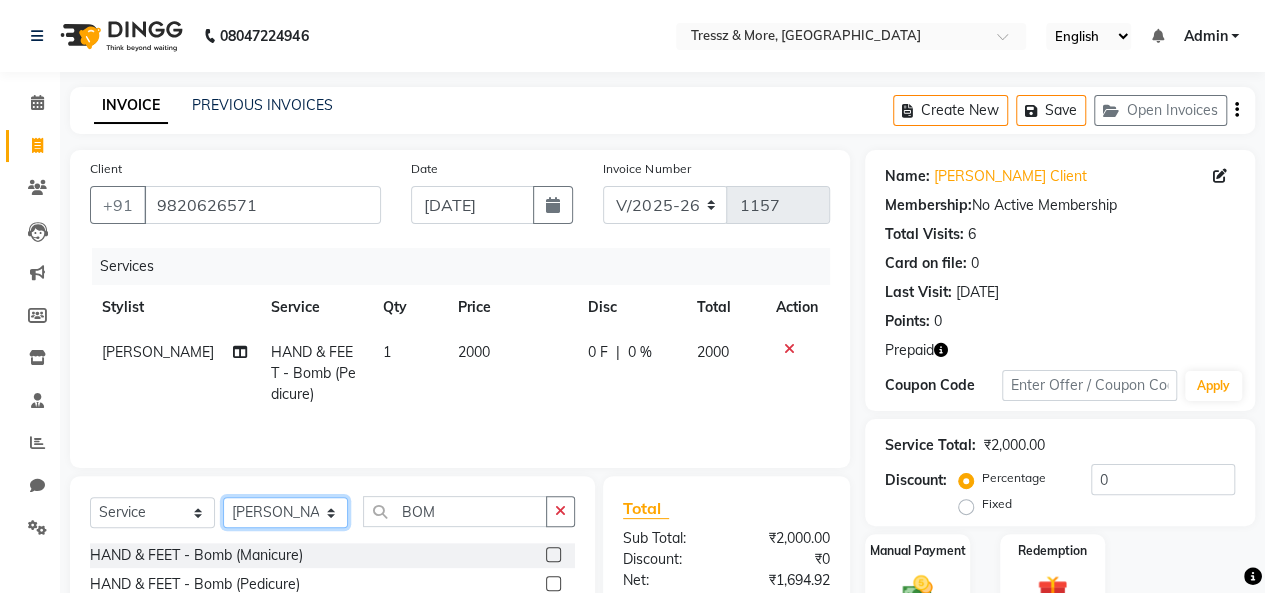 click on "Select Stylist [PERSON_NAME] [PERSON_NAME] [PERSON_NAME] [PERSON_NAME] [PERSON_NAME] [PERSON_NAME] [PERSON_NAME]  [PERSON_NAME] [PERSON_NAME] [PERSON_NAME] [PERSON_NAME]" 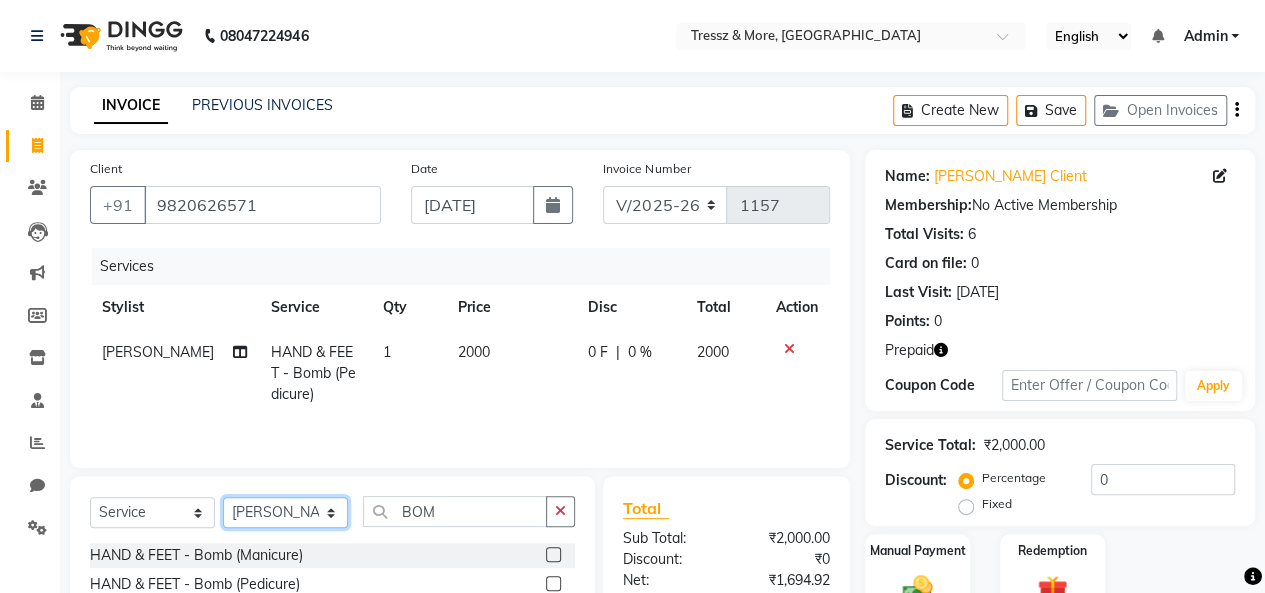 select on "83989" 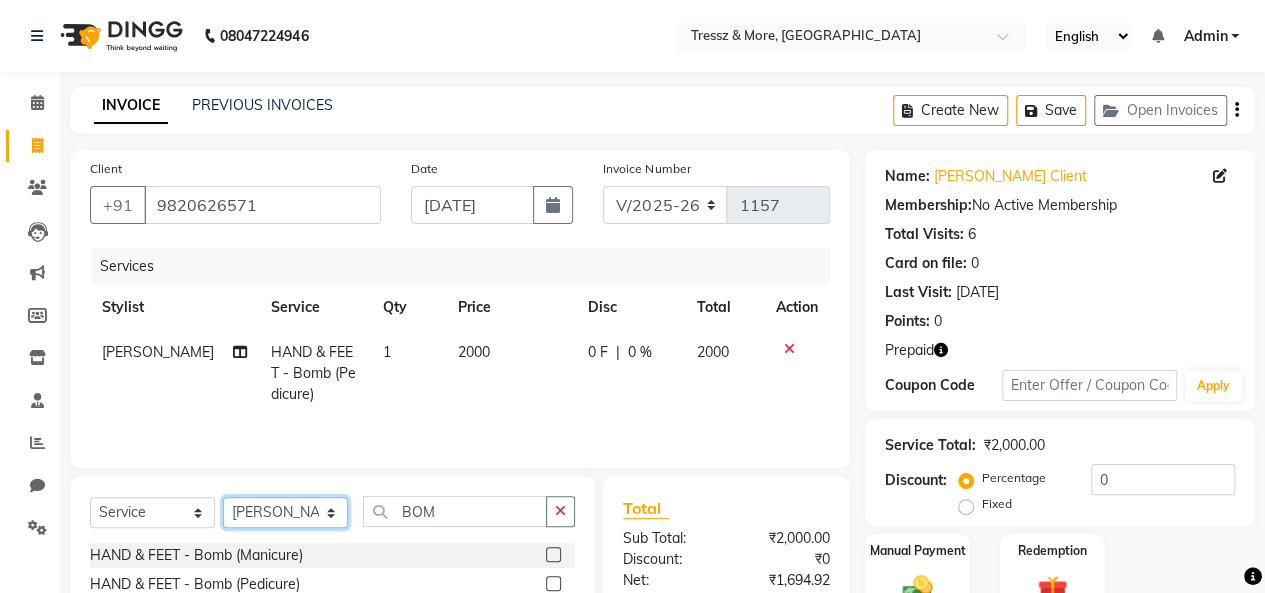 click on "Select Stylist [PERSON_NAME] [PERSON_NAME] [PERSON_NAME] [PERSON_NAME] [PERSON_NAME] [PERSON_NAME] [PERSON_NAME]  [PERSON_NAME] [PERSON_NAME] [PERSON_NAME] [PERSON_NAME]" 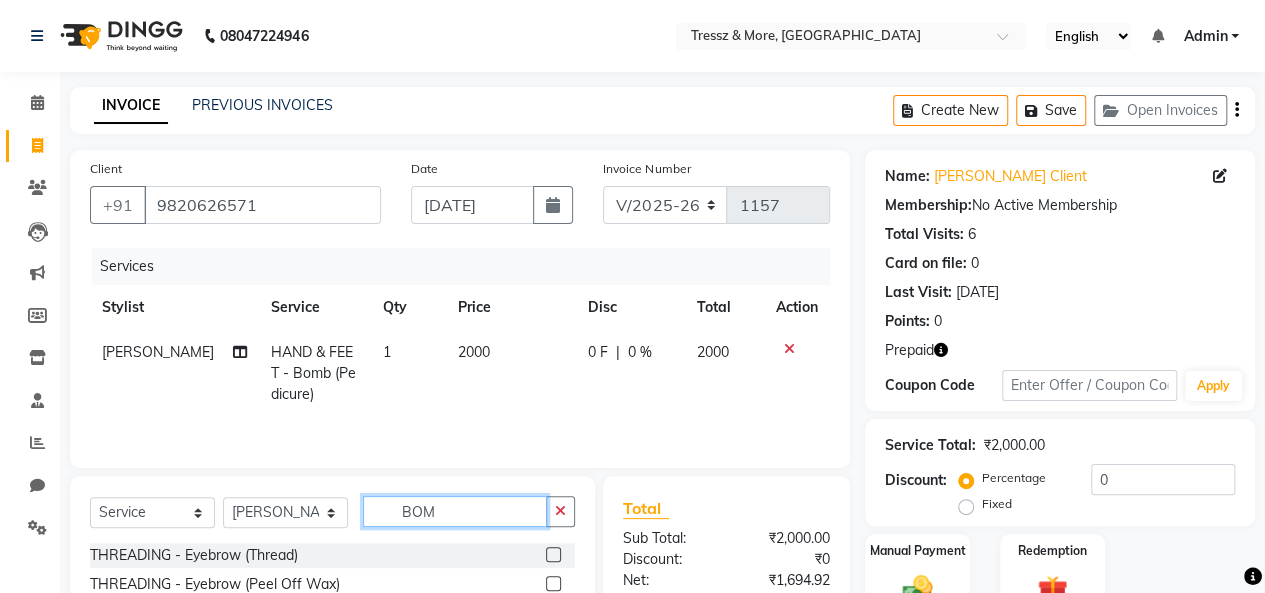 click on "BOM" 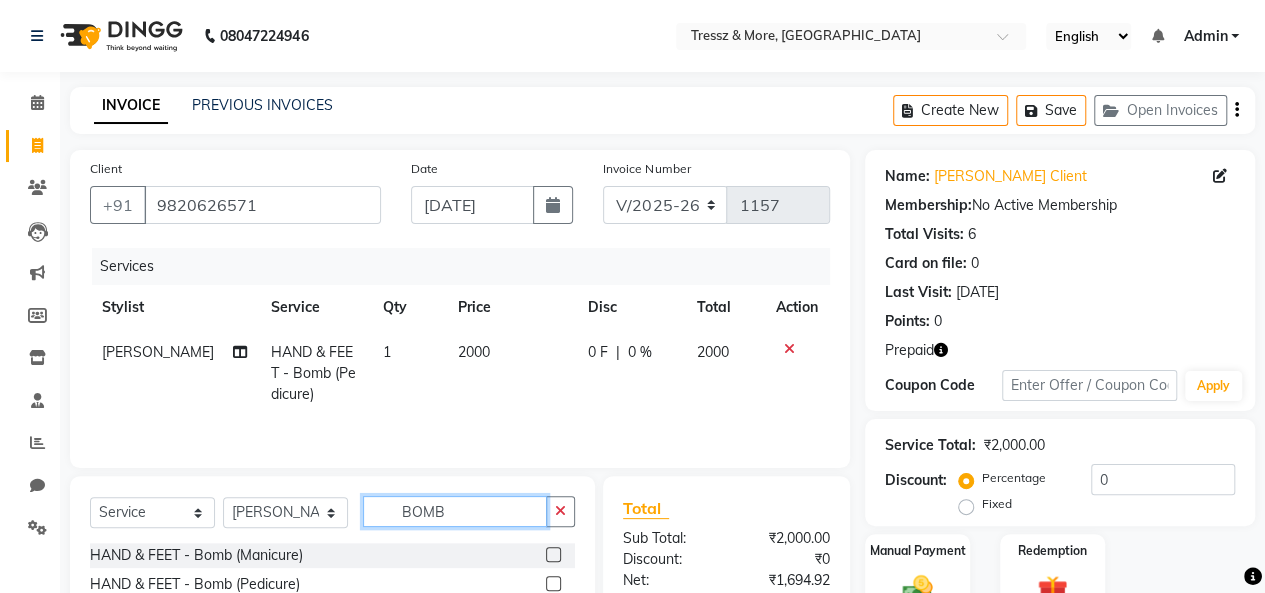 type on "BOMB" 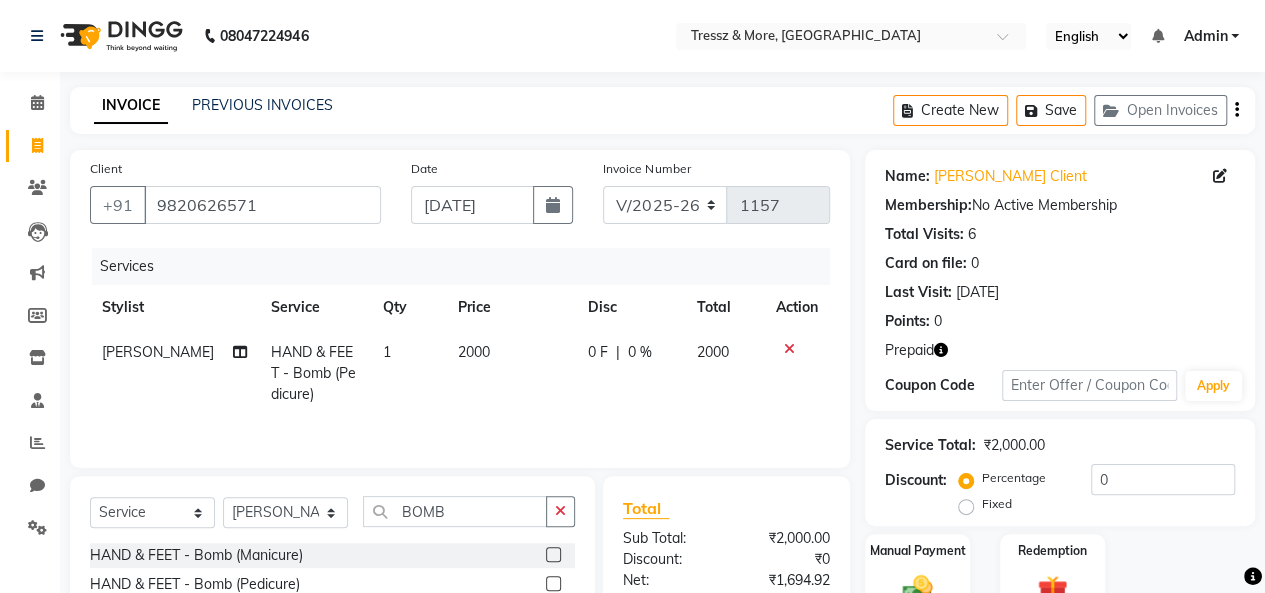click 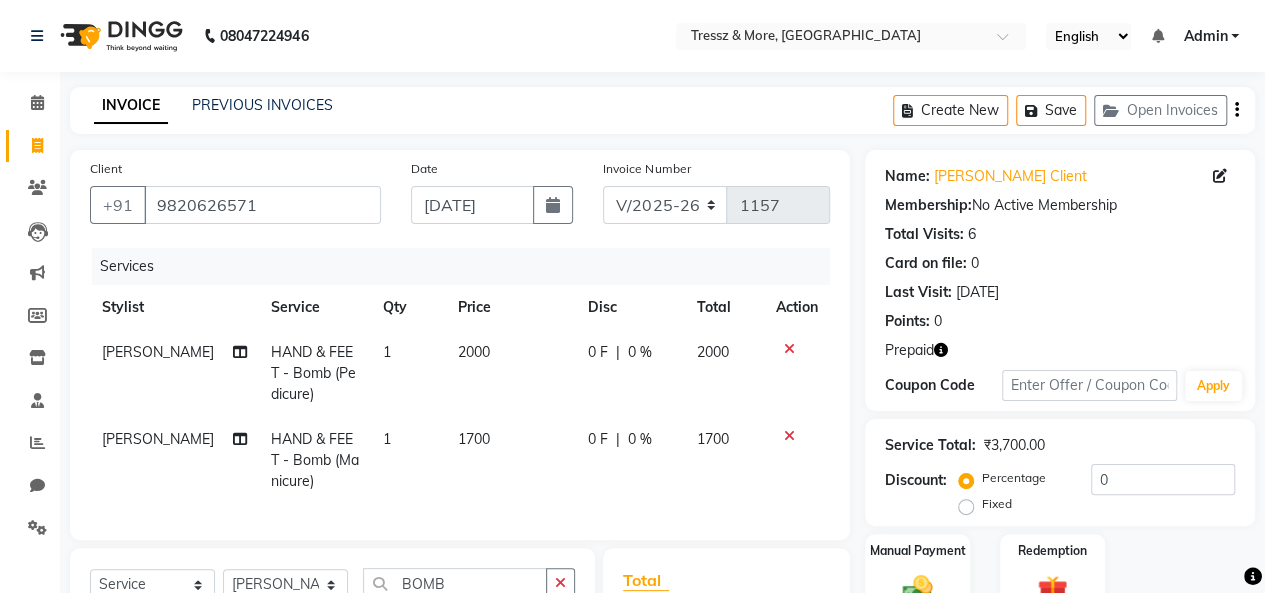 checkbox on "false" 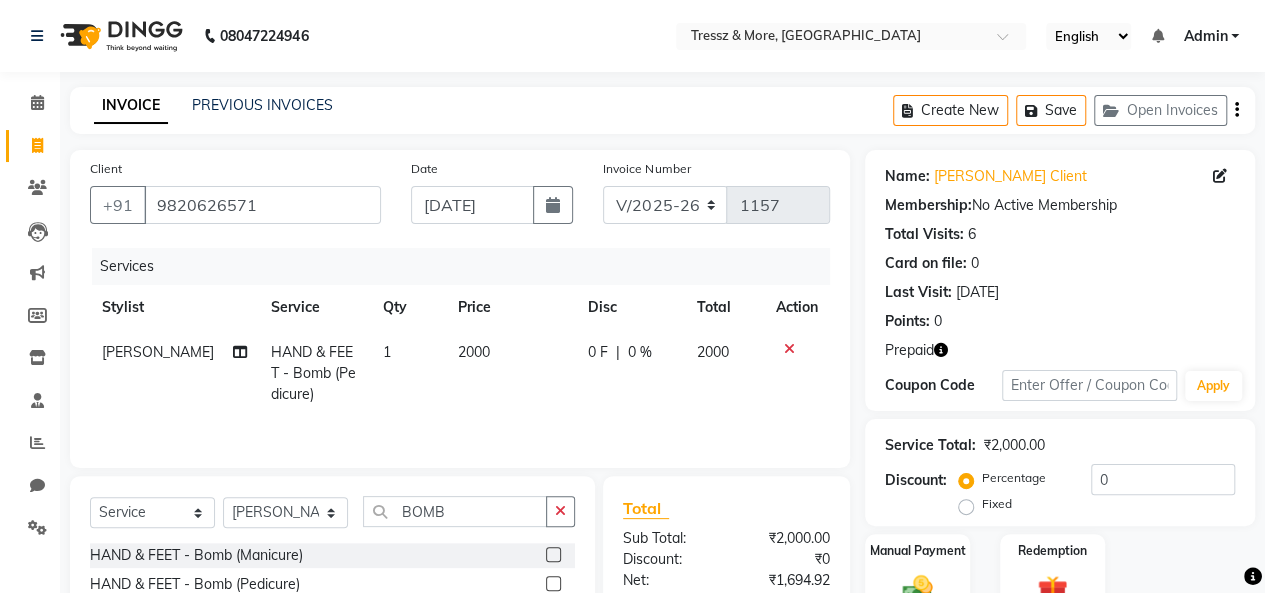 click 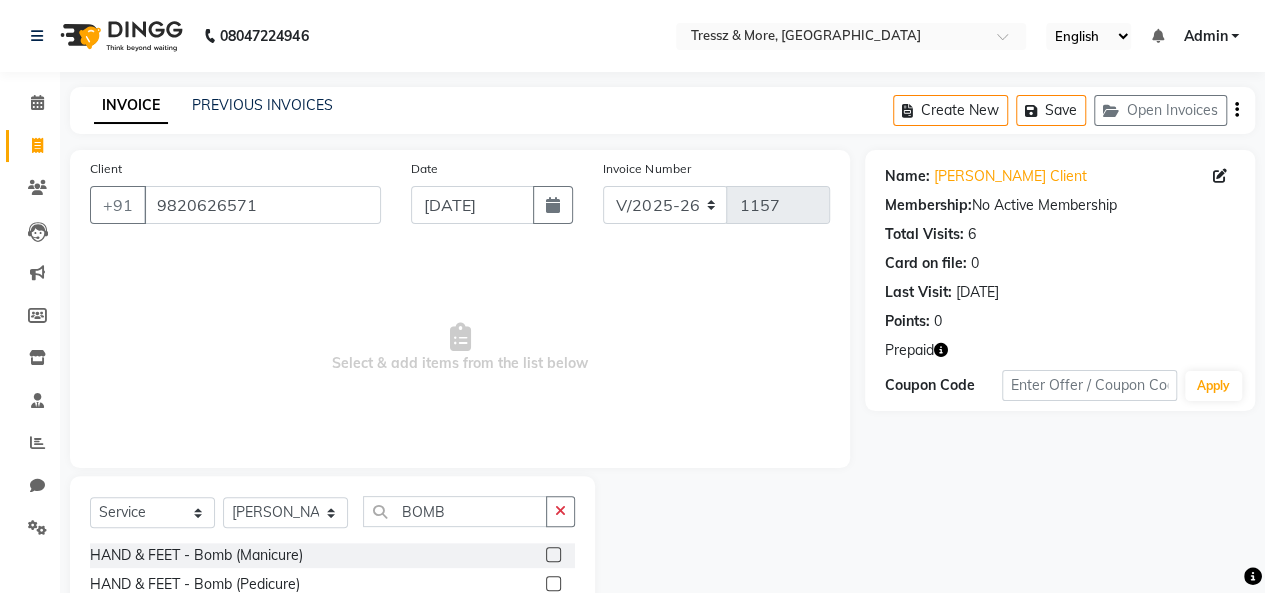 drag, startPoint x: 554, startPoint y: 581, endPoint x: 548, endPoint y: 572, distance: 10.816654 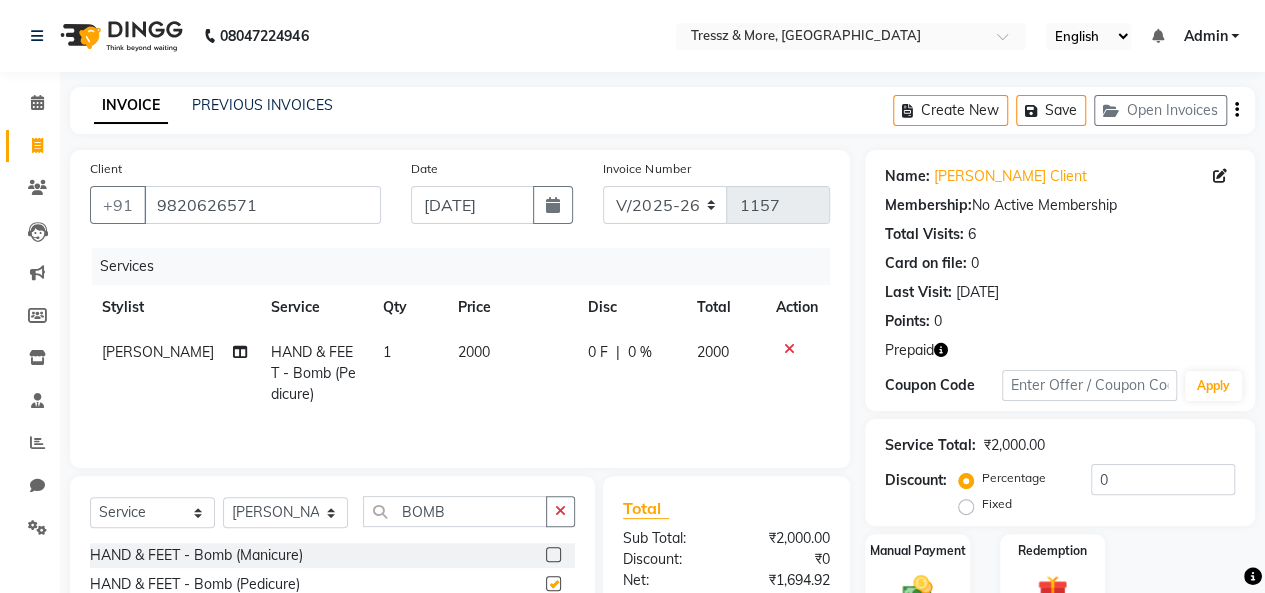 checkbox on "false" 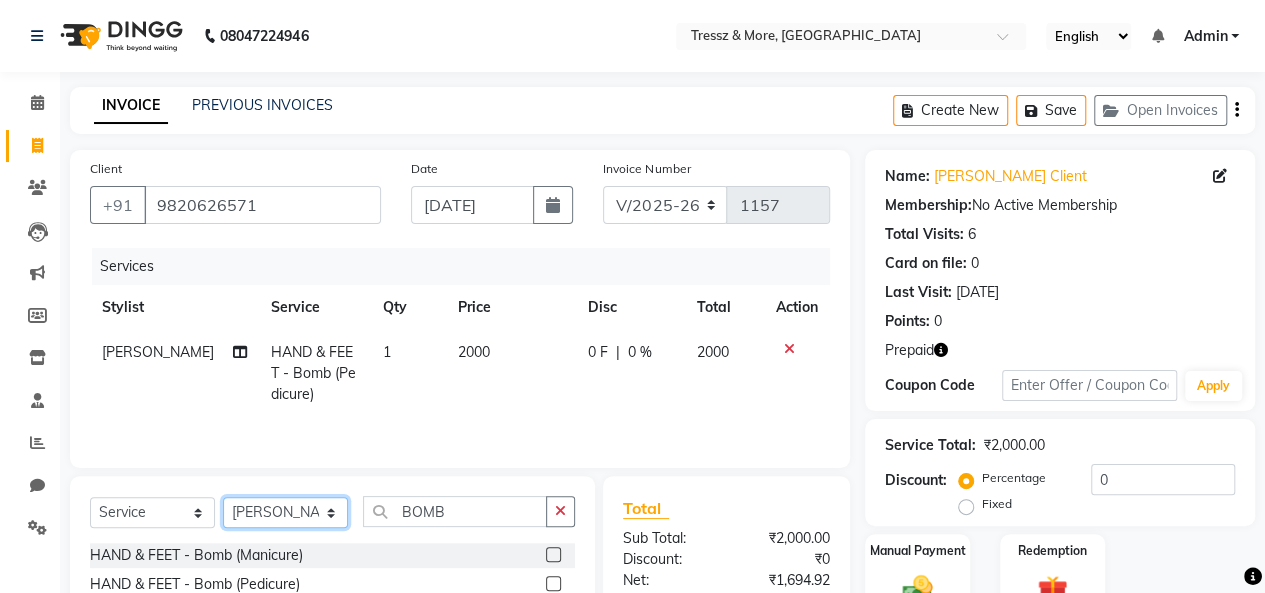 click on "Select Stylist [PERSON_NAME] [PERSON_NAME] [PERSON_NAME] [PERSON_NAME] [PERSON_NAME] [PERSON_NAME] [PERSON_NAME]  [PERSON_NAME] [PERSON_NAME] [PERSON_NAME] [PERSON_NAME]" 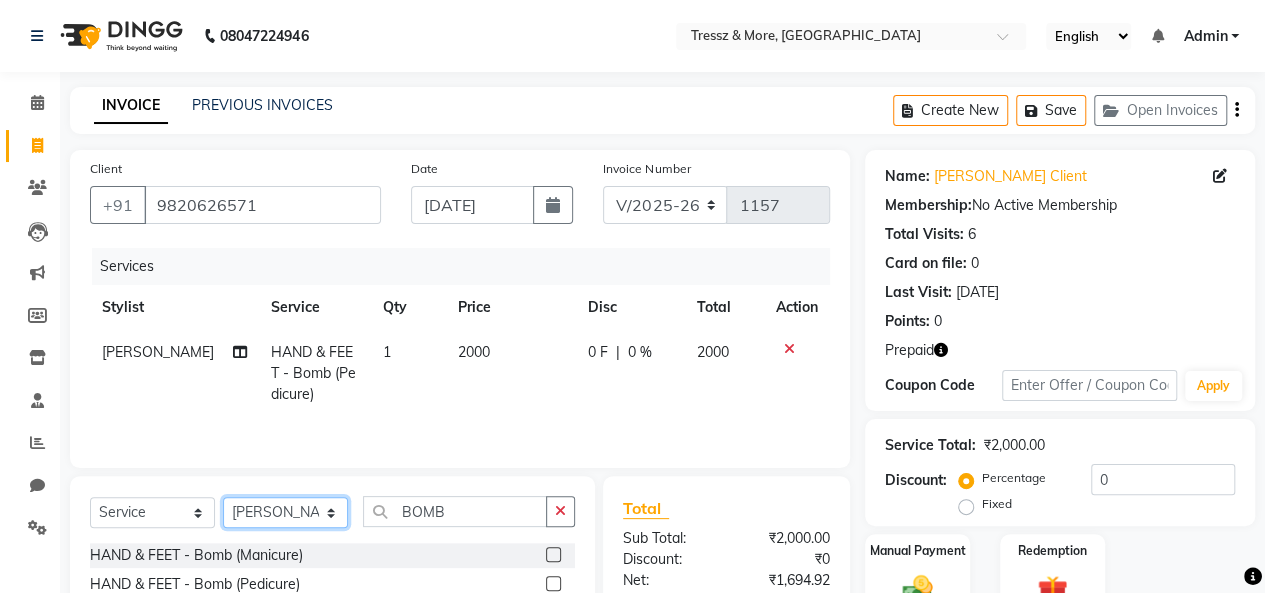 select on "72134" 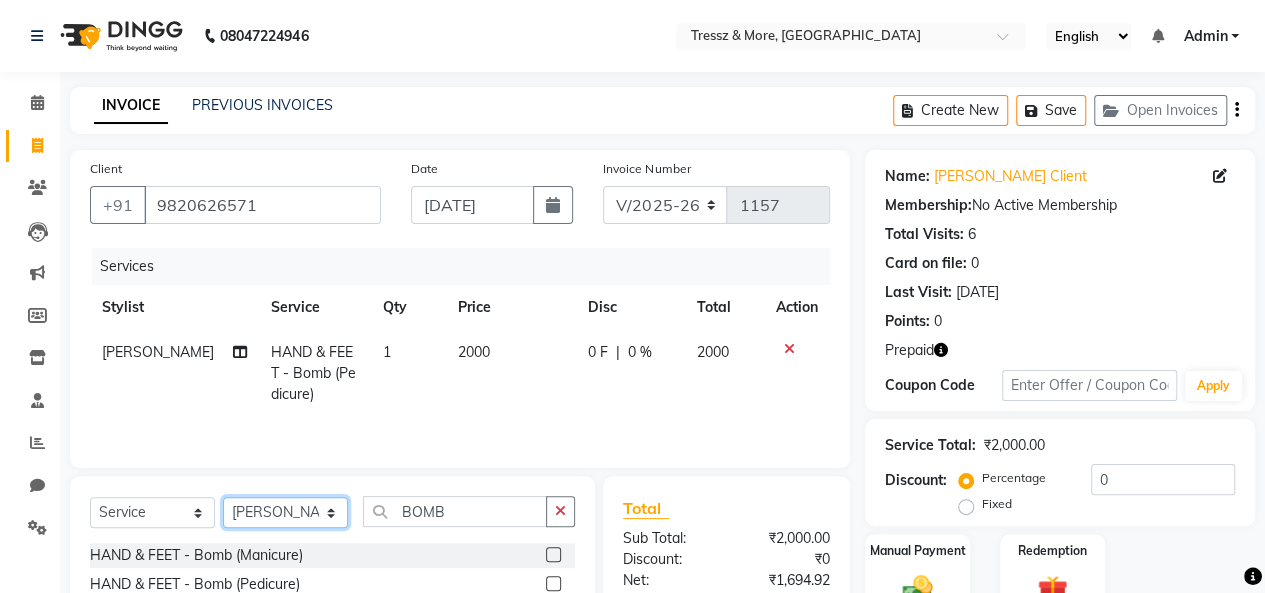 click on "Select Stylist [PERSON_NAME] [PERSON_NAME] [PERSON_NAME] [PERSON_NAME] [PERSON_NAME] [PERSON_NAME] [PERSON_NAME]  [PERSON_NAME] [PERSON_NAME] [PERSON_NAME] [PERSON_NAME]" 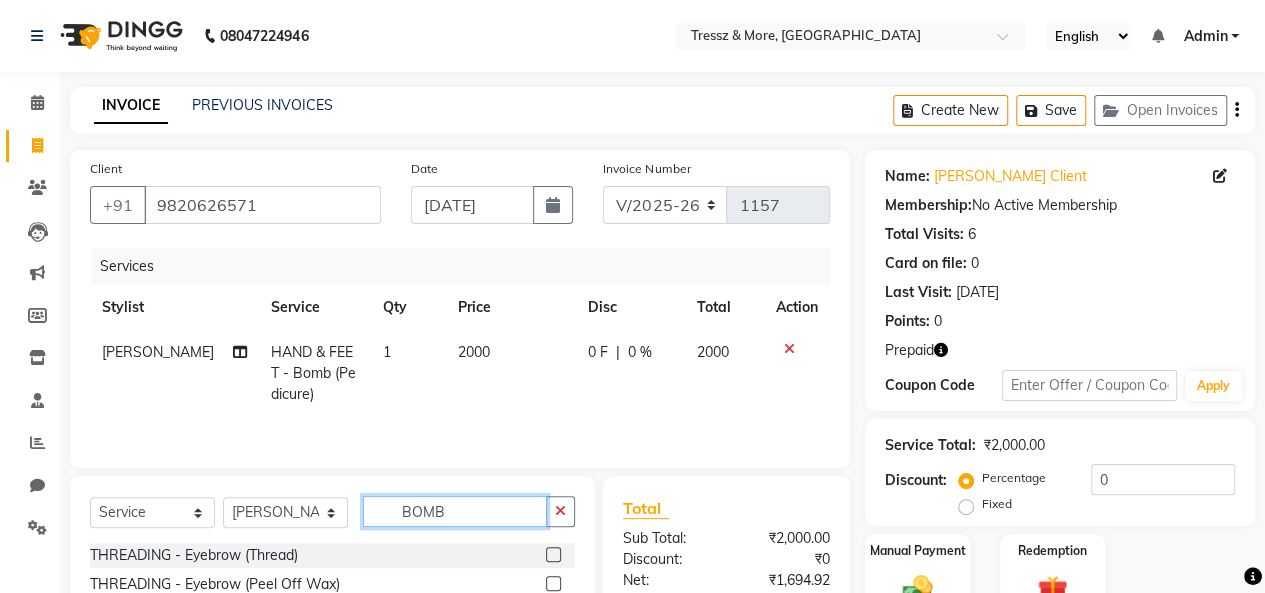 click on "BOMB" 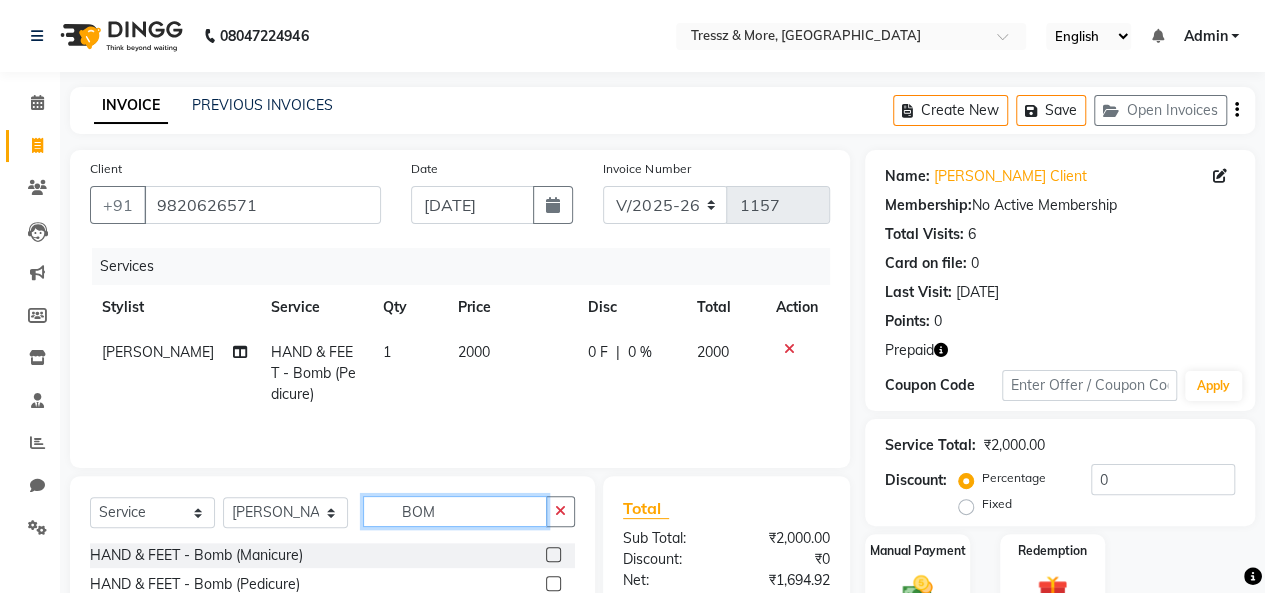type on "BOMB" 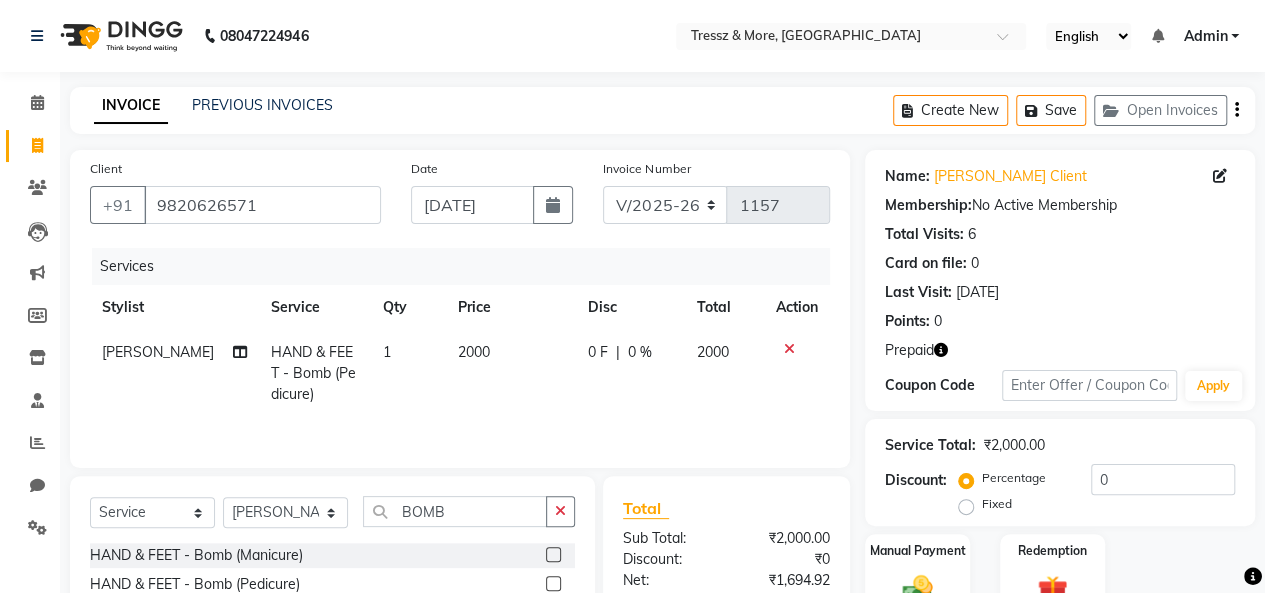 click 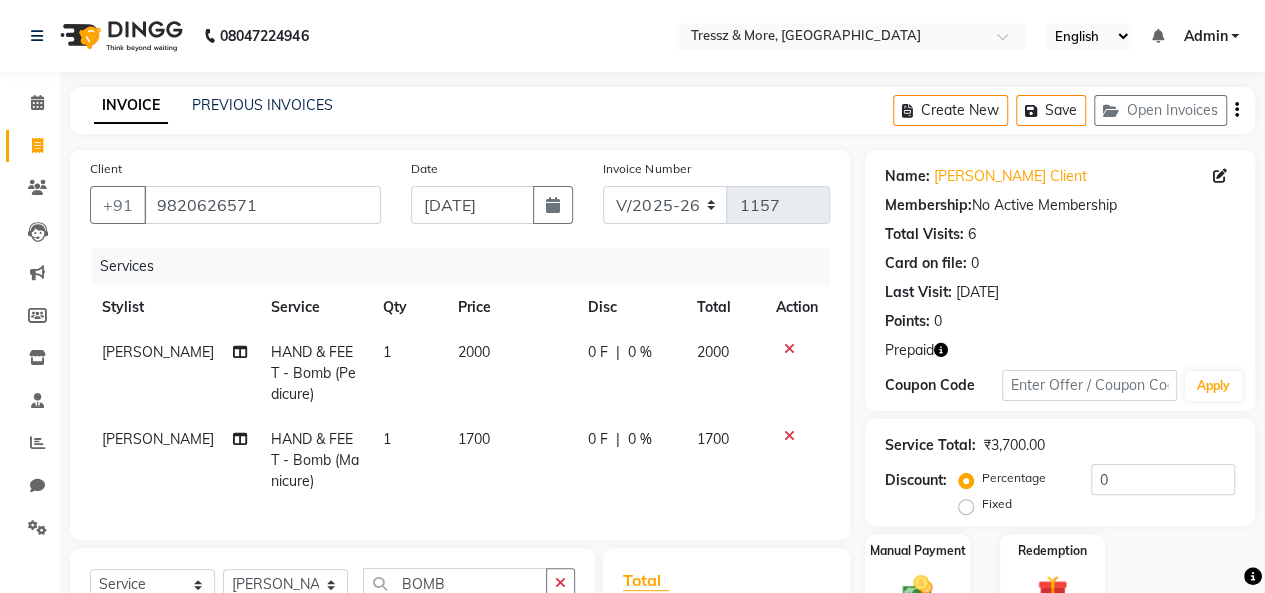 checkbox on "false" 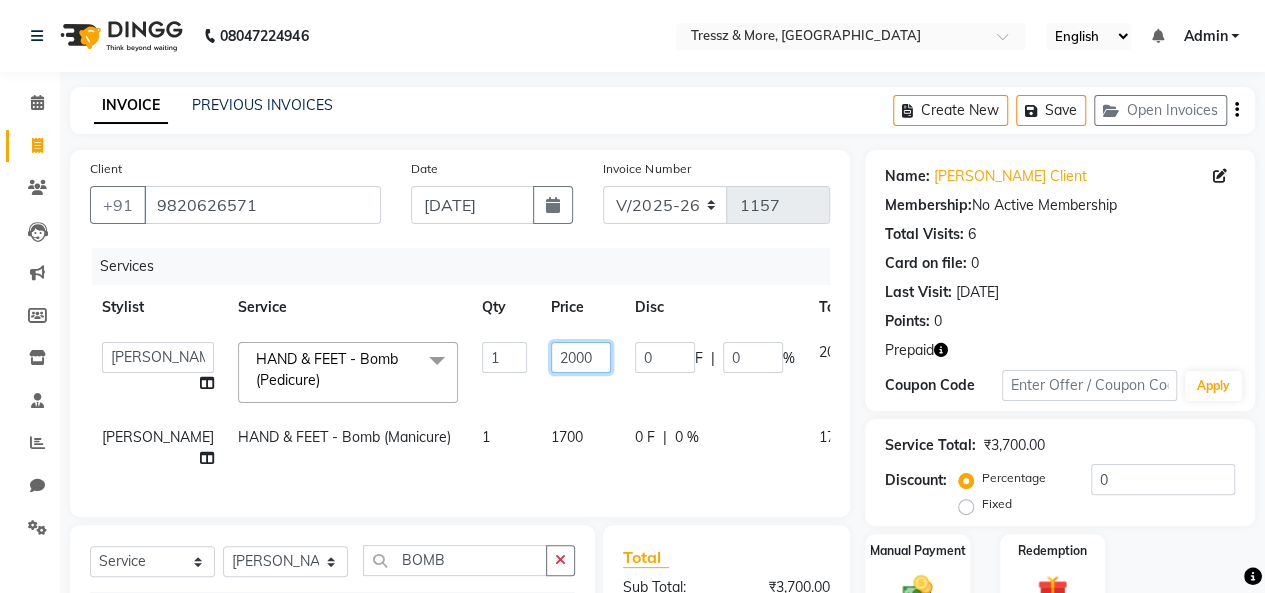 click on "2000" 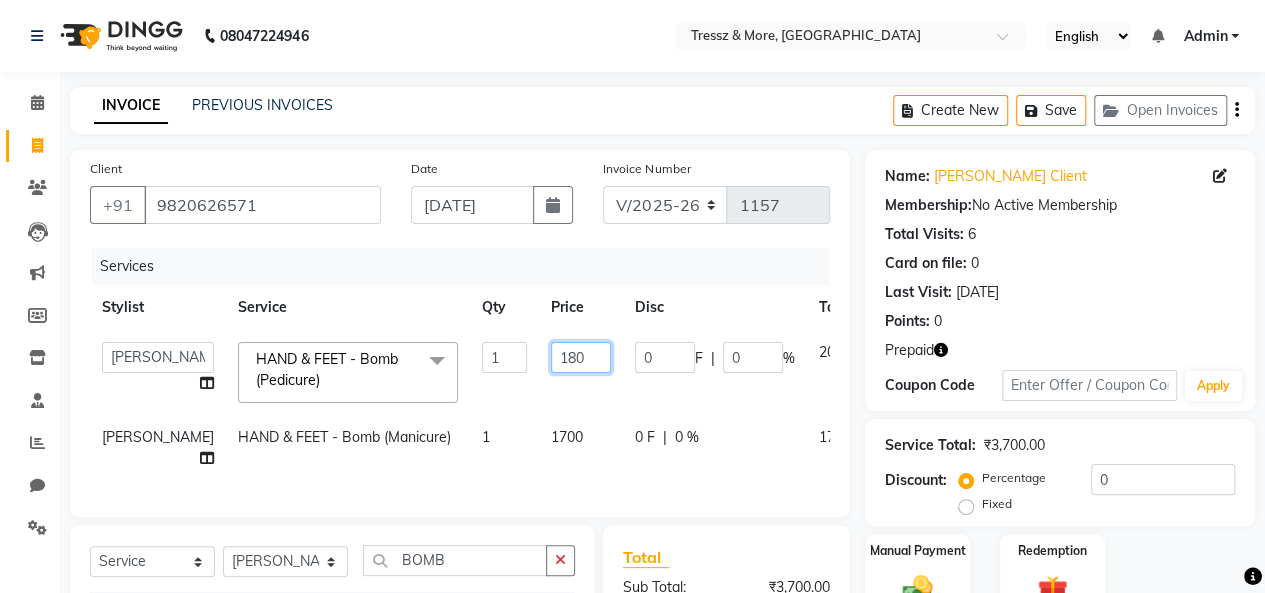 type on "1800" 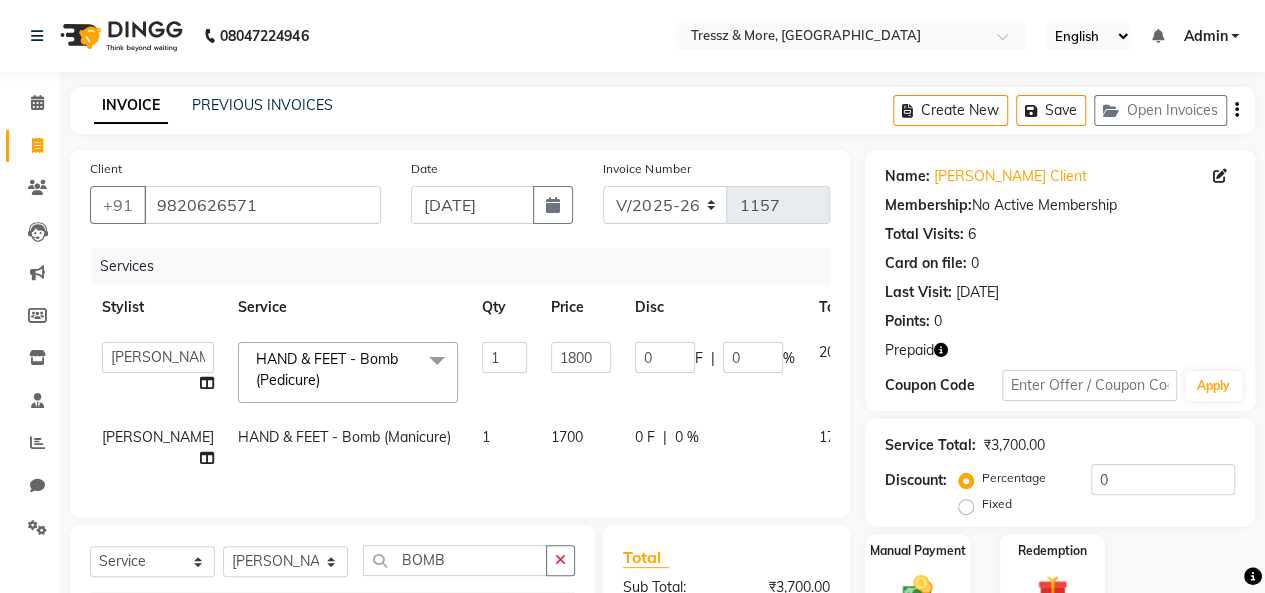 click on "Disc" 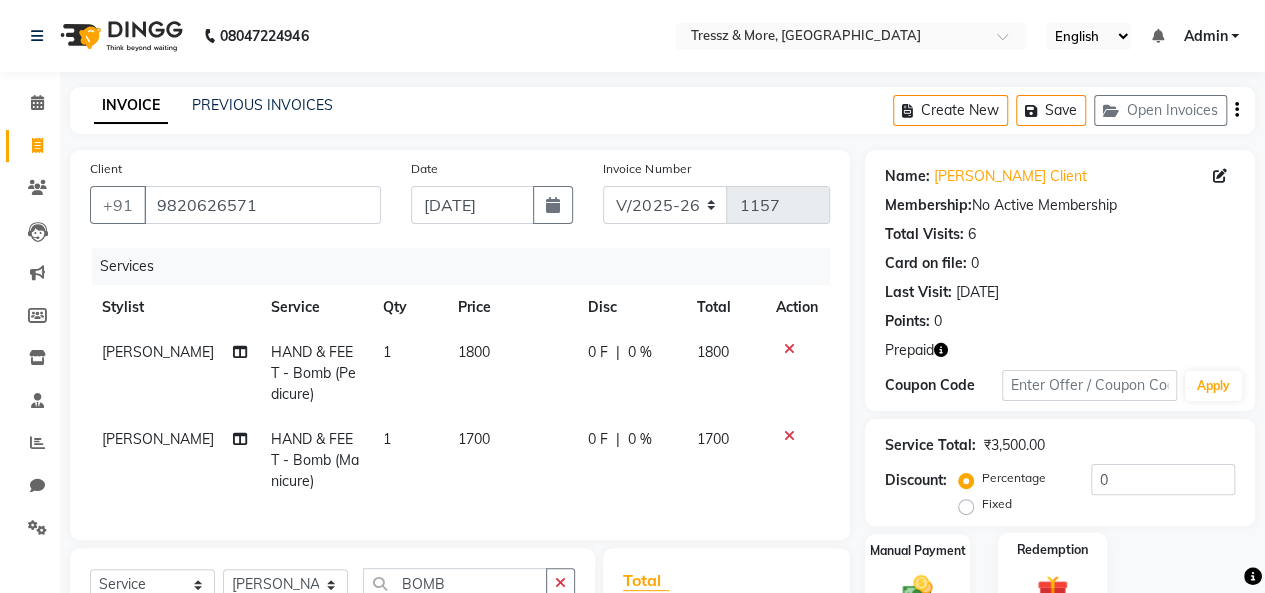 scroll, scrollTop: 292, scrollLeft: 0, axis: vertical 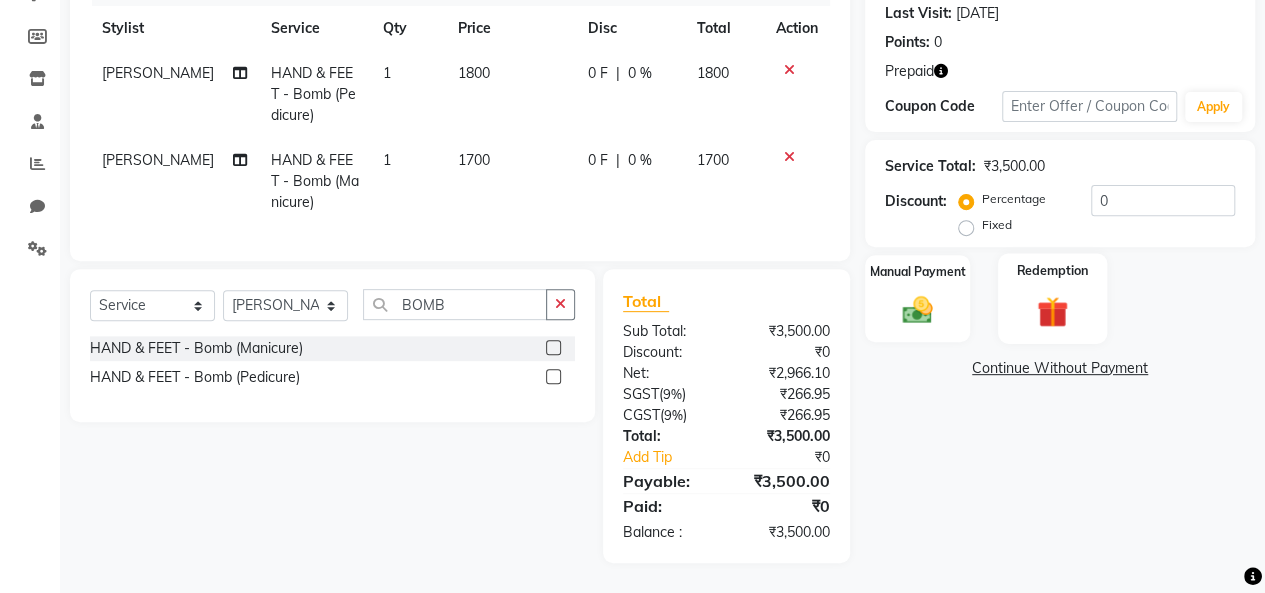 click 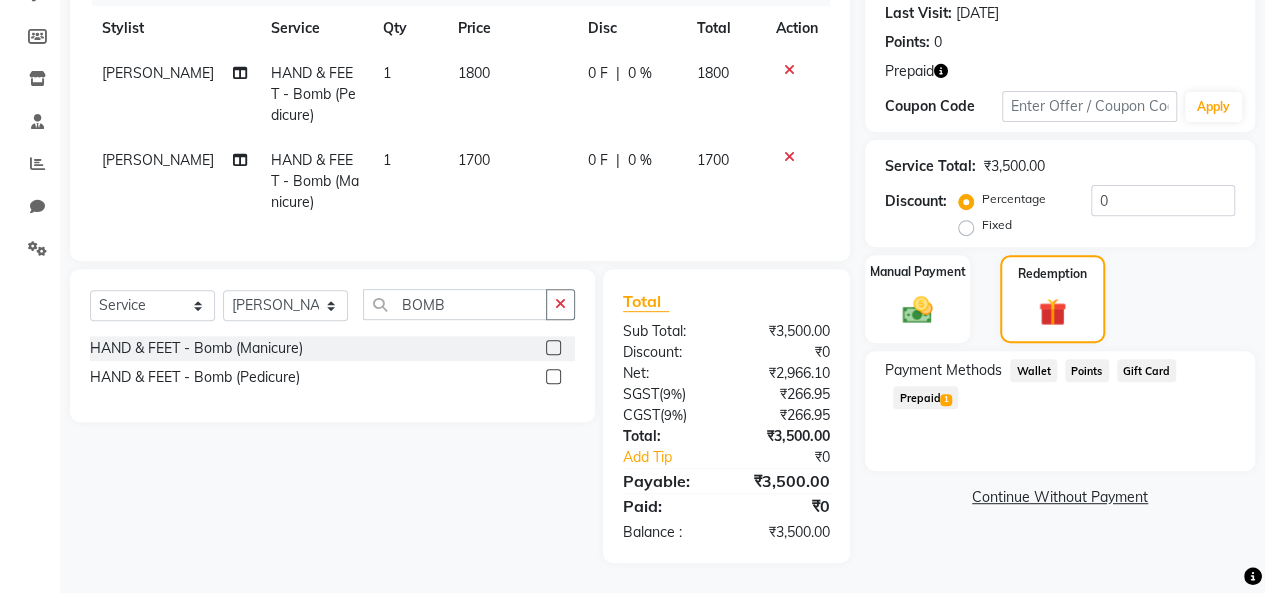 click on "1" 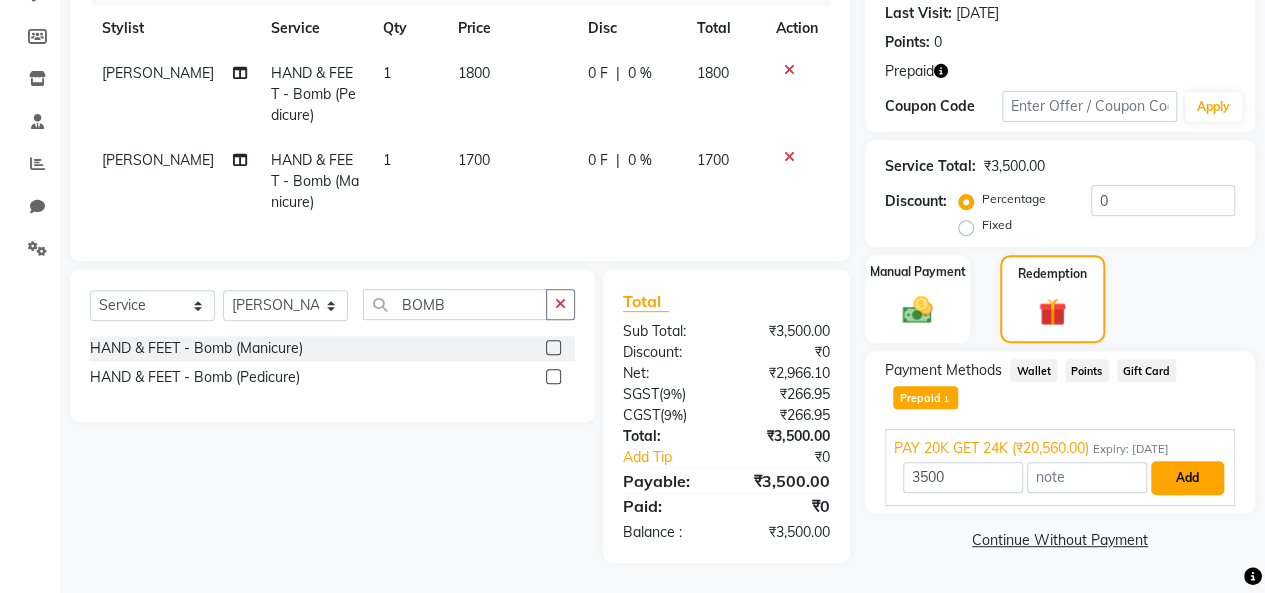 click on "Add" at bounding box center (1187, 478) 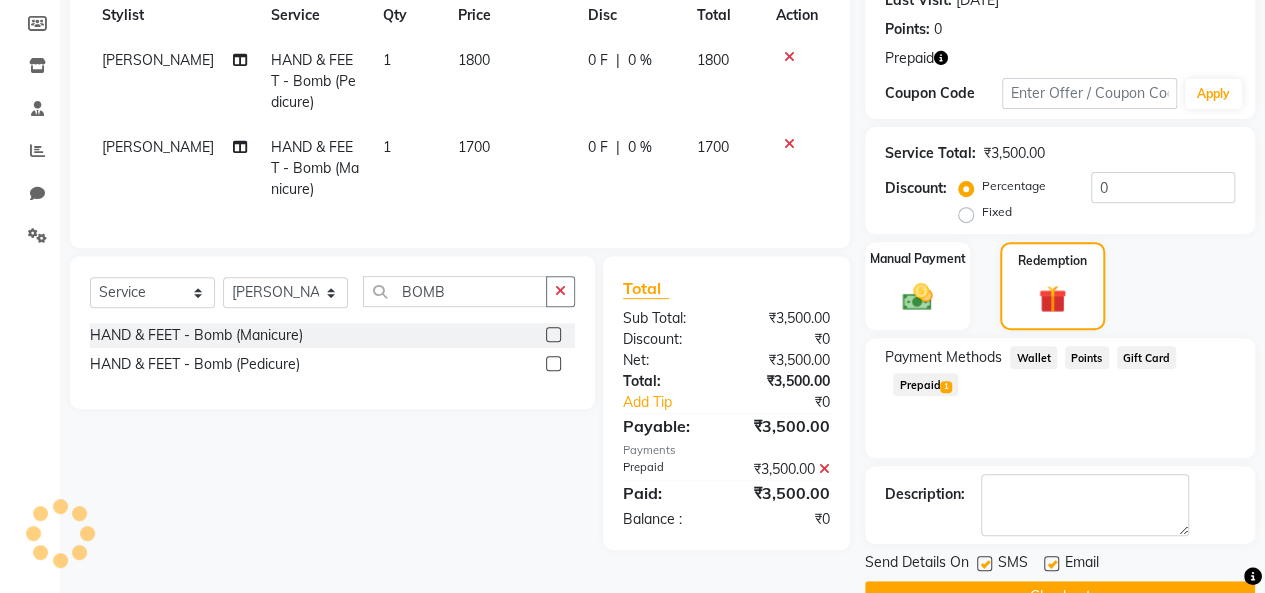 scroll, scrollTop: 339, scrollLeft: 0, axis: vertical 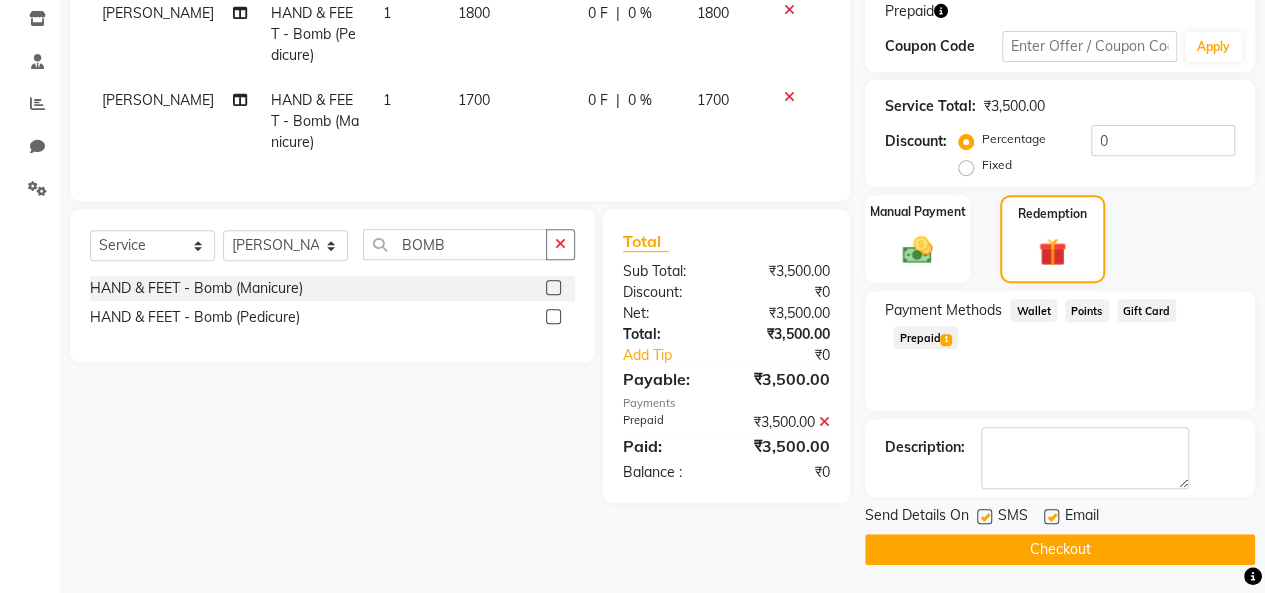 click on "Checkout" 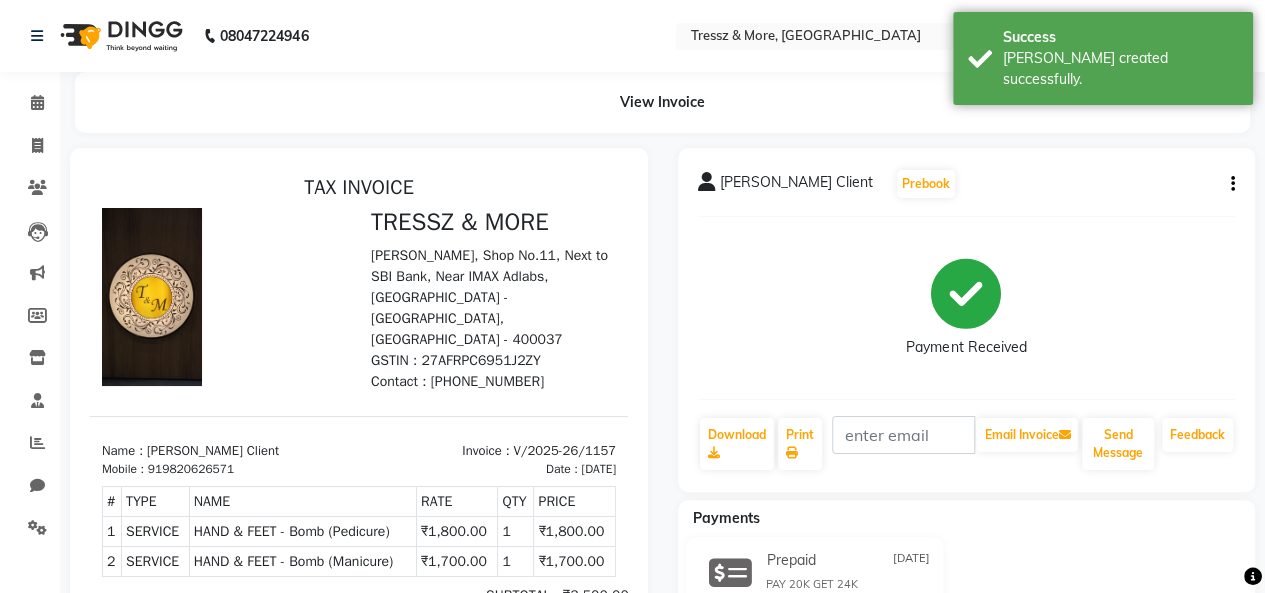 scroll, scrollTop: 0, scrollLeft: 0, axis: both 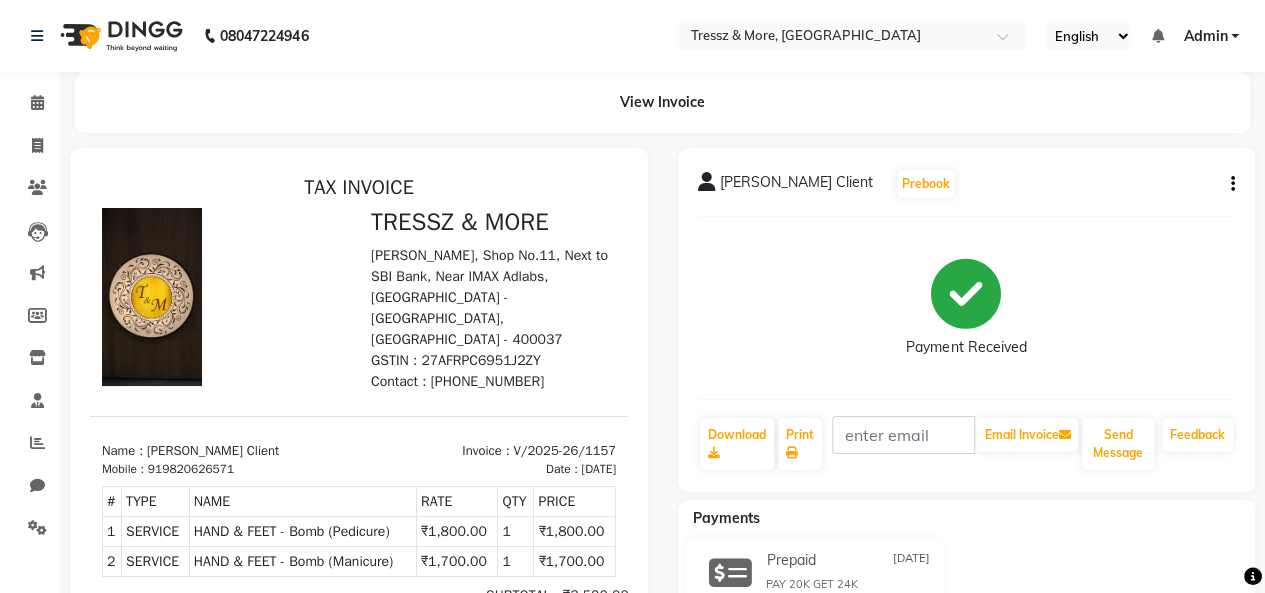 click on "TRESSZ & MORE" at bounding box center (493, 222) 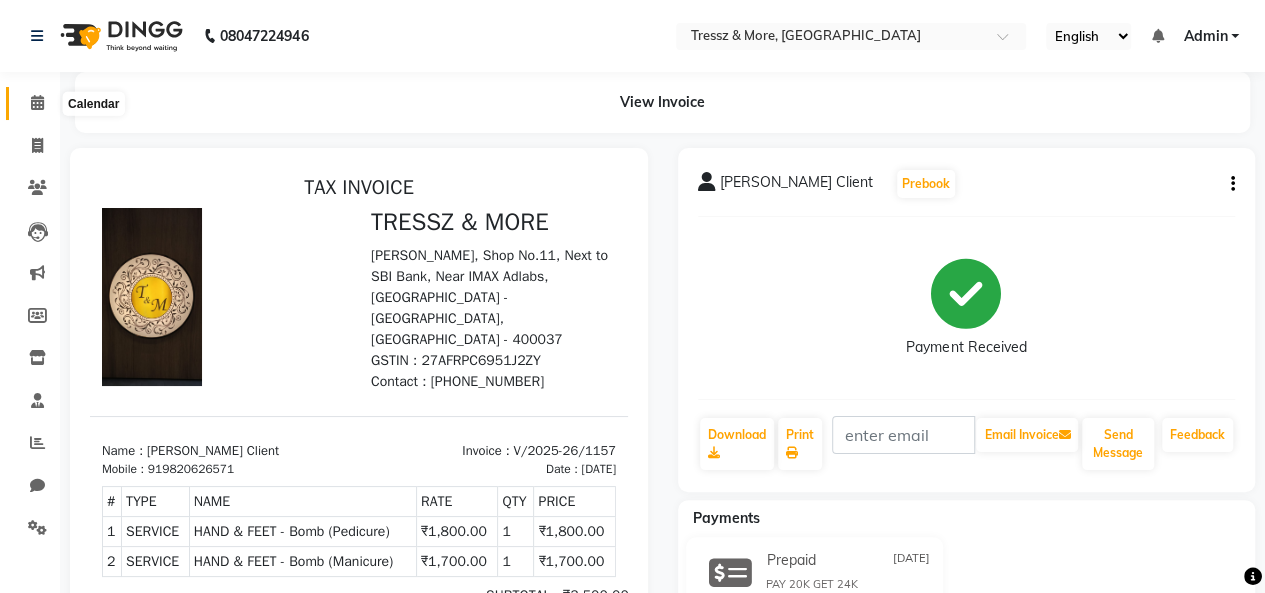 click 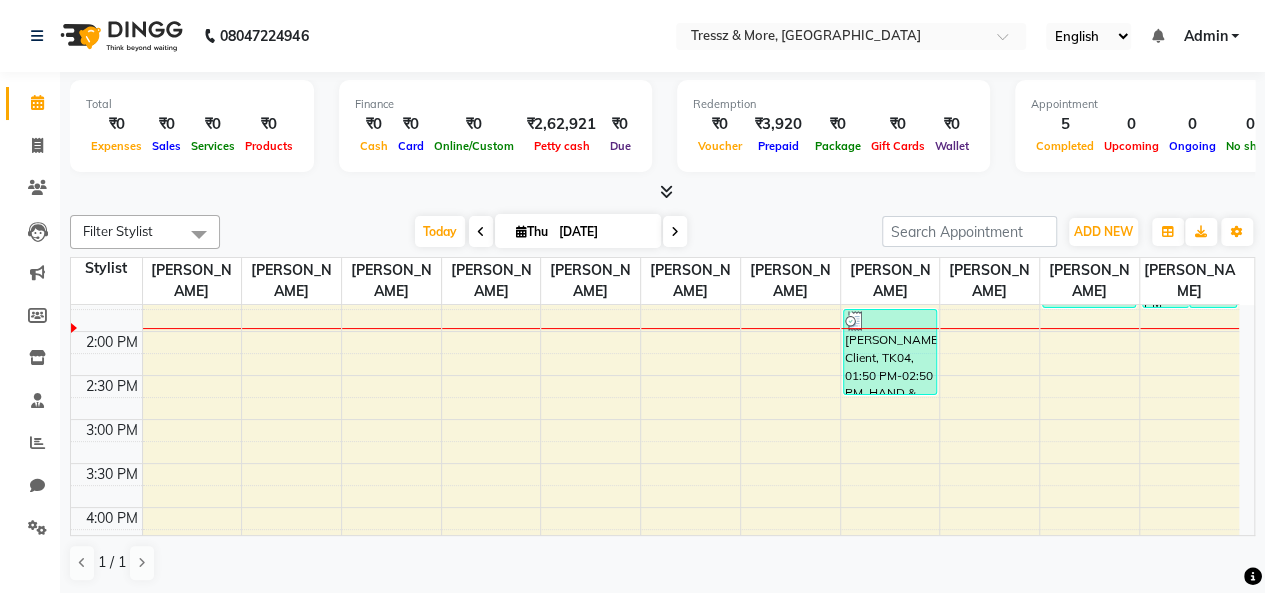 scroll, scrollTop: 494, scrollLeft: 0, axis: vertical 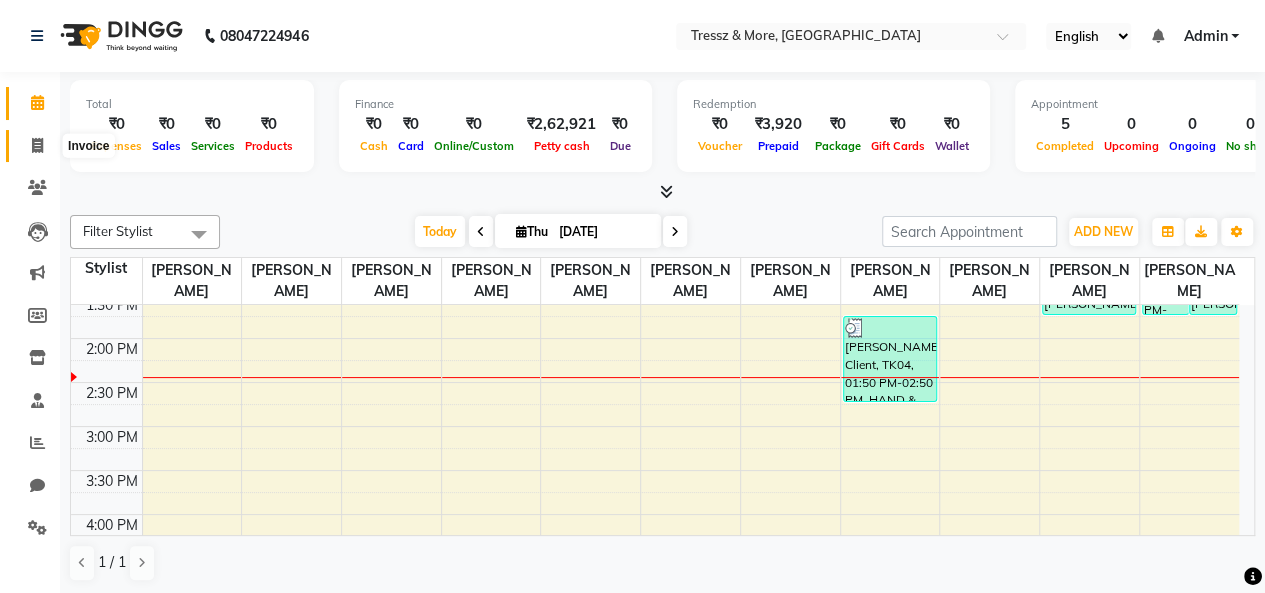 click 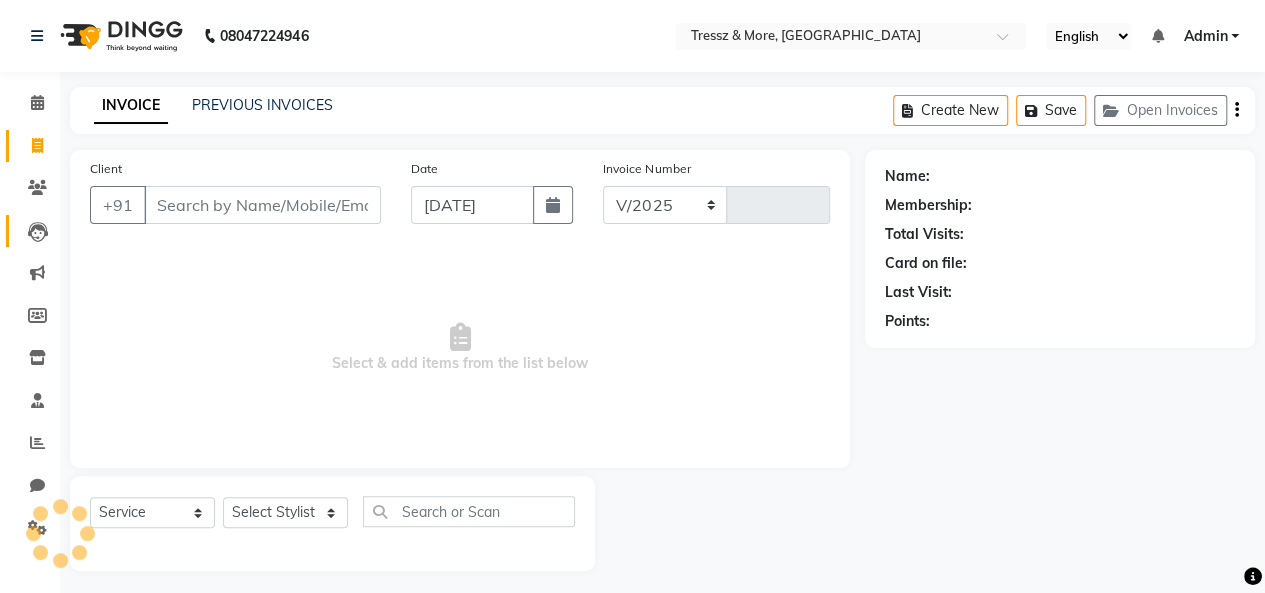 select on "3037" 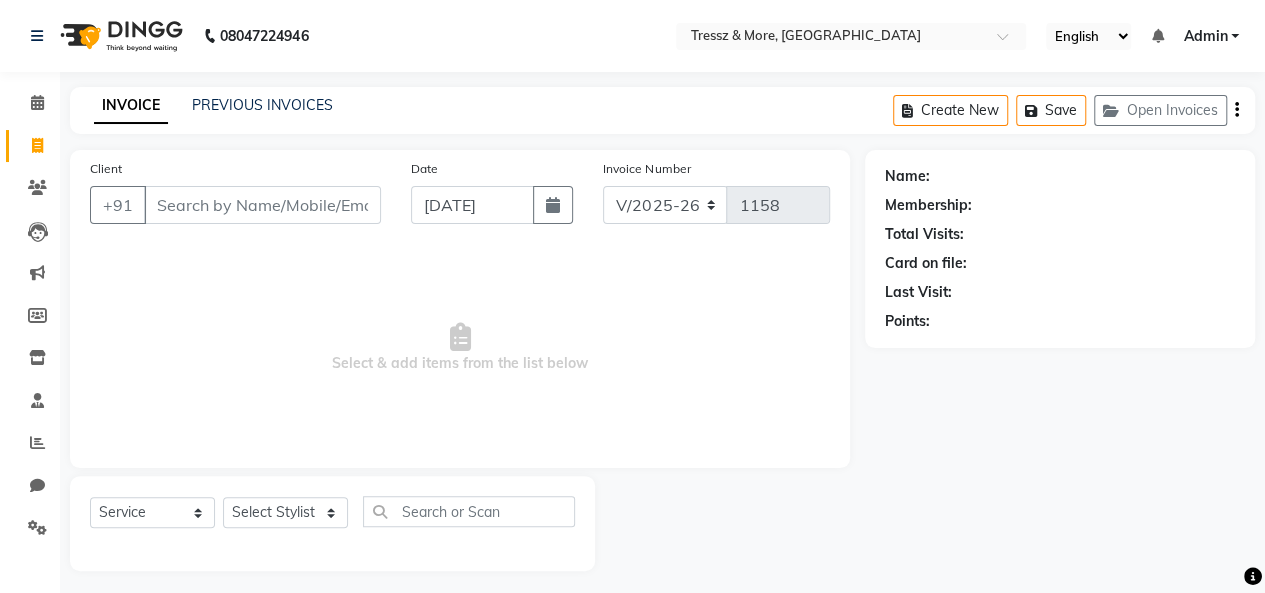 click on "Client" at bounding box center [262, 205] 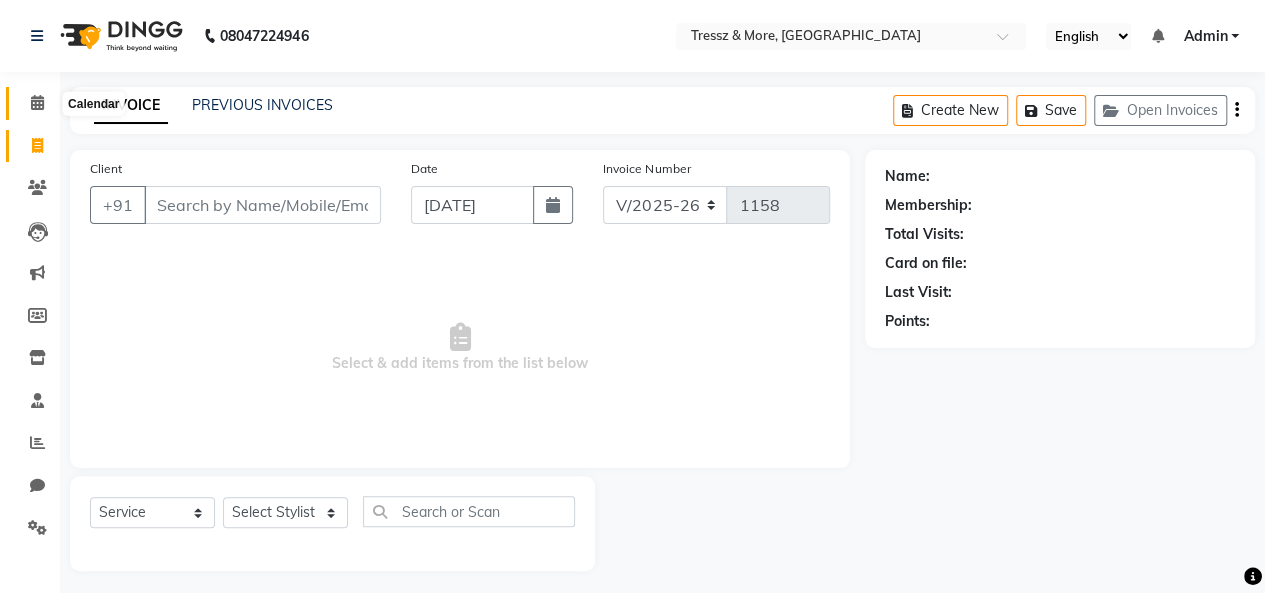 click 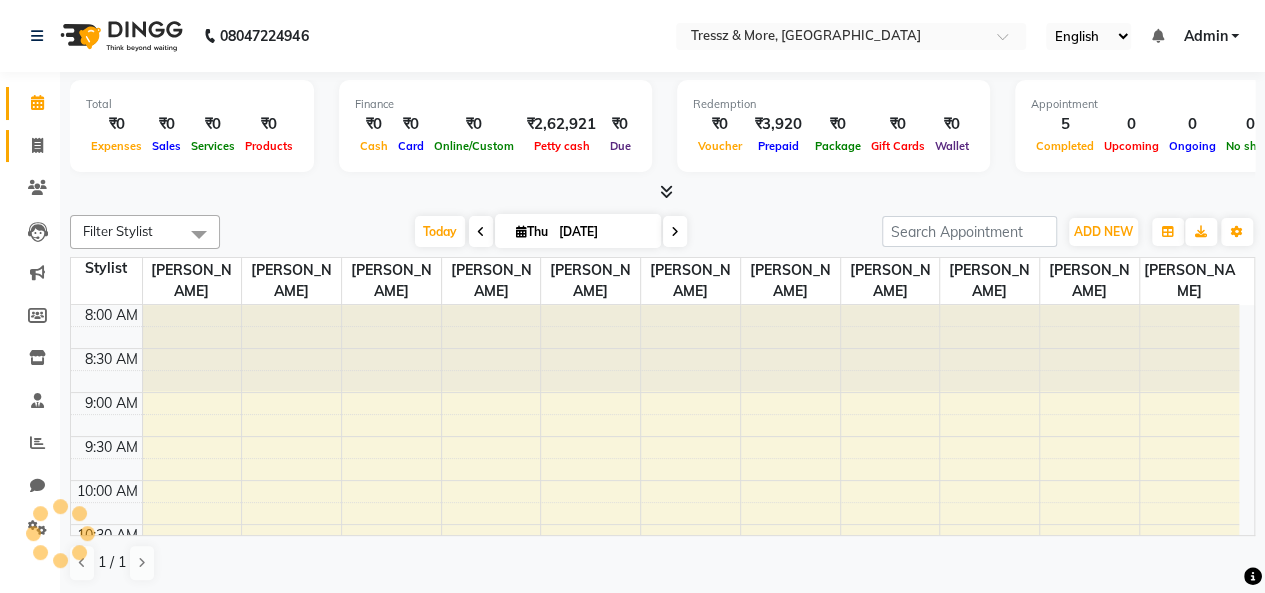 scroll, scrollTop: 0, scrollLeft: 0, axis: both 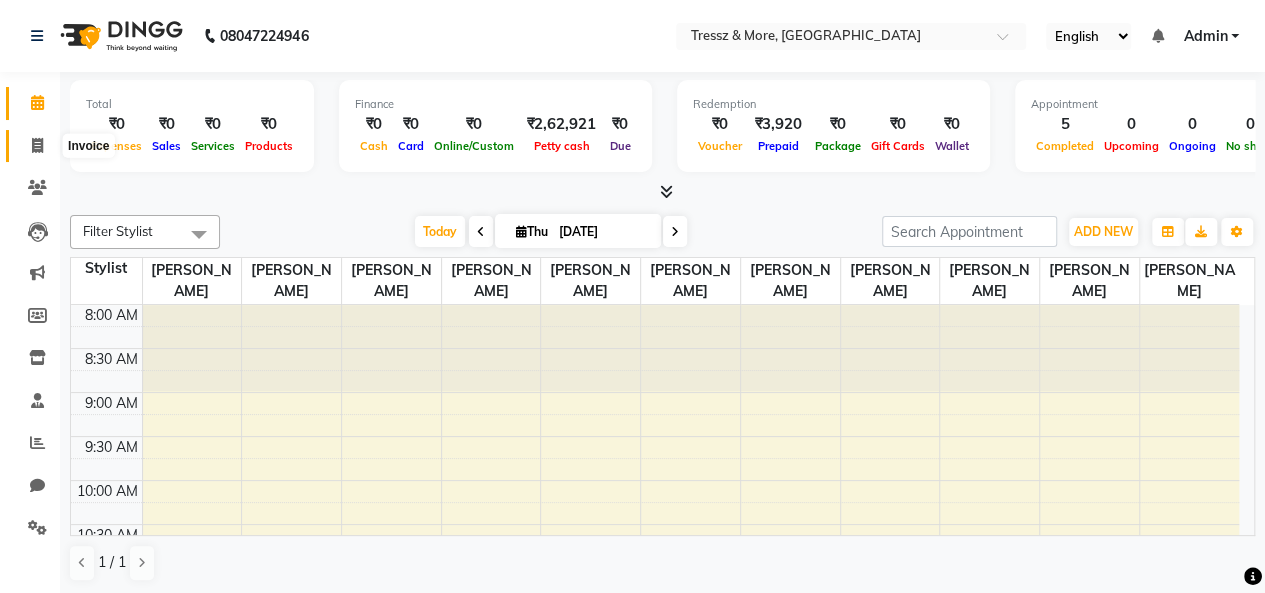 click 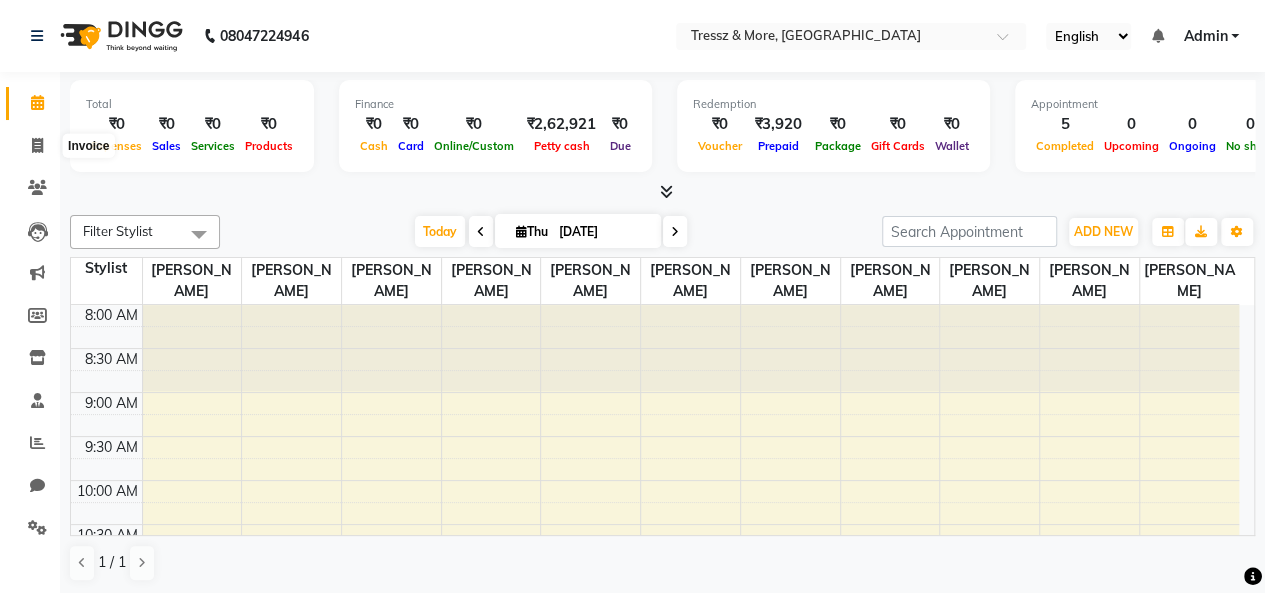 select on "3037" 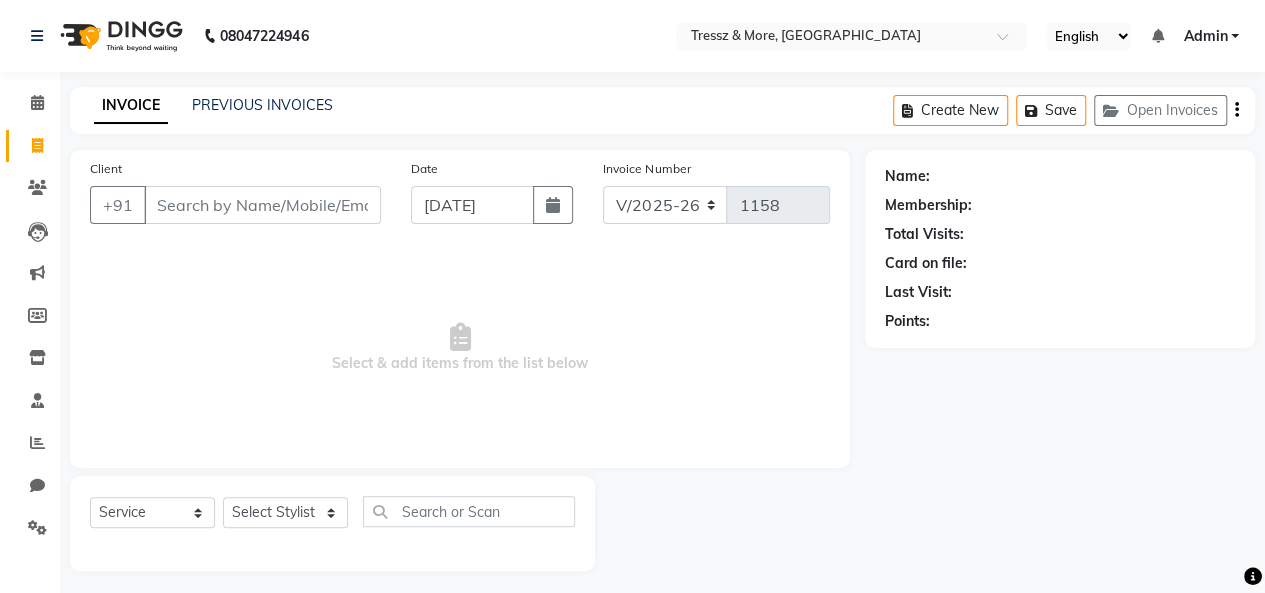 click on "Client" at bounding box center (262, 205) 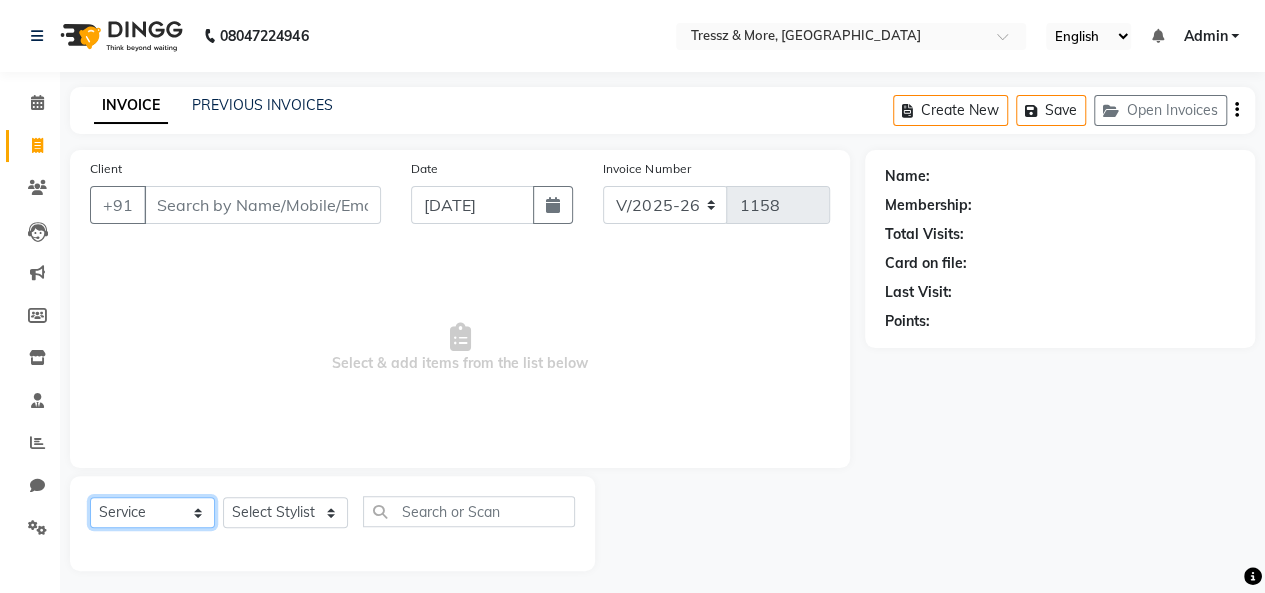 click on "Select  Service  Product  Membership  Package Voucher Prepaid Gift Card" 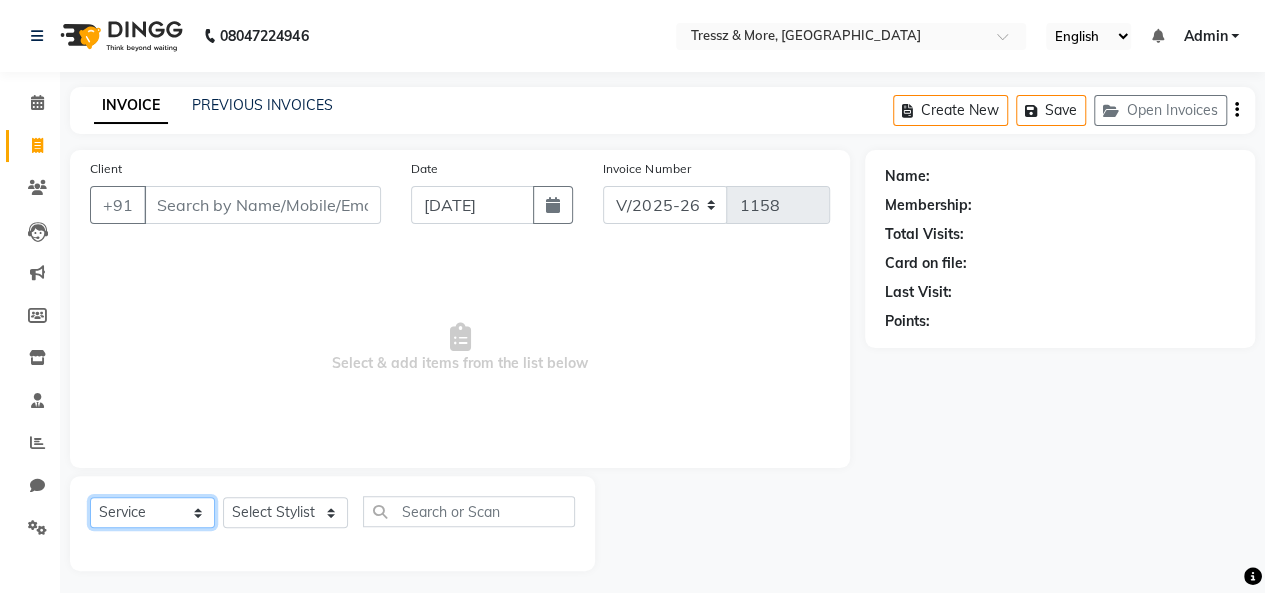 click on "Select  Service  Product  Membership  Package Voucher Prepaid Gift Card" 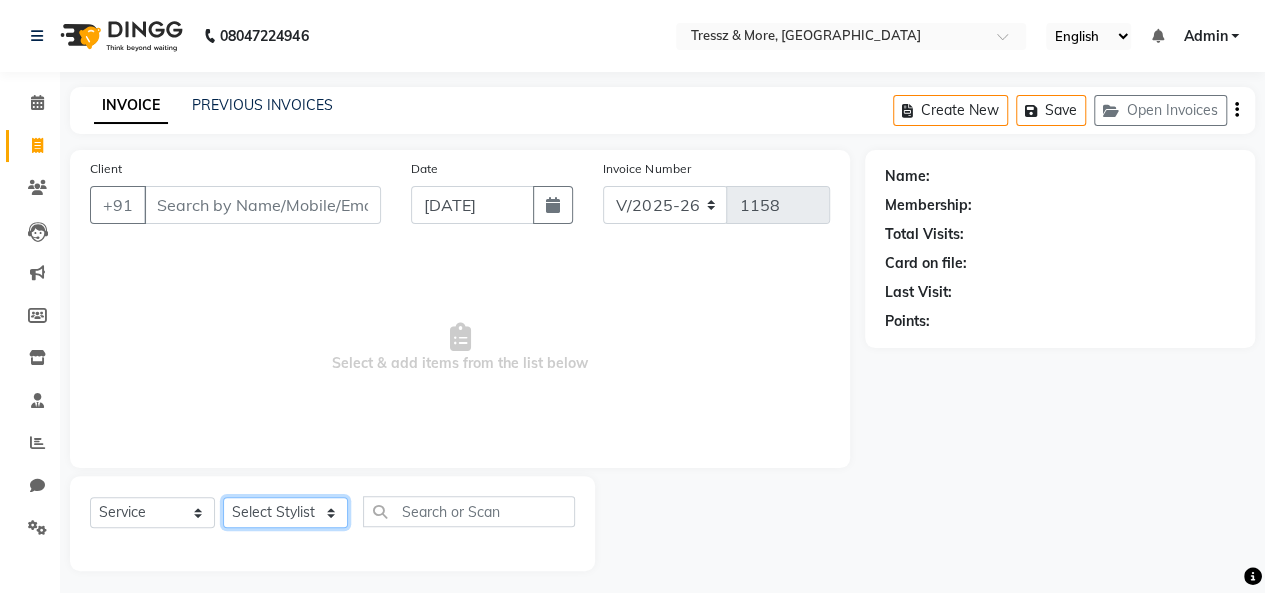 click on "Select Stylist [PERSON_NAME] [PERSON_NAME] [PERSON_NAME] [PERSON_NAME] [PERSON_NAME] [PERSON_NAME] [PERSON_NAME]  [PERSON_NAME] [PERSON_NAME] [PERSON_NAME] [PERSON_NAME]" 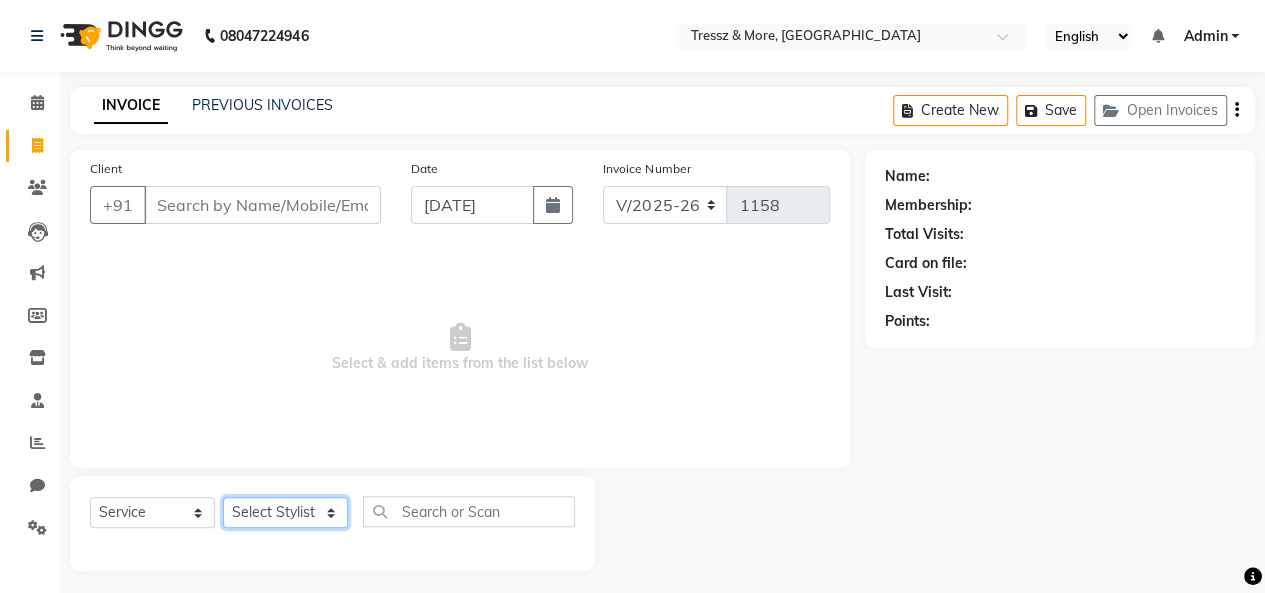 select on "13465" 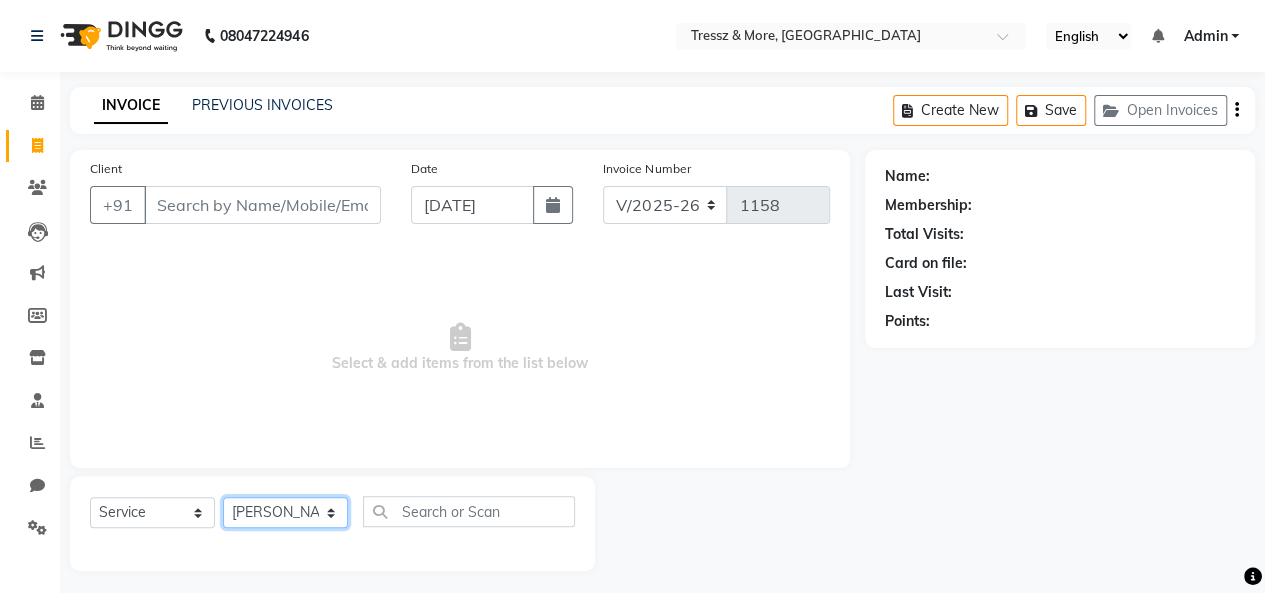click on "Select Stylist [PERSON_NAME] [PERSON_NAME] [PERSON_NAME] [PERSON_NAME] [PERSON_NAME] [PERSON_NAME] [PERSON_NAME]  [PERSON_NAME] [PERSON_NAME] [PERSON_NAME] [PERSON_NAME]" 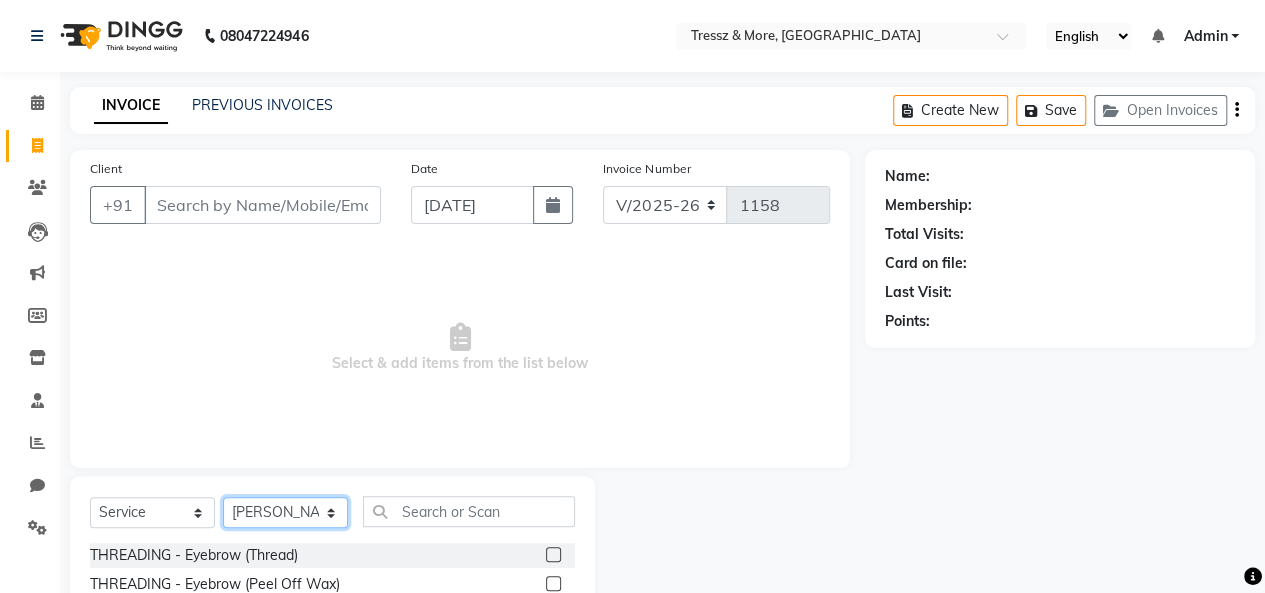 scroll, scrollTop: 200, scrollLeft: 0, axis: vertical 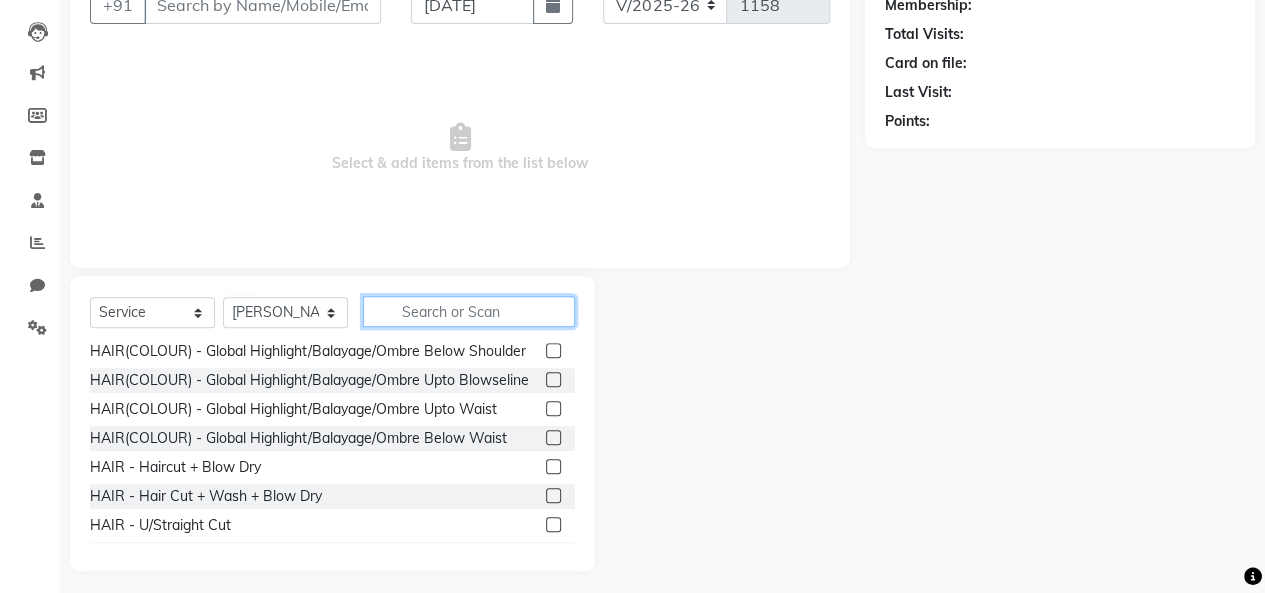 click 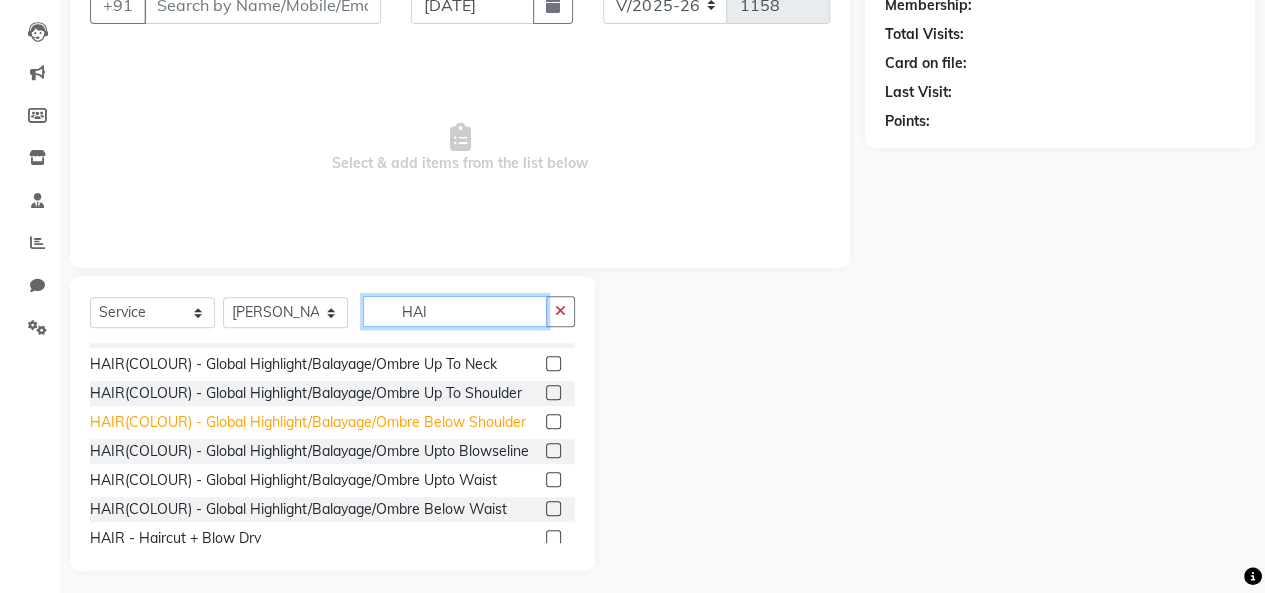 scroll, scrollTop: 1280, scrollLeft: 0, axis: vertical 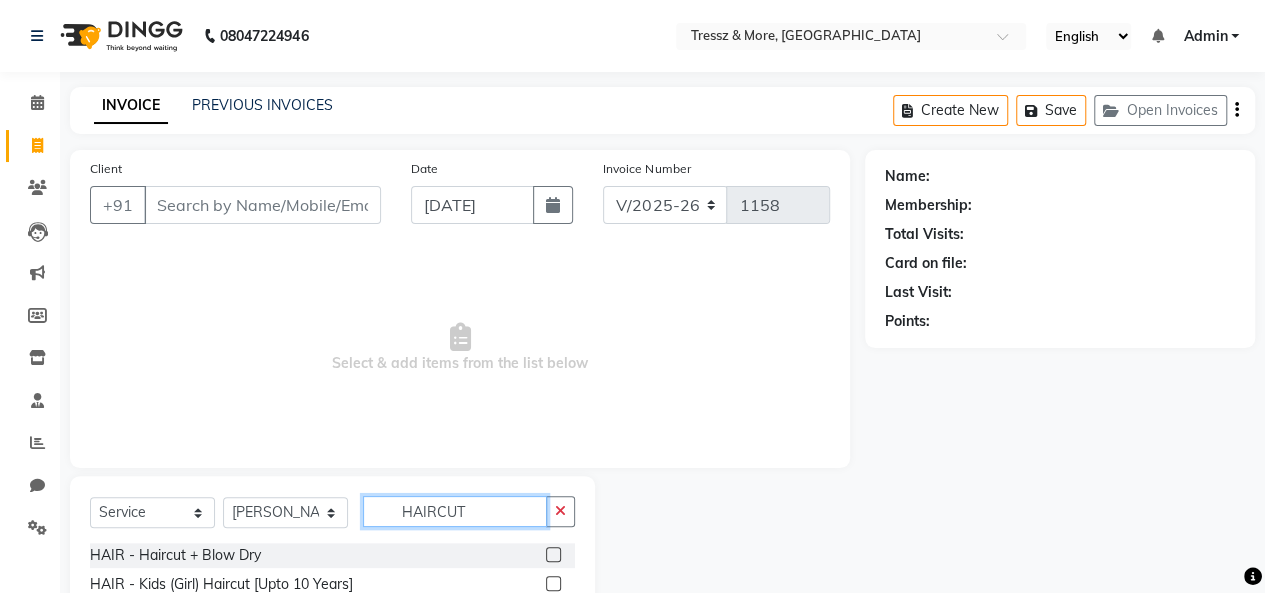 type on "HAIRCUT" 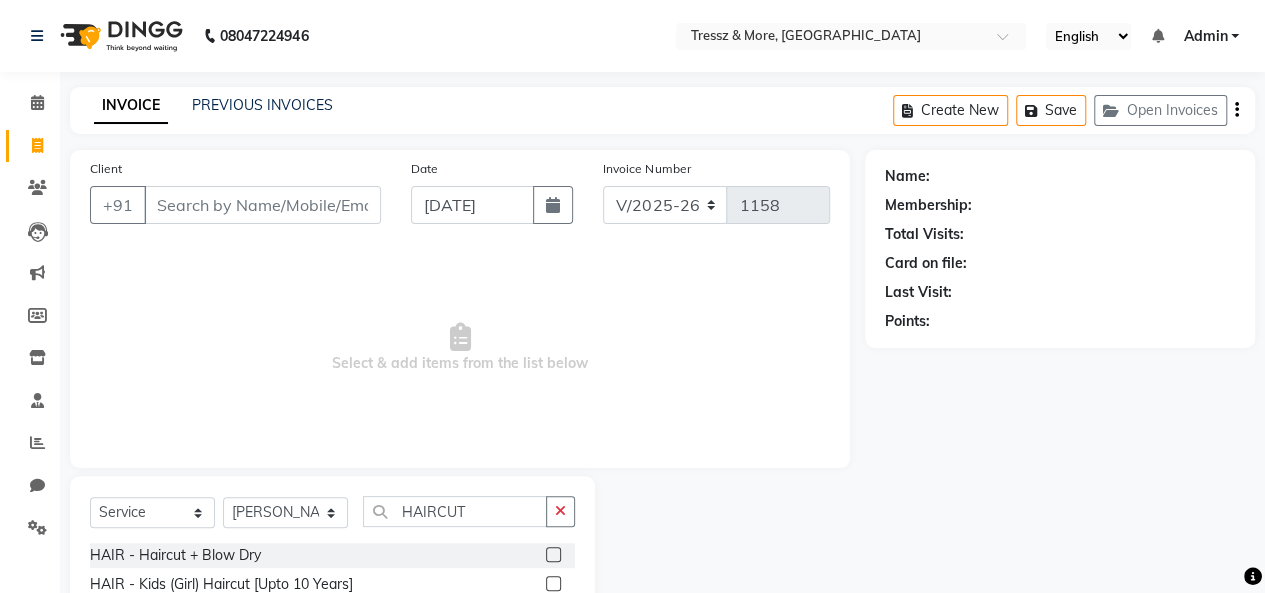 click 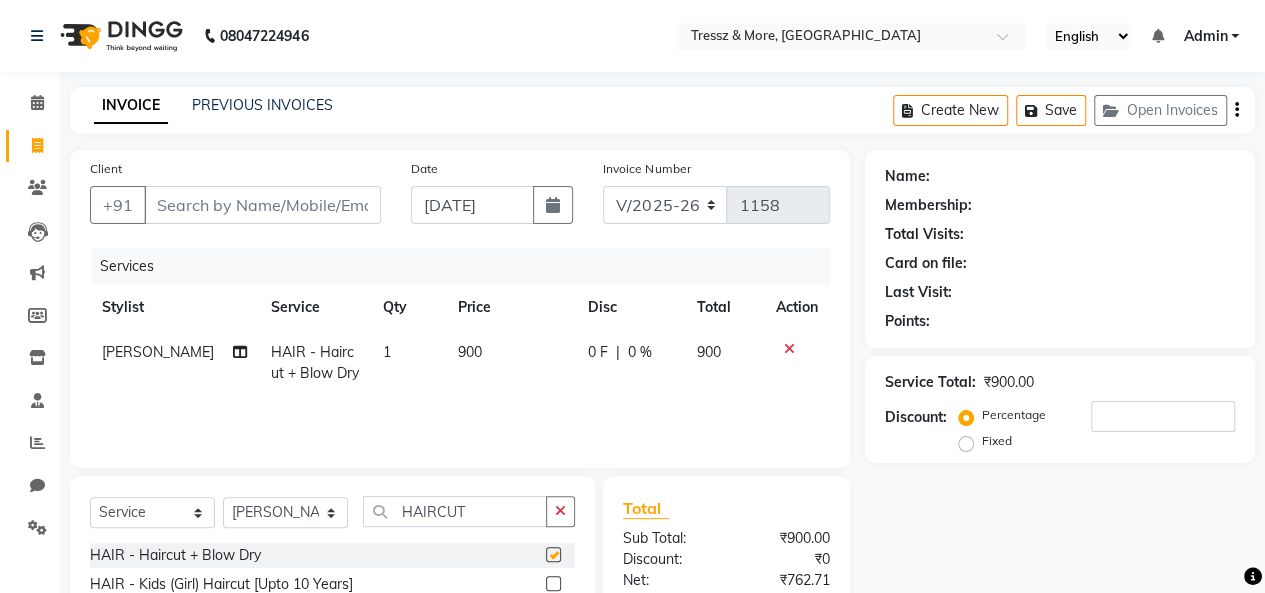 checkbox on "false" 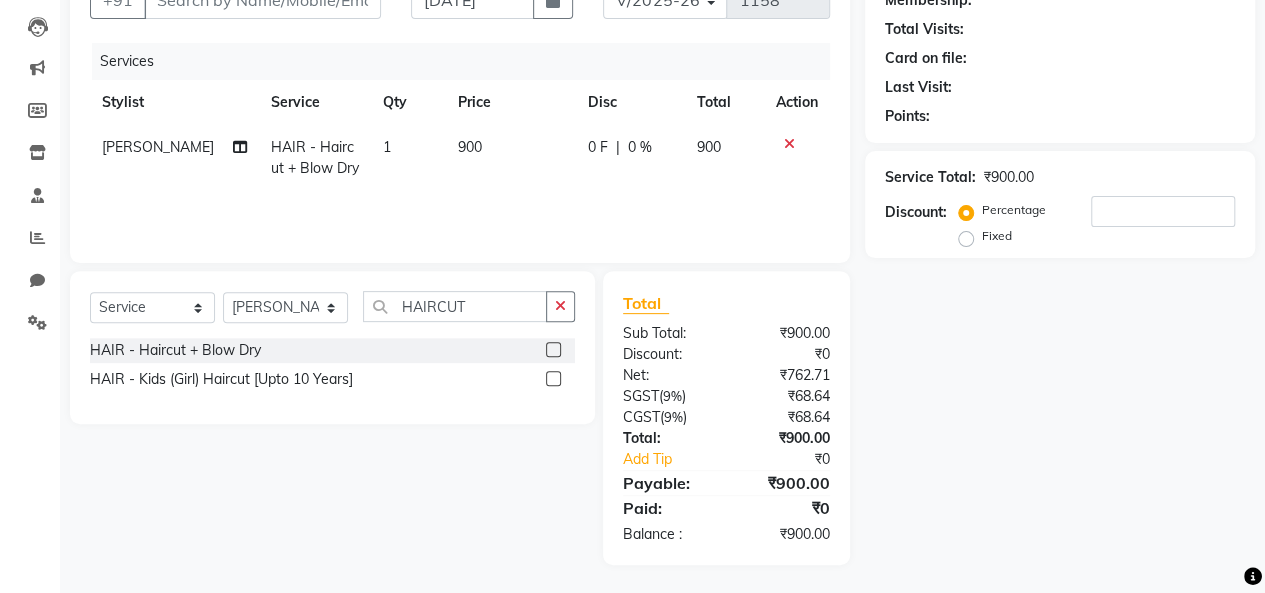 scroll, scrollTop: 0, scrollLeft: 0, axis: both 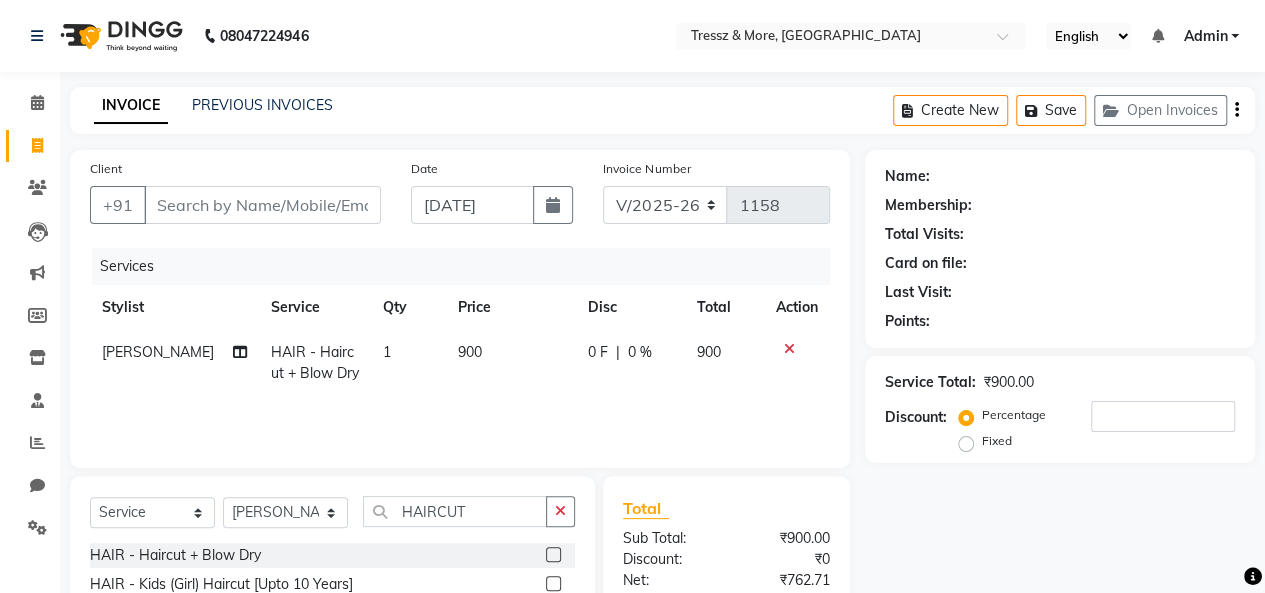 click 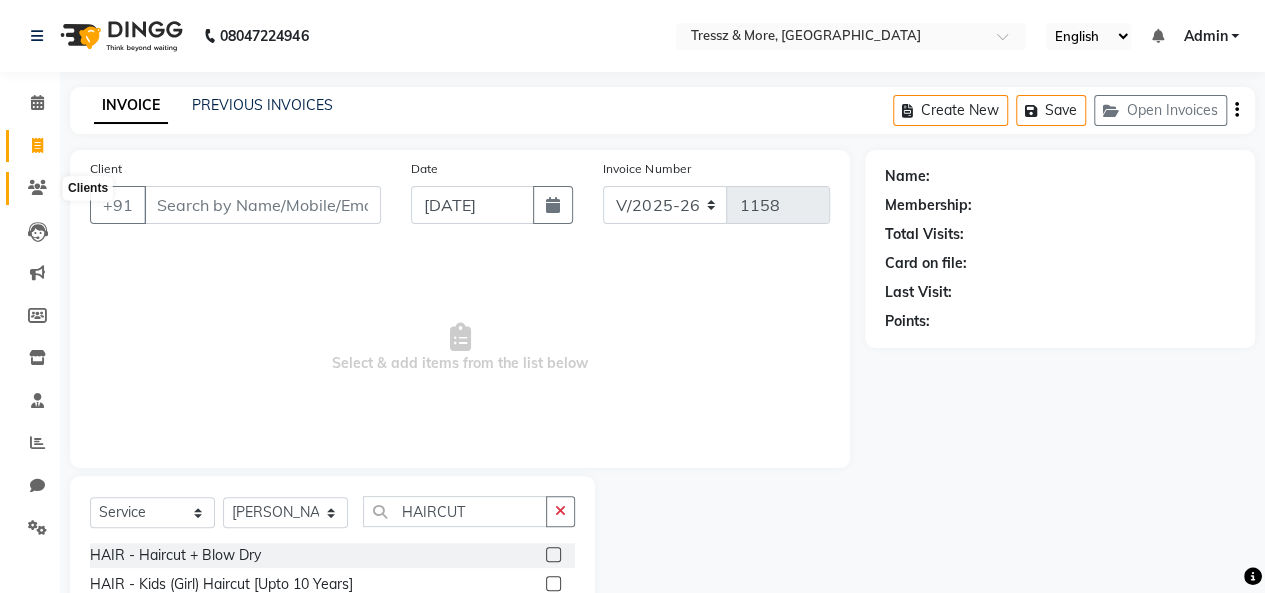 click 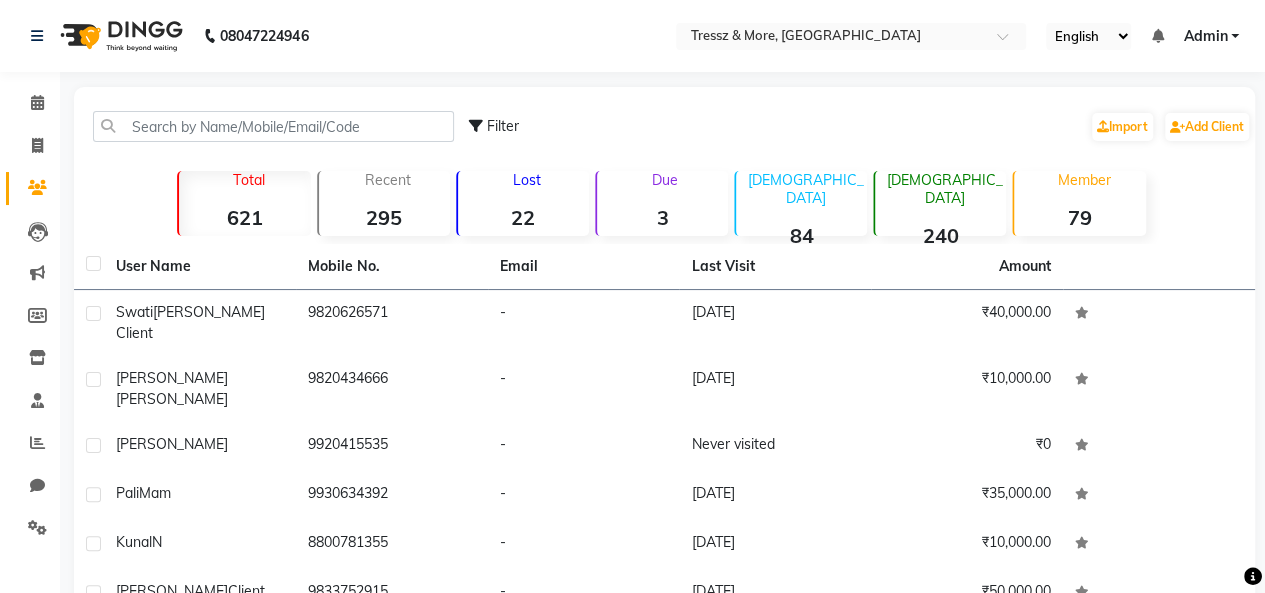 click on "Calendar" 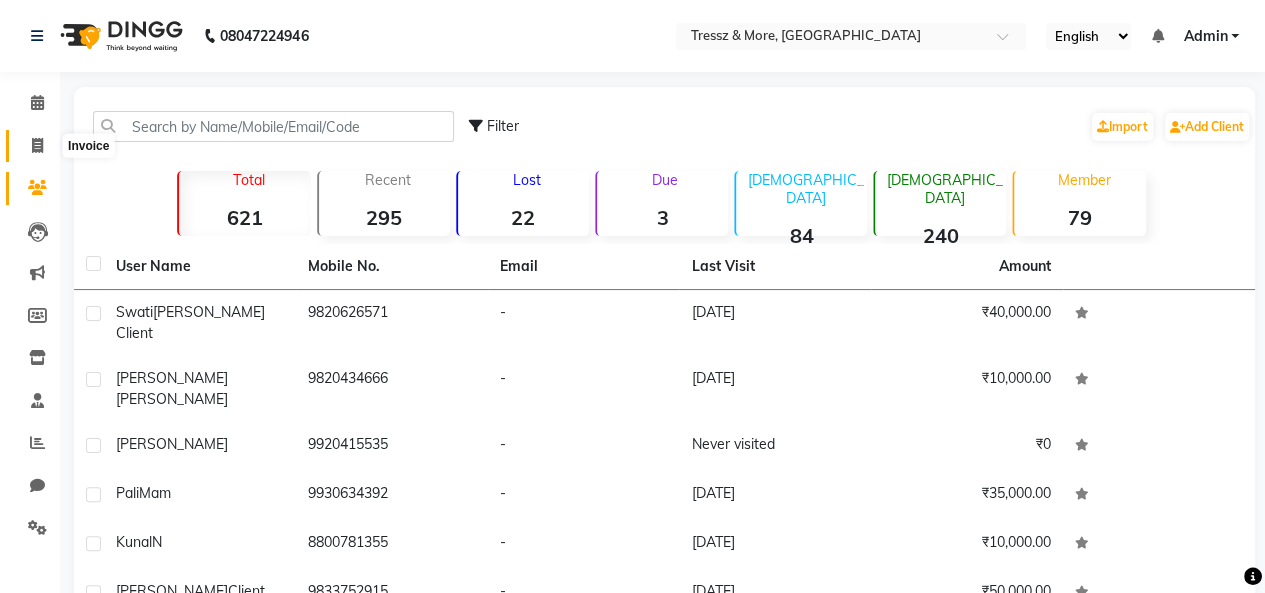 click 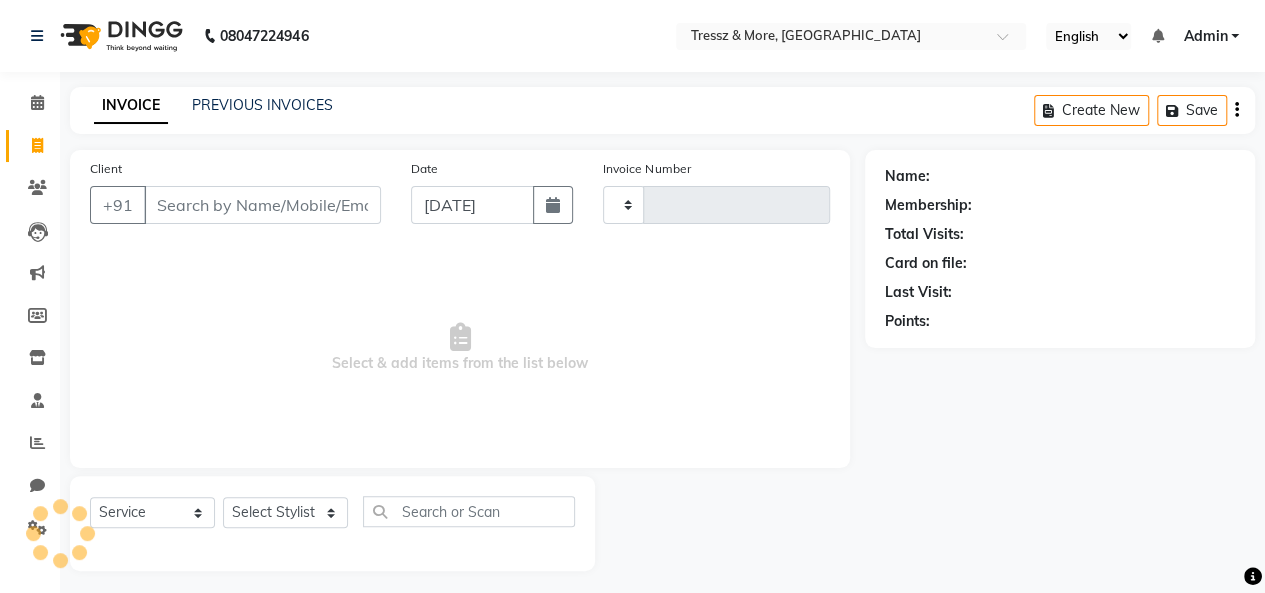 scroll, scrollTop: 7, scrollLeft: 0, axis: vertical 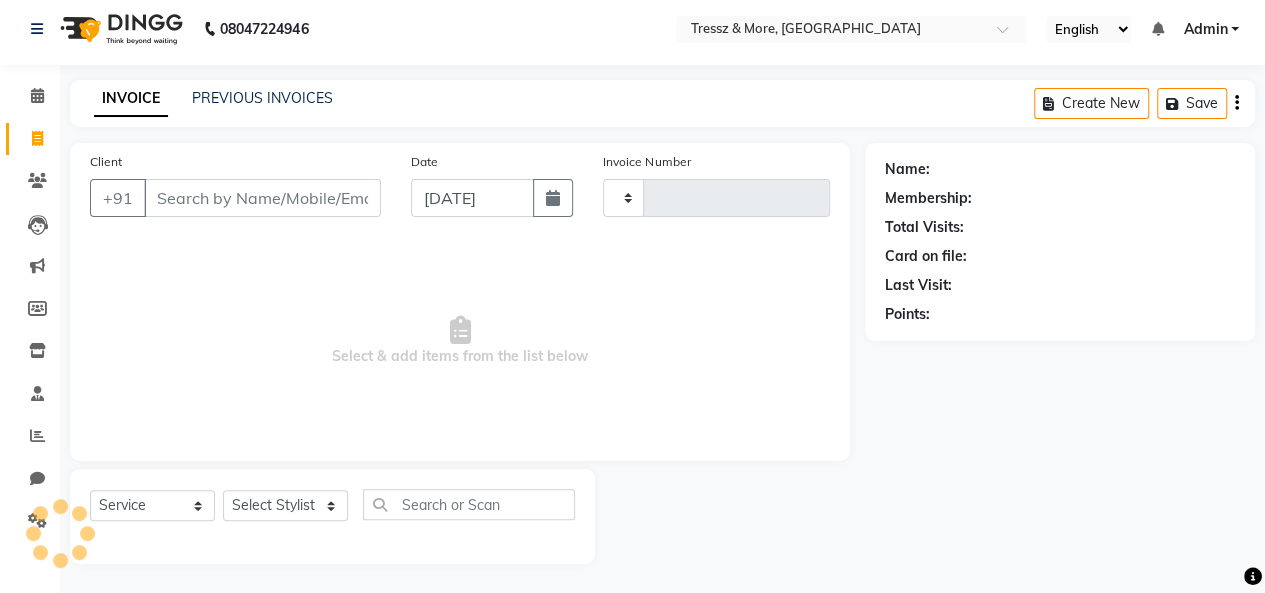 type on "1158" 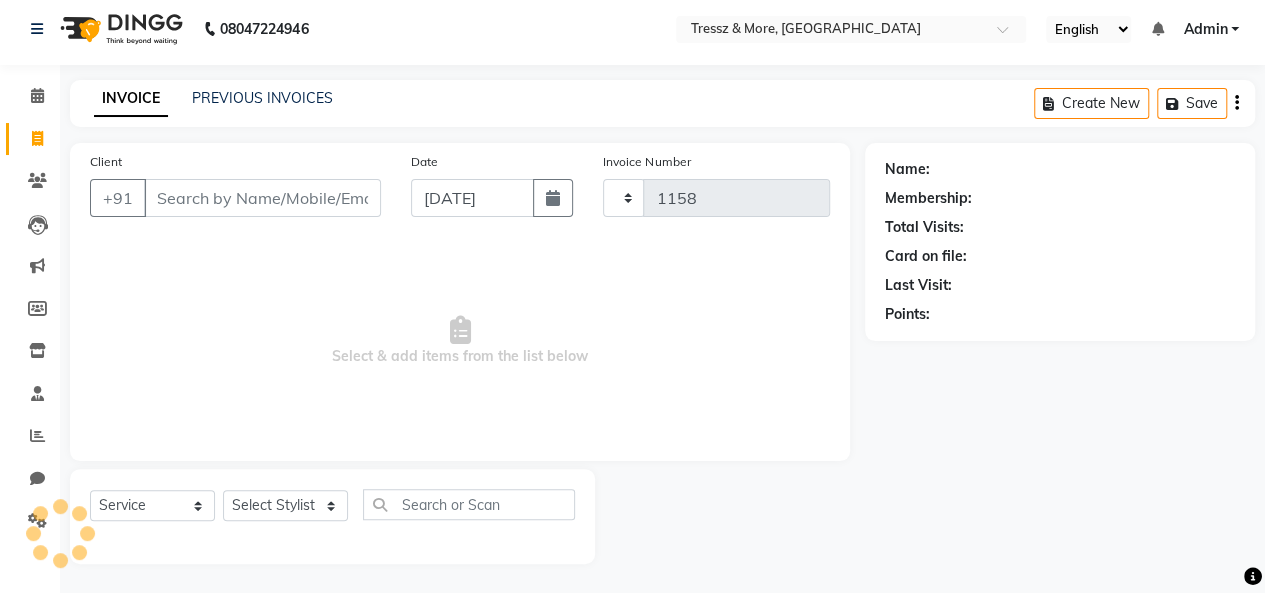 select on "3037" 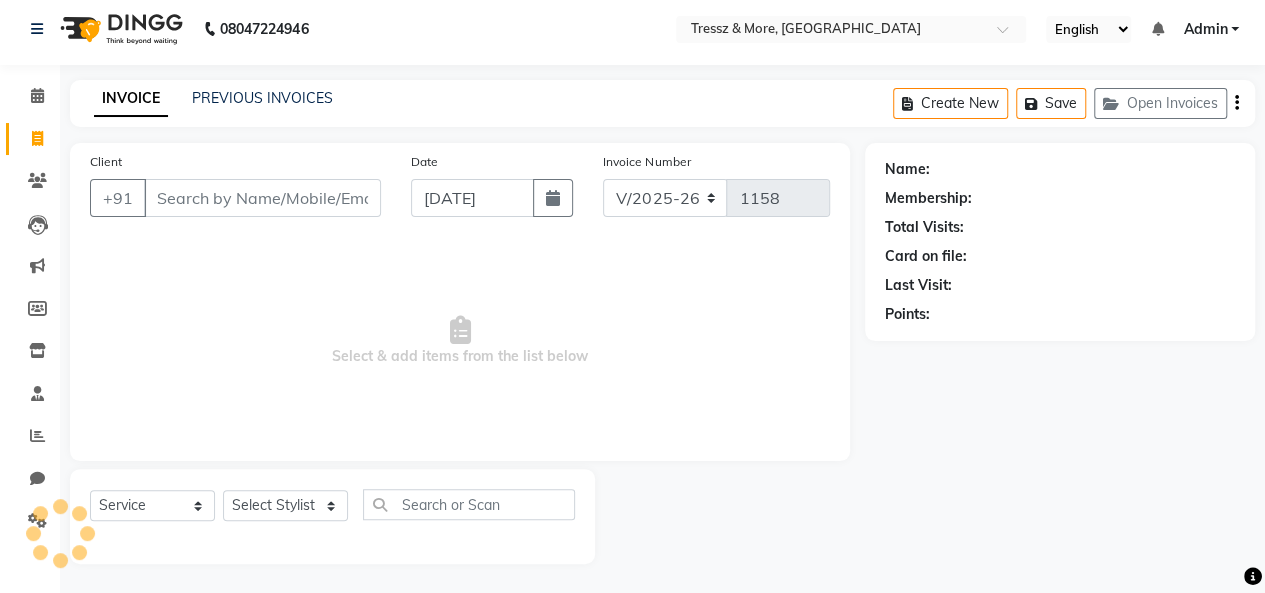 click on "Client" at bounding box center (262, 198) 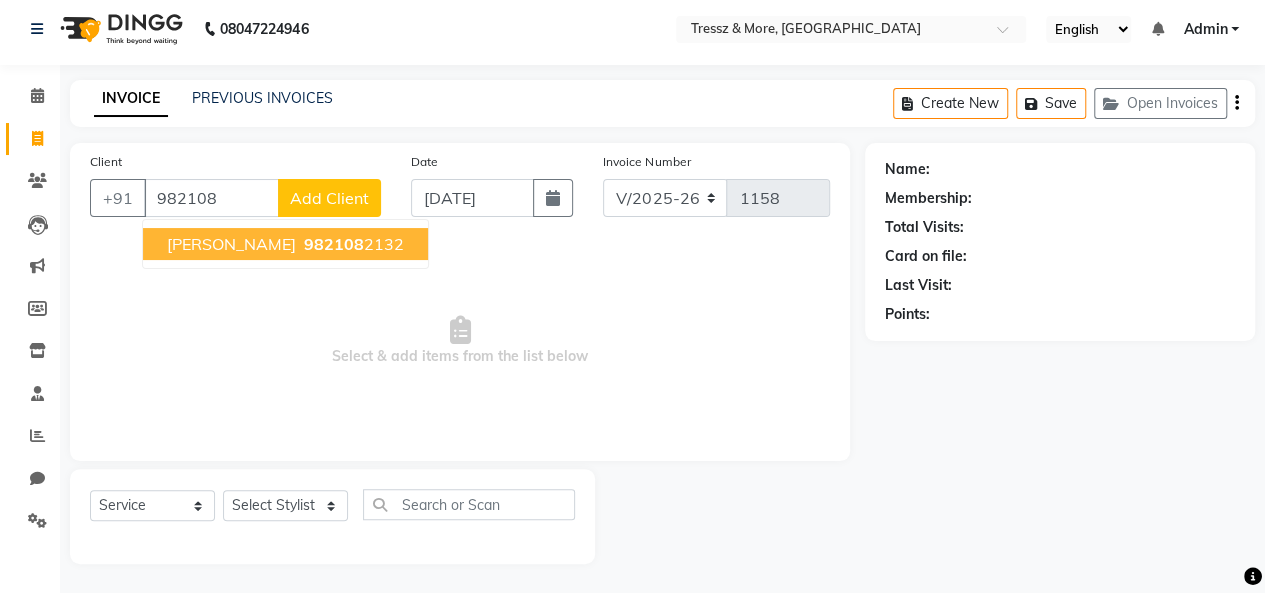 click on "[PERSON_NAME]" at bounding box center (231, 244) 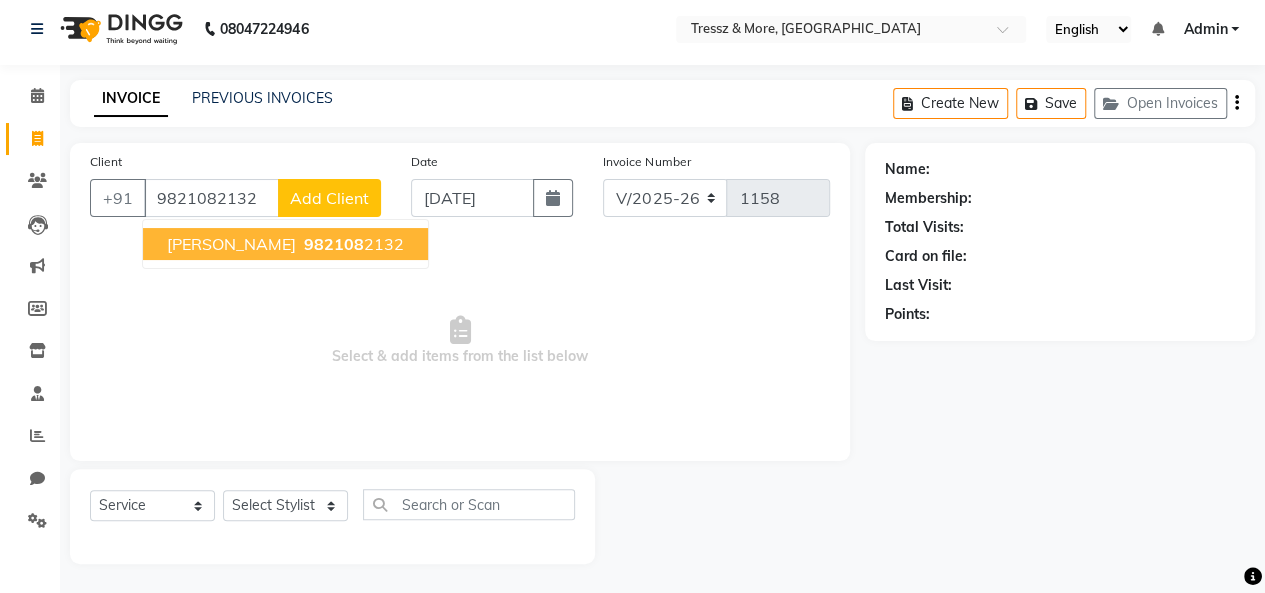 type on "9821082132" 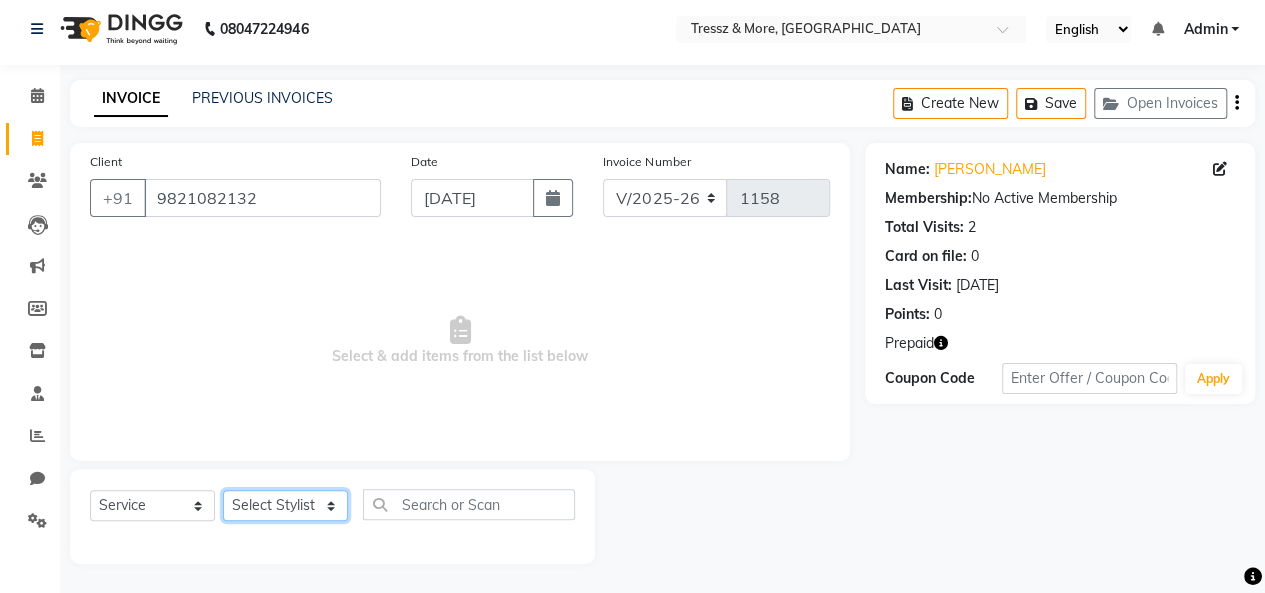 click on "Select Stylist [PERSON_NAME] [PERSON_NAME] [PERSON_NAME] [PERSON_NAME] [PERSON_NAME] [PERSON_NAME] [PERSON_NAME]  [PERSON_NAME] [PERSON_NAME] [PERSON_NAME] [PERSON_NAME]" 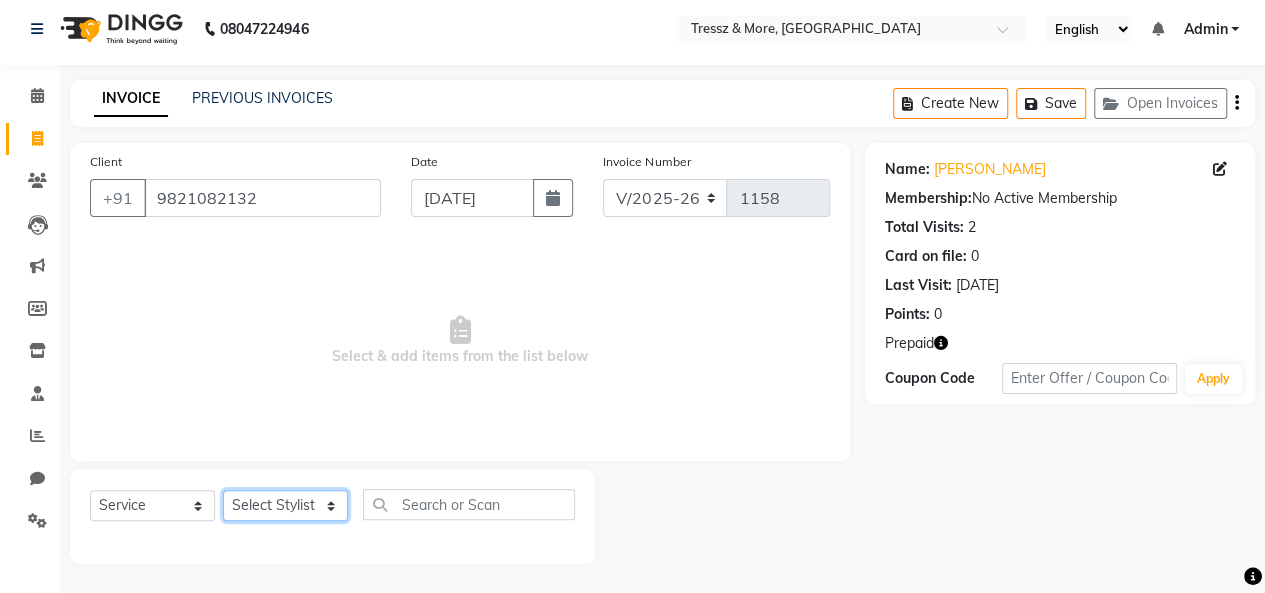 select on "13465" 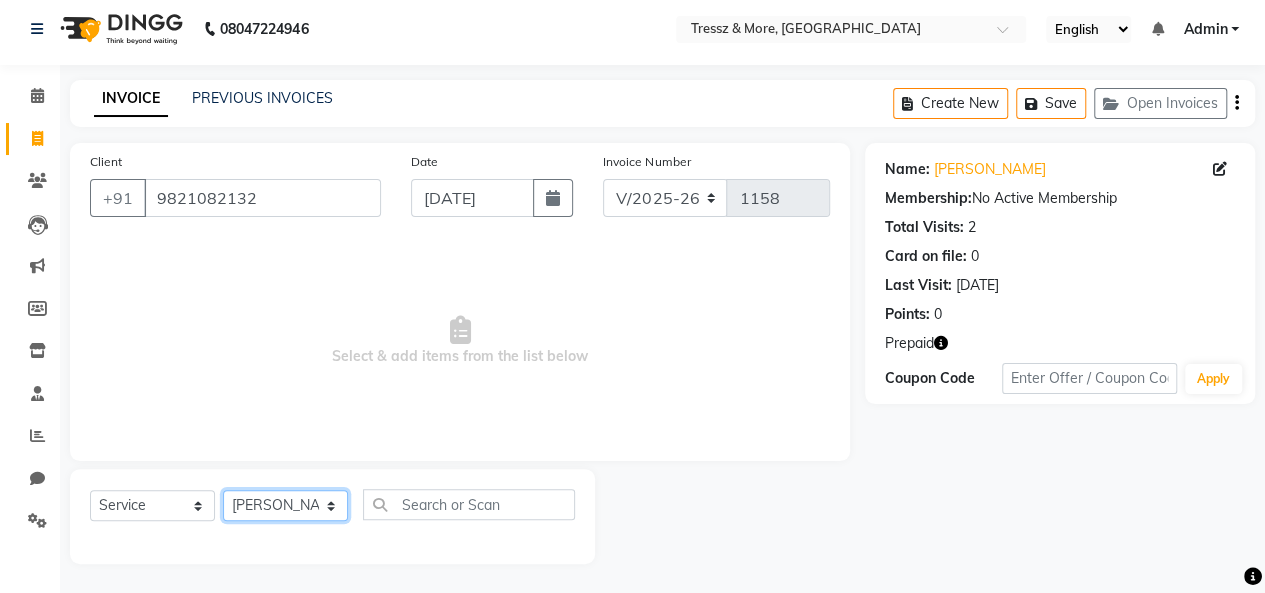 click on "Select Stylist [PERSON_NAME] [PERSON_NAME] [PERSON_NAME] [PERSON_NAME] [PERSON_NAME] [PERSON_NAME] [PERSON_NAME]  [PERSON_NAME] [PERSON_NAME] [PERSON_NAME] [PERSON_NAME]" 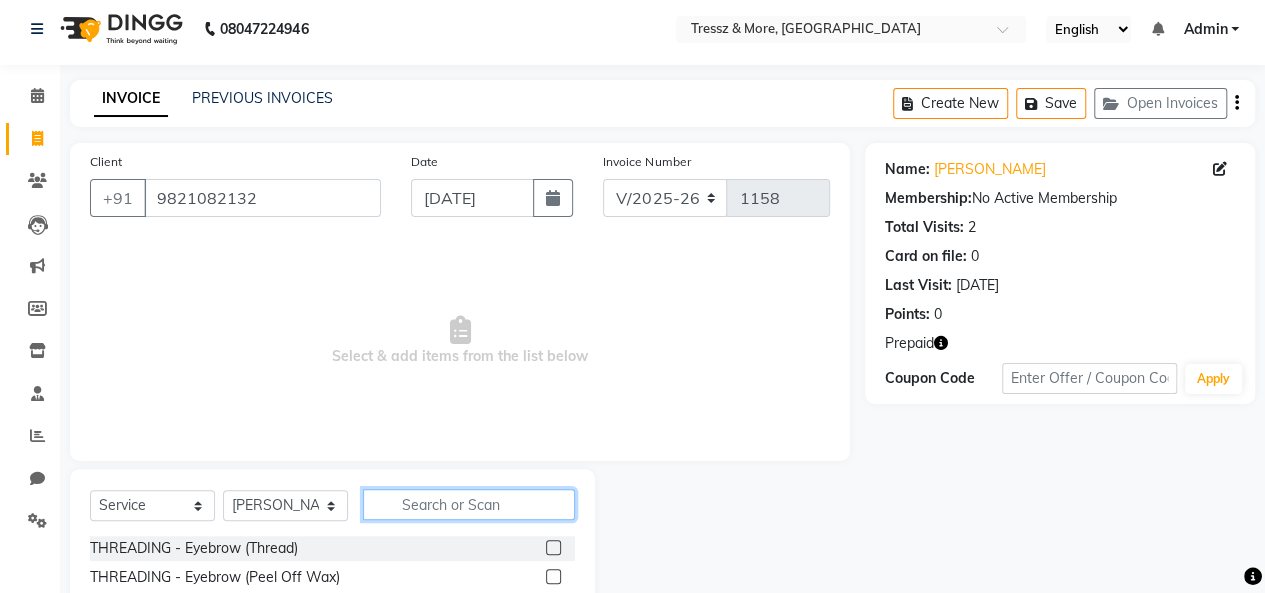 click 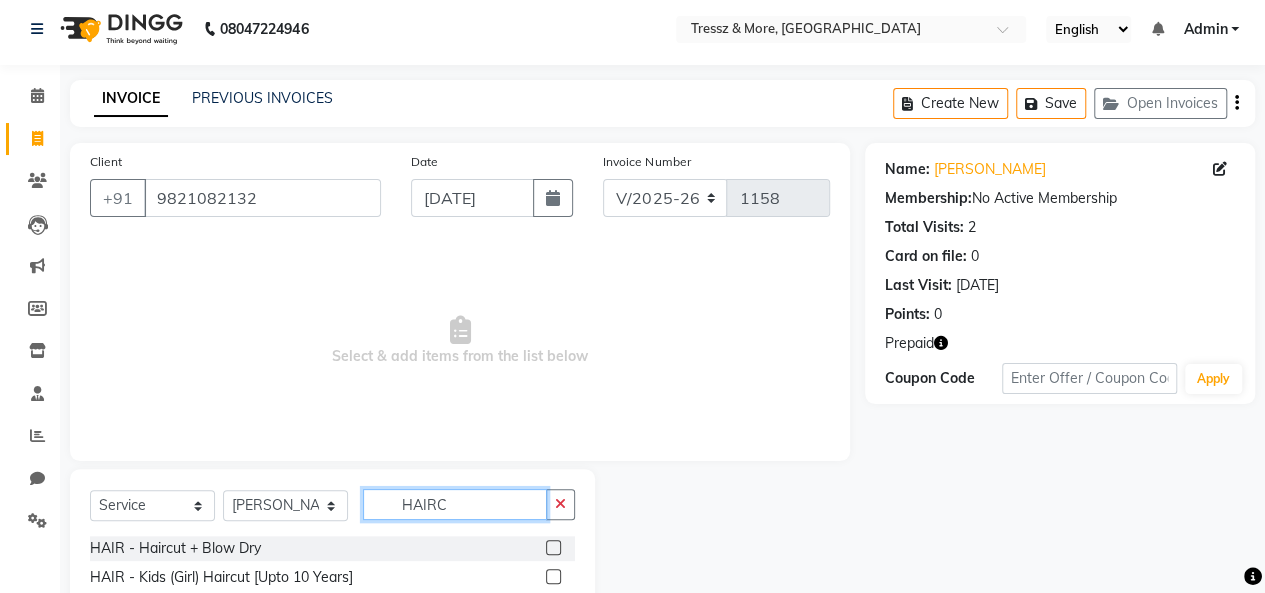 type on "HAIRC" 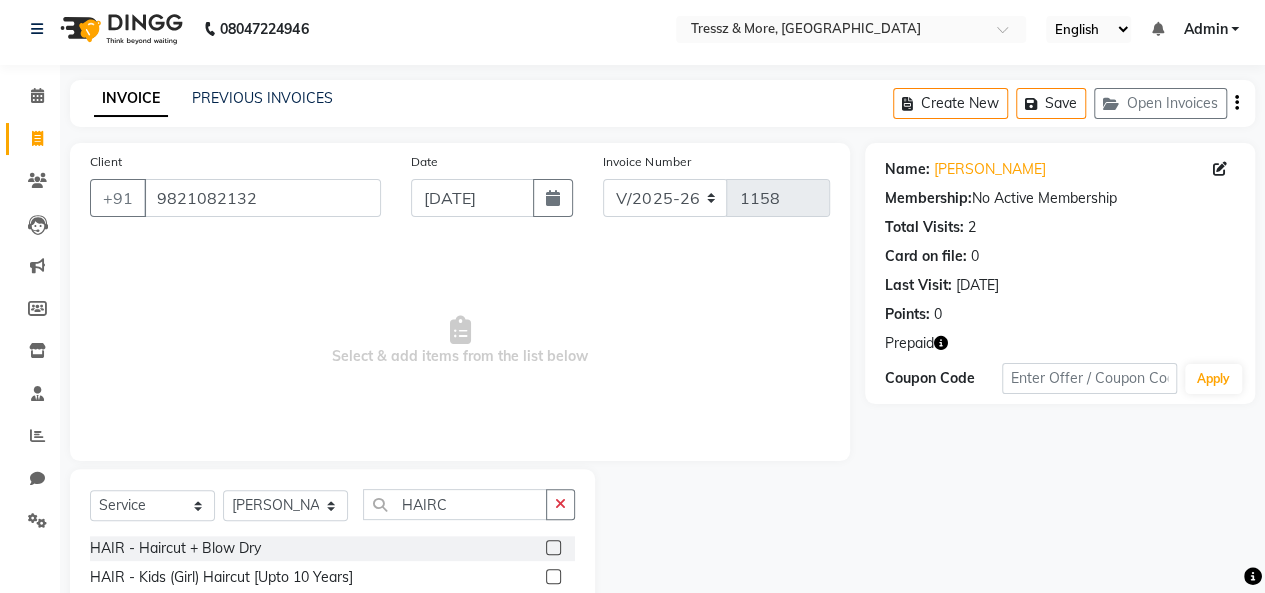 click 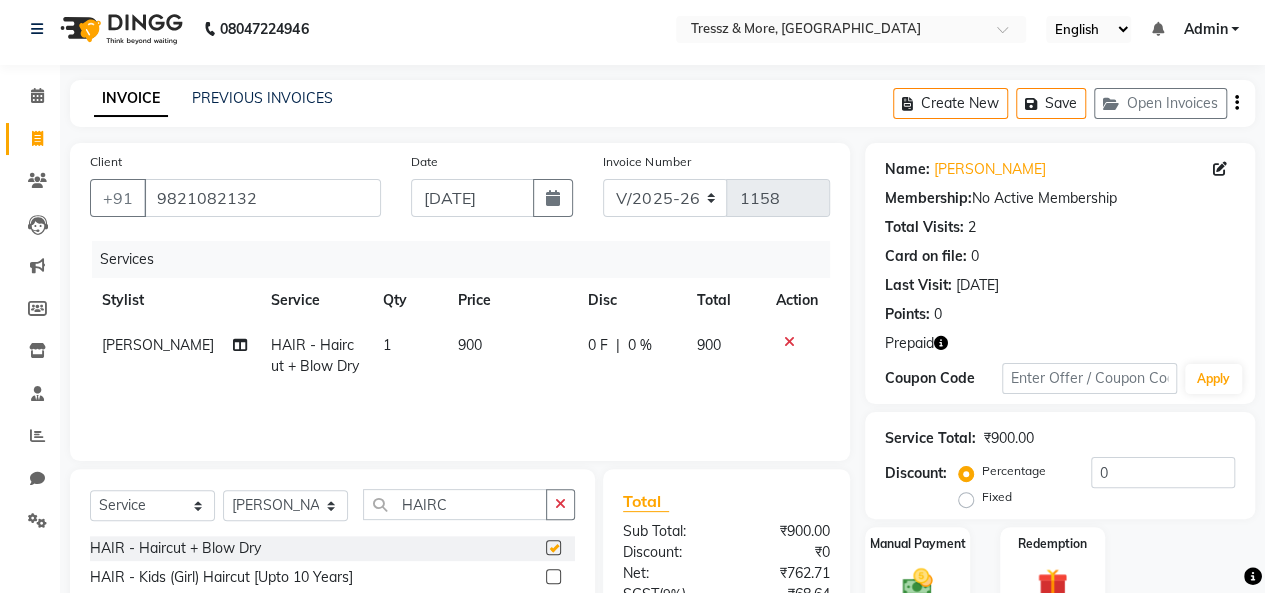 checkbox on "false" 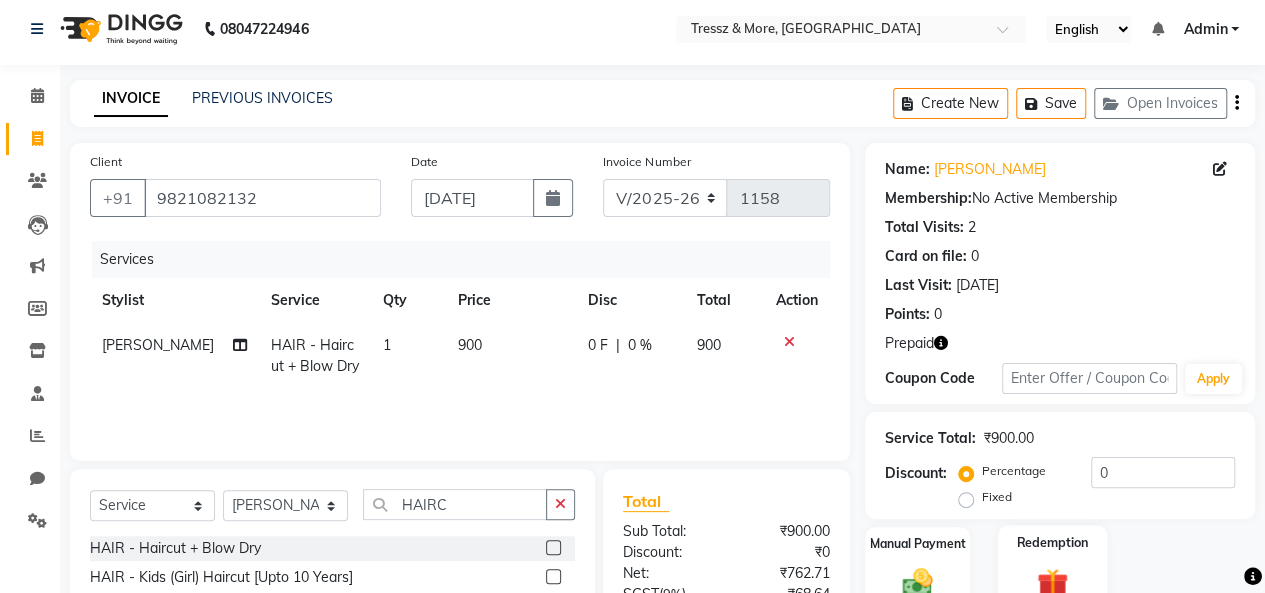 scroll, scrollTop: 205, scrollLeft: 0, axis: vertical 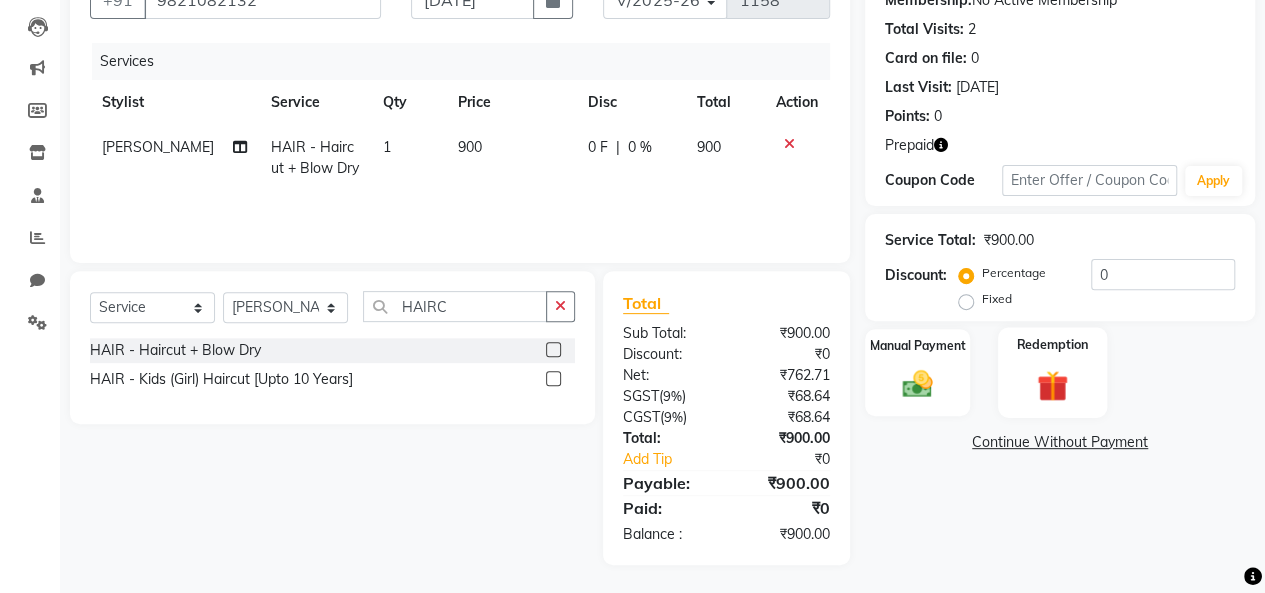 click 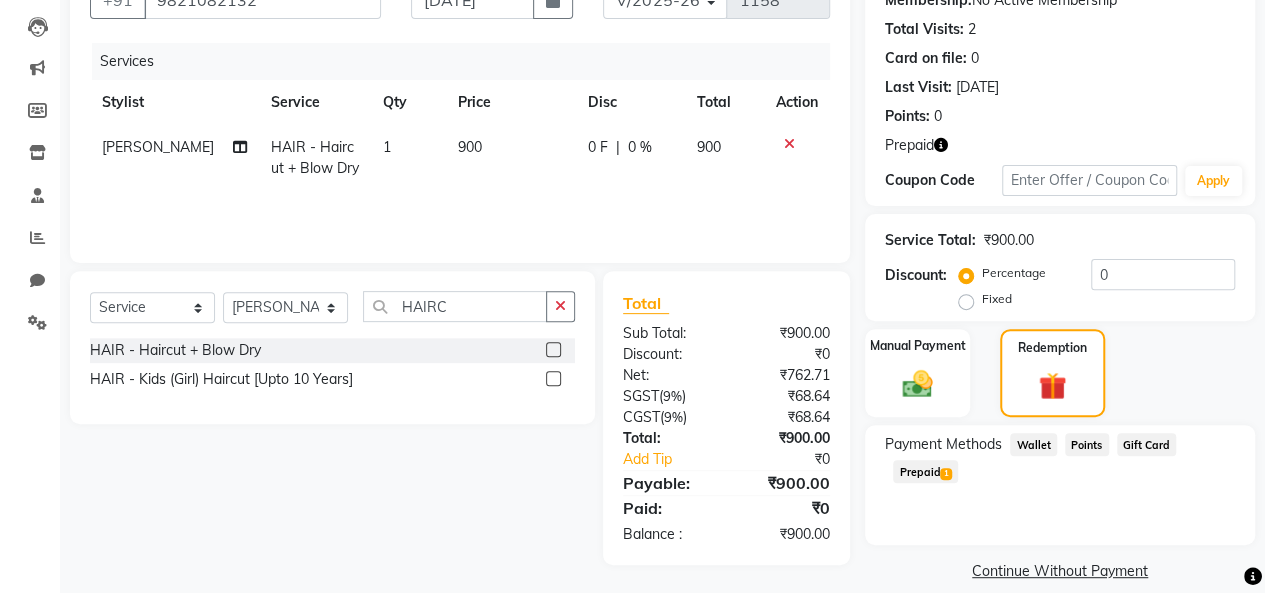 click on "Prepaid  1" 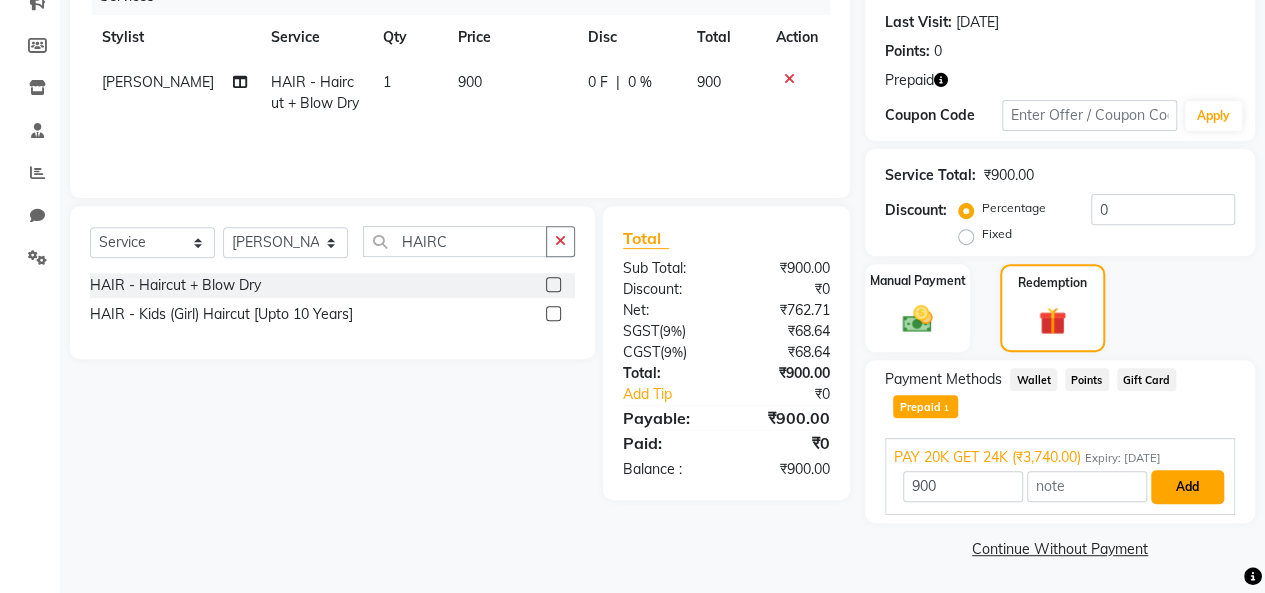 click on "Add" at bounding box center (1187, 487) 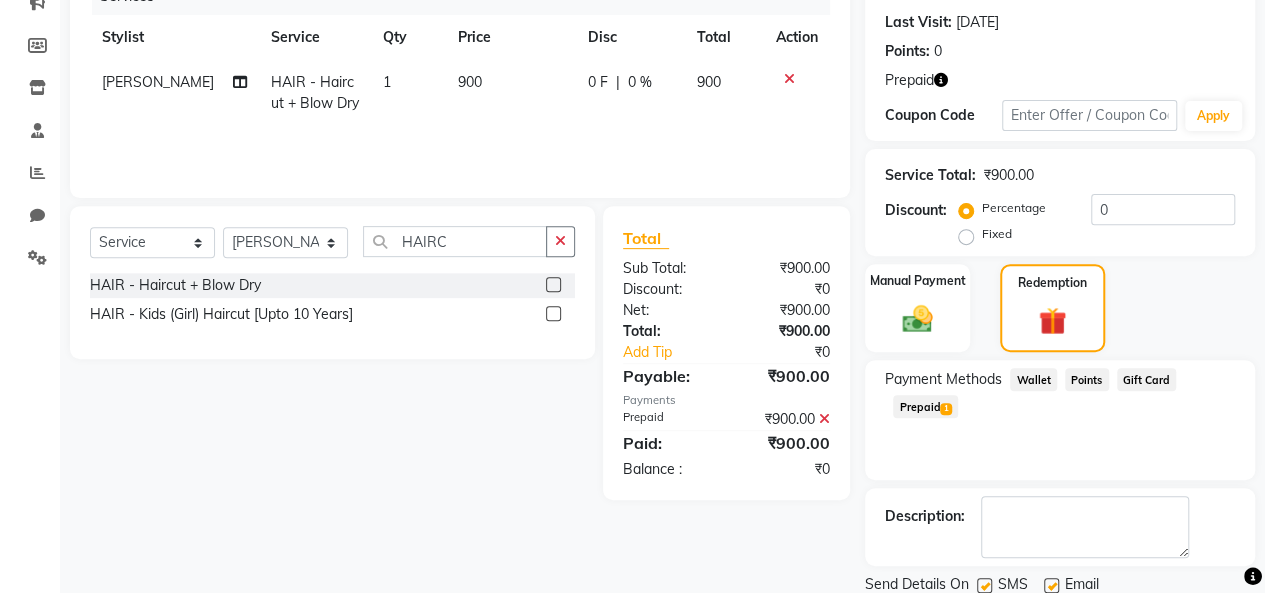 scroll, scrollTop: 339, scrollLeft: 0, axis: vertical 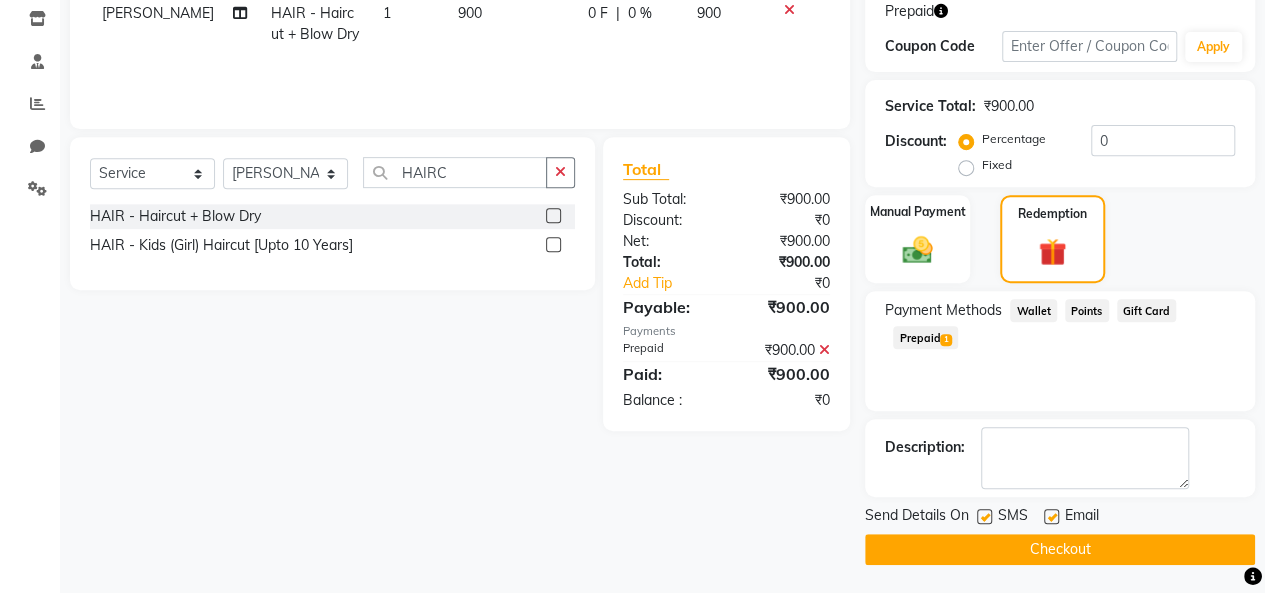 click on "Checkout" 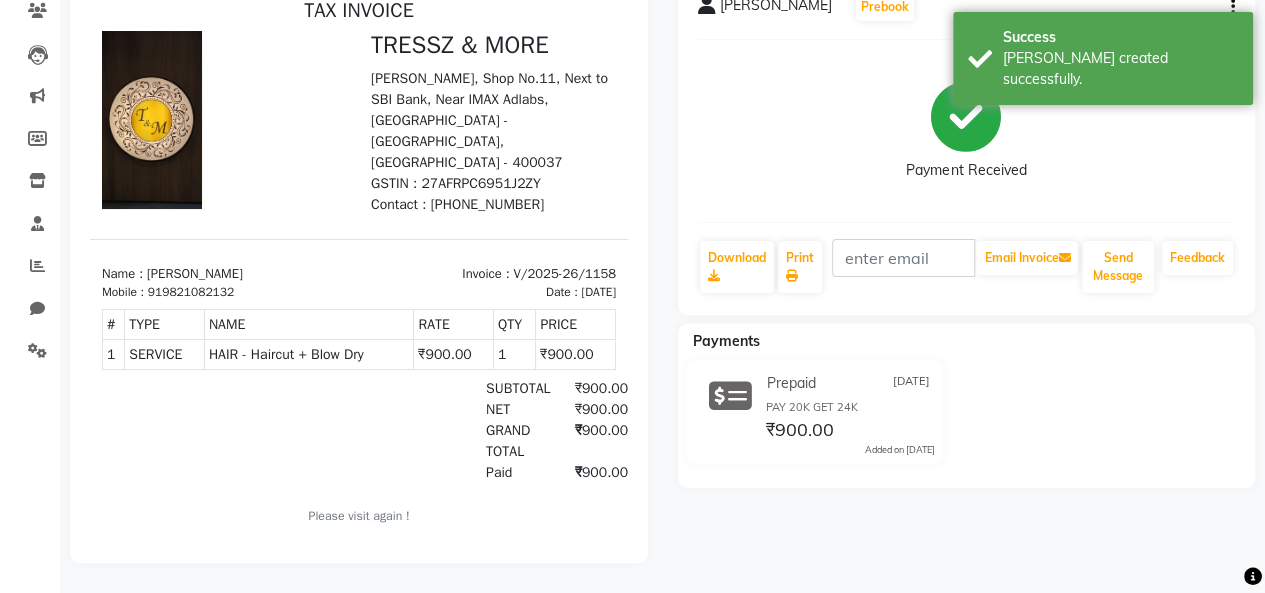 scroll, scrollTop: 0, scrollLeft: 0, axis: both 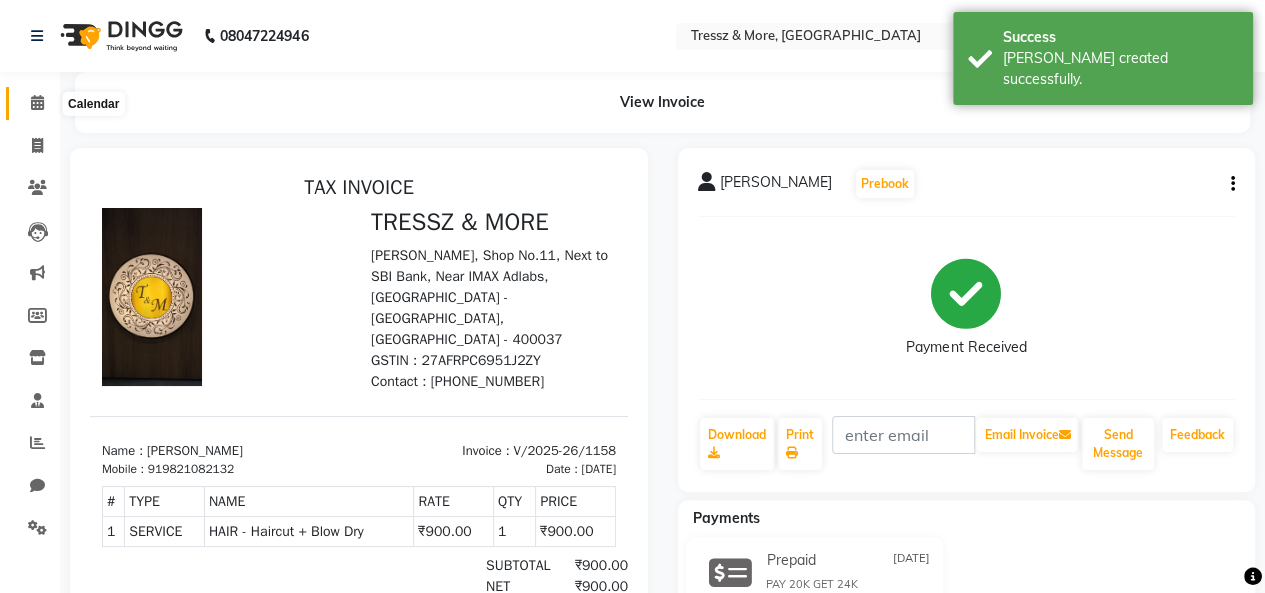 click 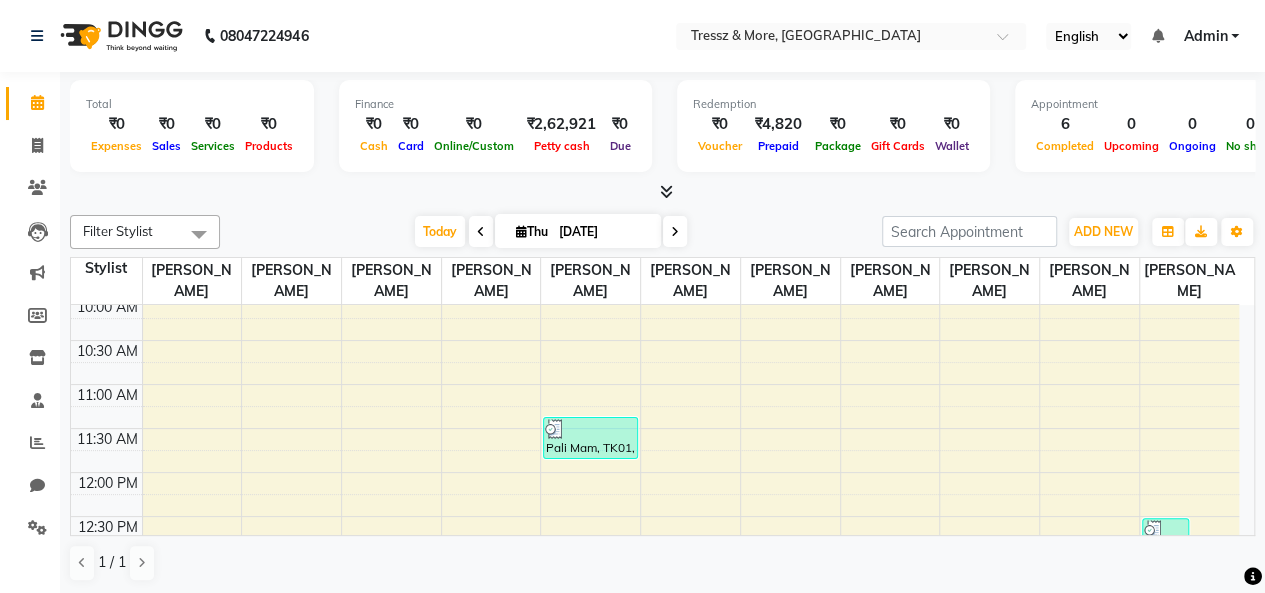 scroll, scrollTop: 0, scrollLeft: 0, axis: both 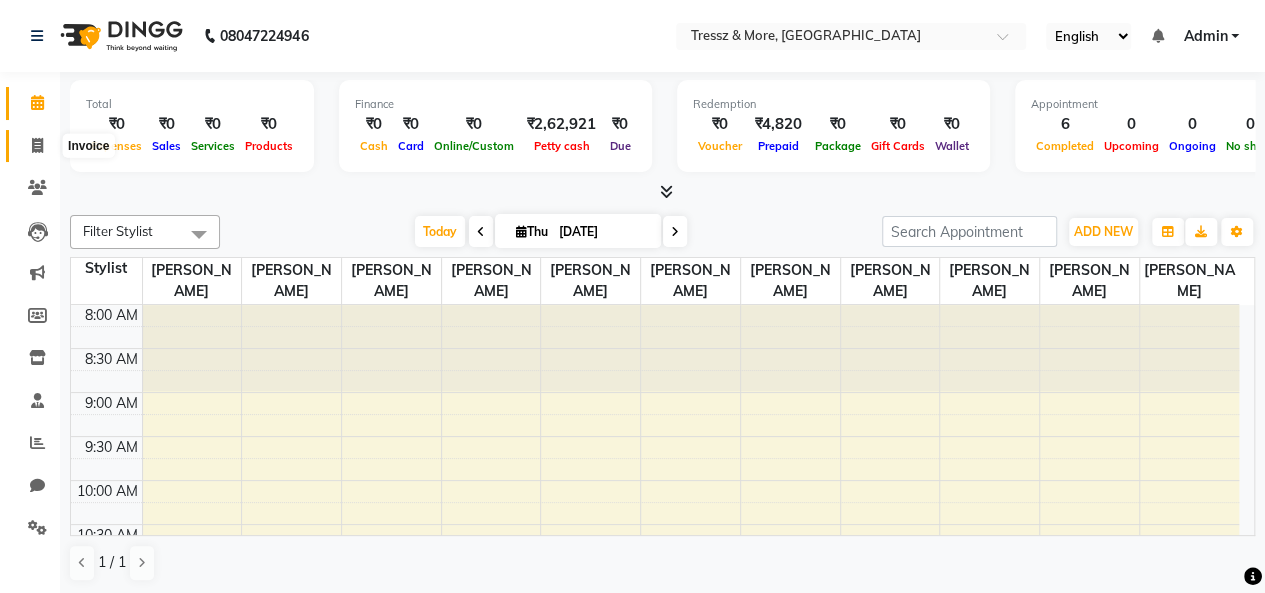 click 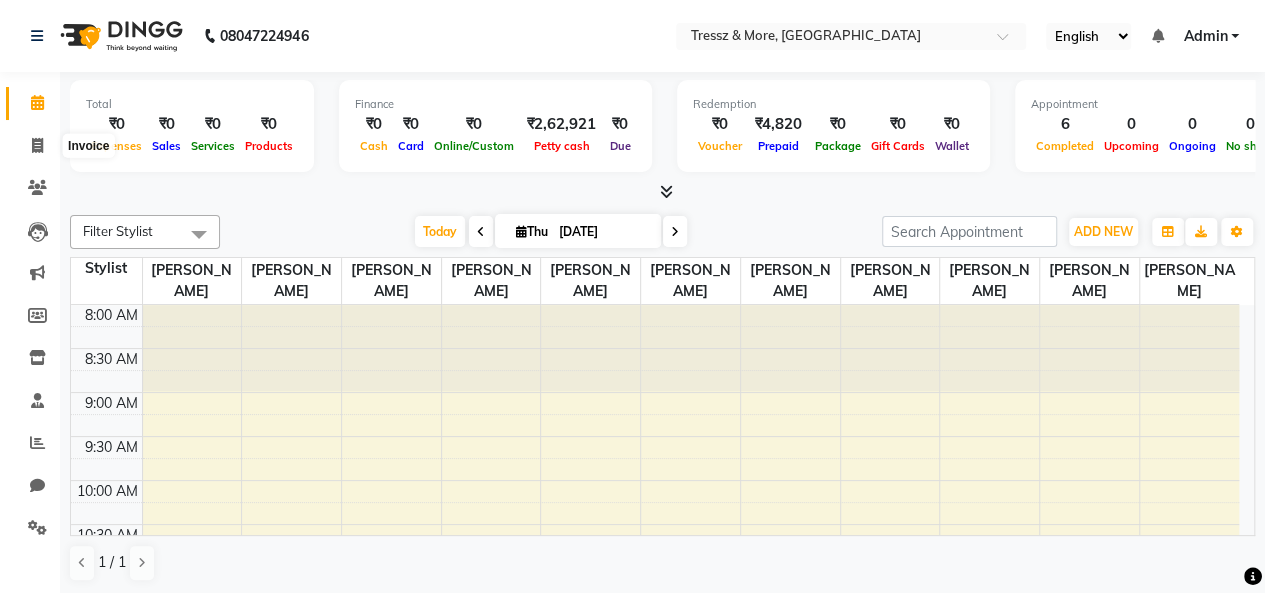select on "service" 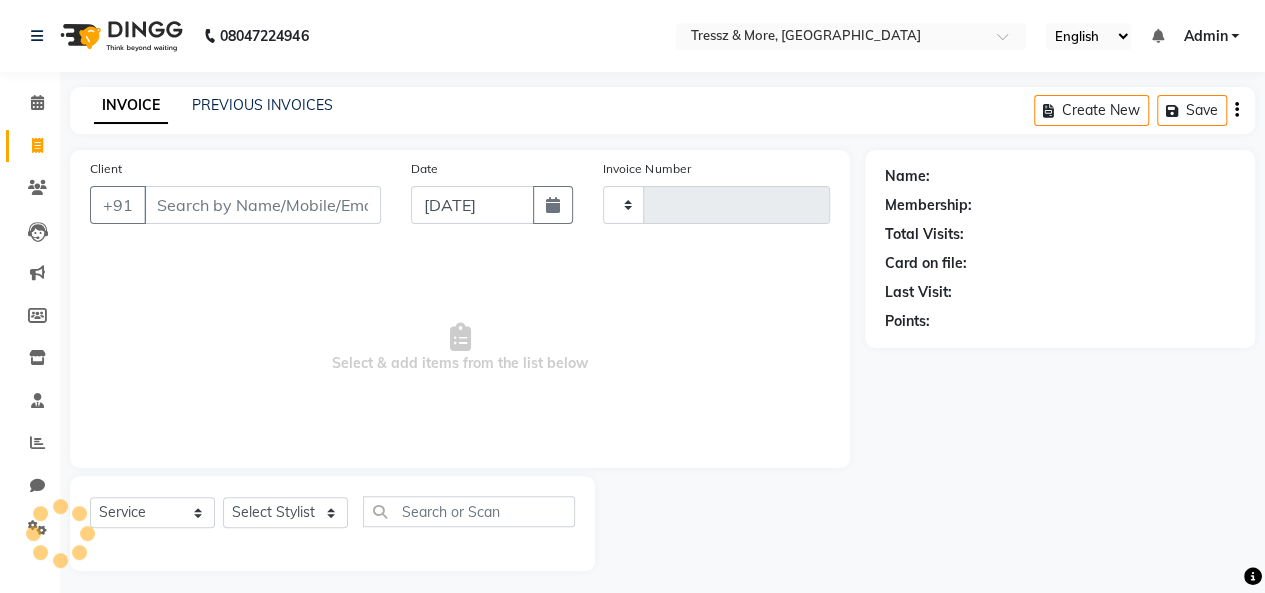 type on "1159" 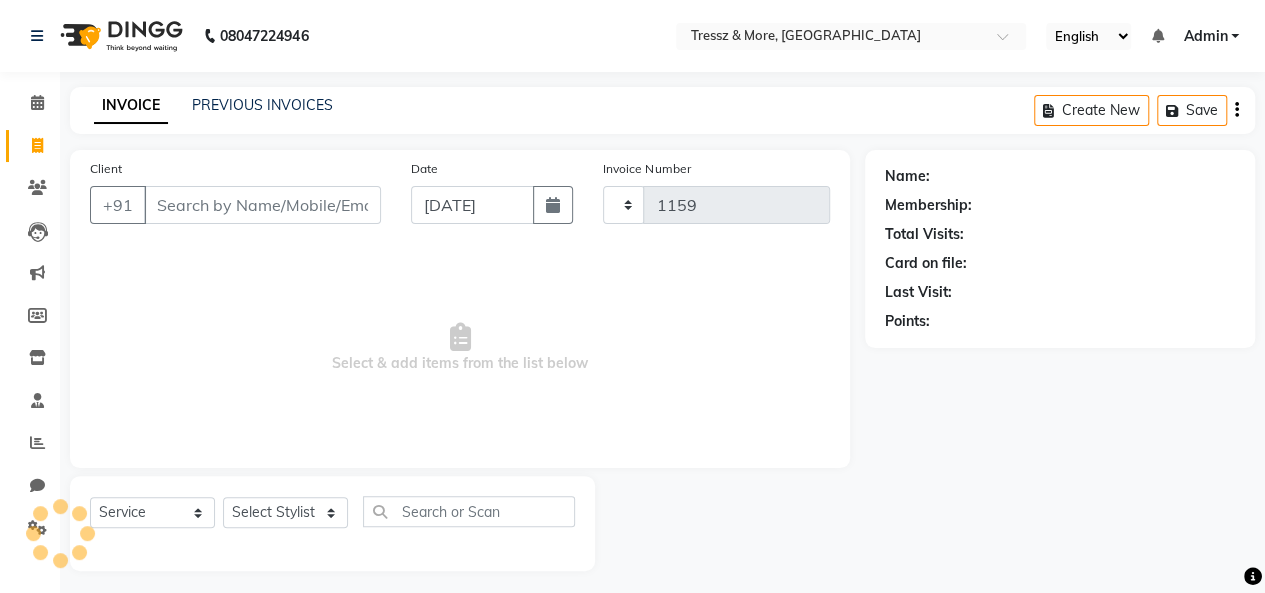 select on "3037" 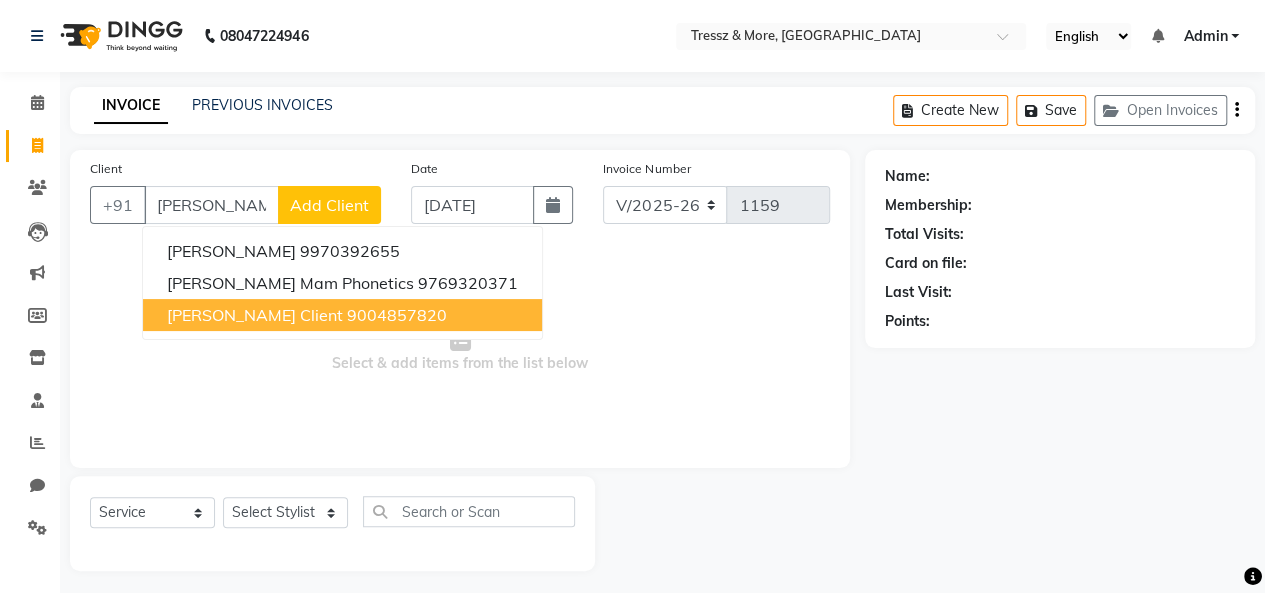 click on "[PERSON_NAME] Client" at bounding box center [255, 315] 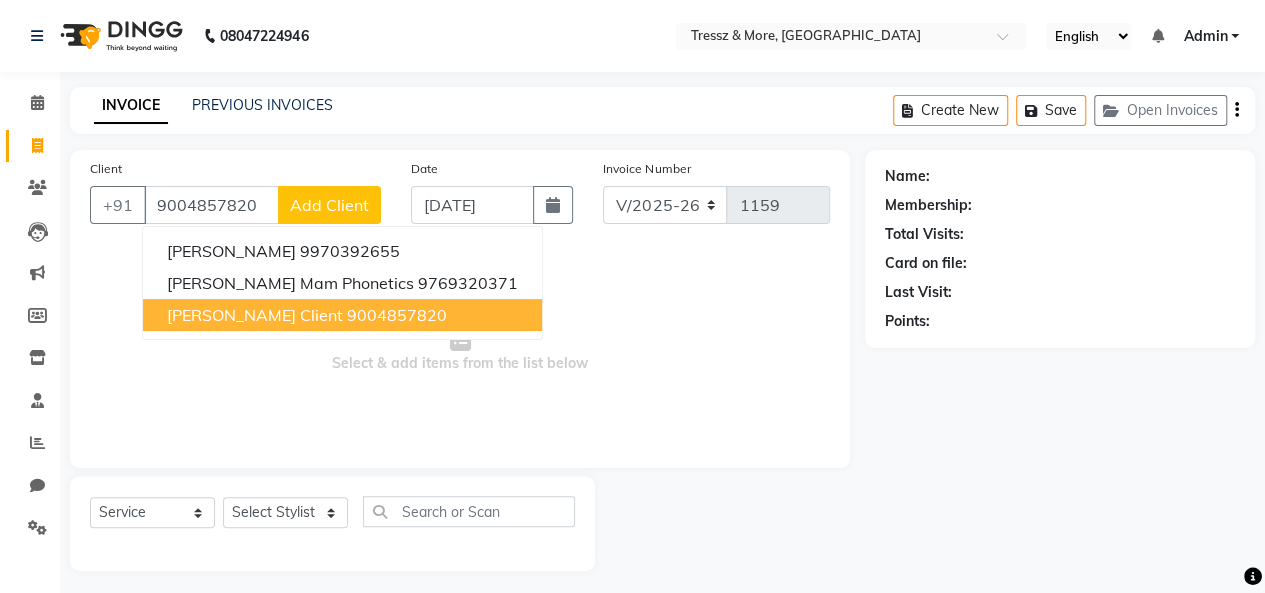 type on "9004857820" 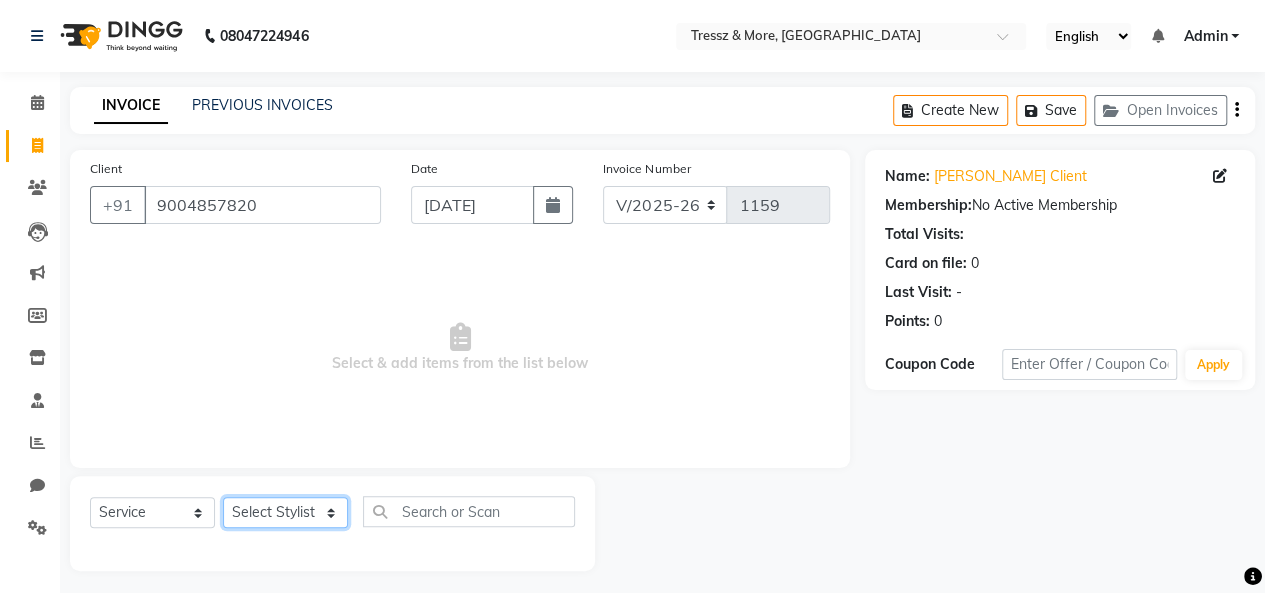 click on "Select Stylist [PERSON_NAME] [PERSON_NAME] [PERSON_NAME] [PERSON_NAME] [PERSON_NAME] [PERSON_NAME] [PERSON_NAME]  [PERSON_NAME] [PERSON_NAME] [PERSON_NAME] [PERSON_NAME]" 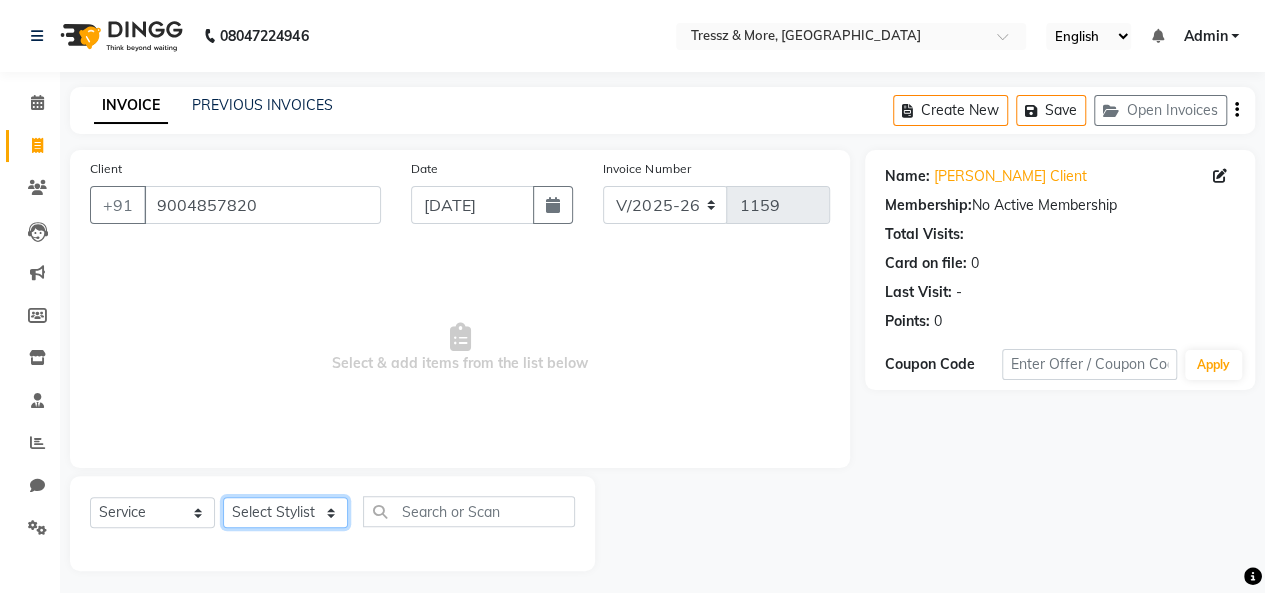 select on "72134" 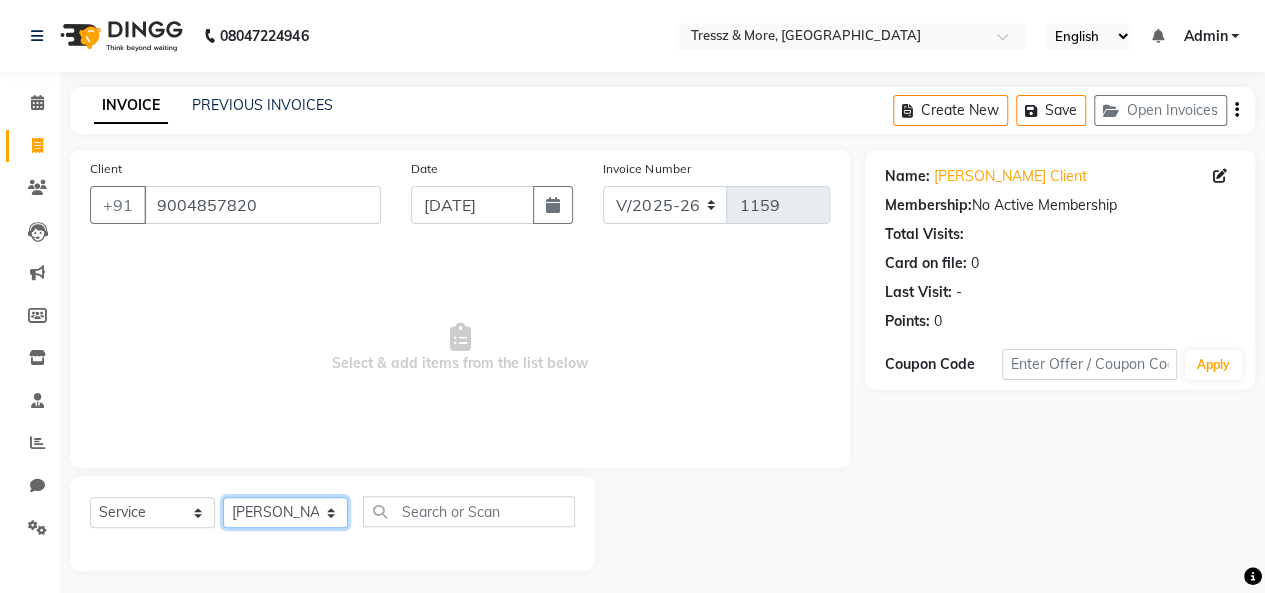click on "Select Stylist [PERSON_NAME] [PERSON_NAME] [PERSON_NAME] [PERSON_NAME] [PERSON_NAME] [PERSON_NAME] [PERSON_NAME]  [PERSON_NAME] [PERSON_NAME] [PERSON_NAME] [PERSON_NAME]" 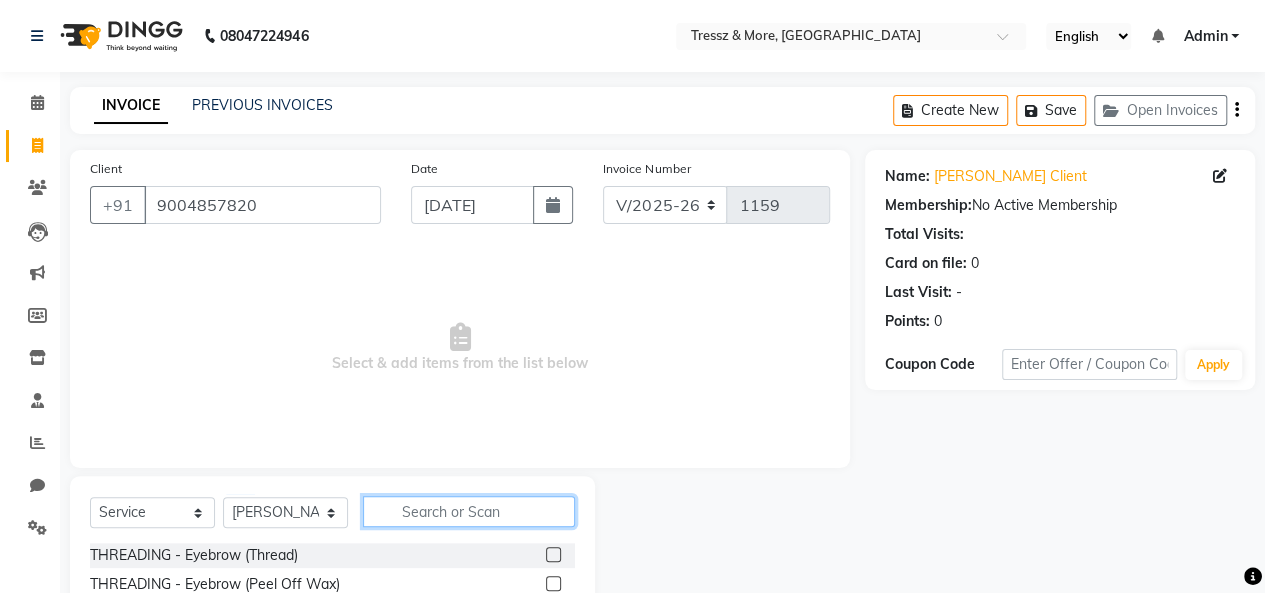 click 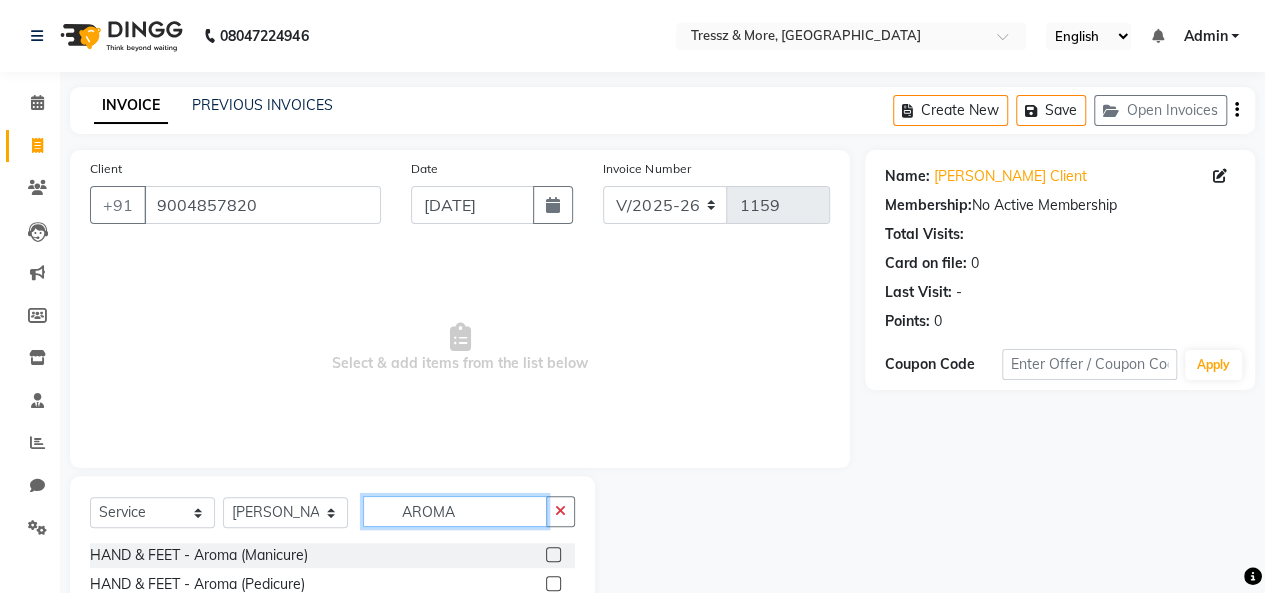 type on "AROMA" 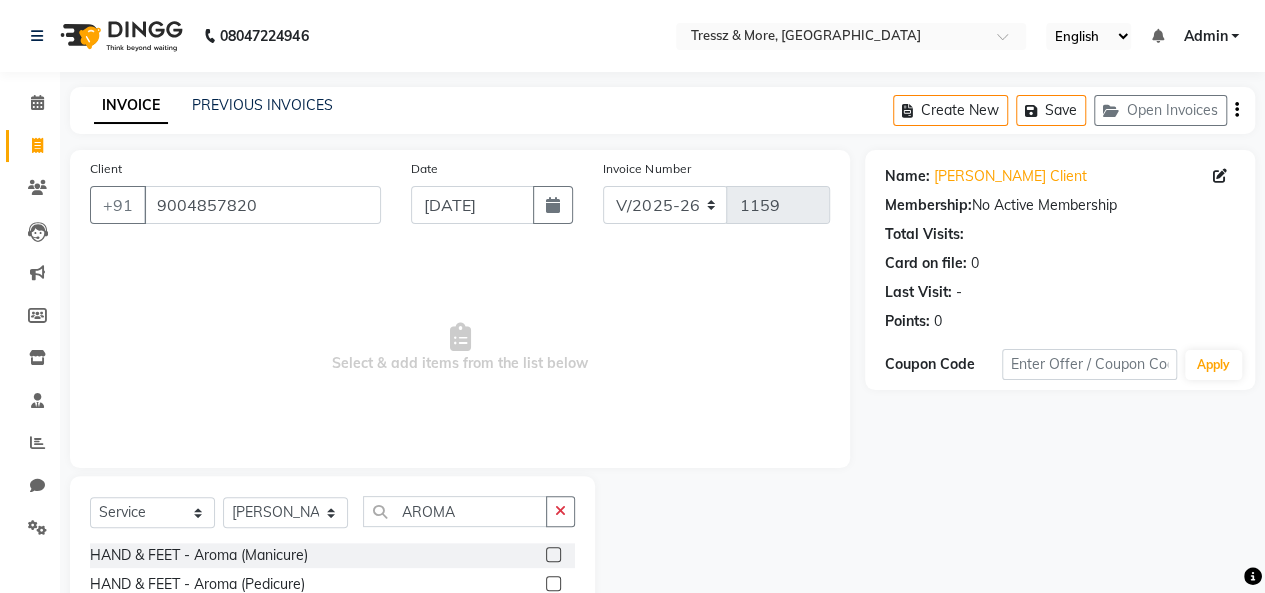 click 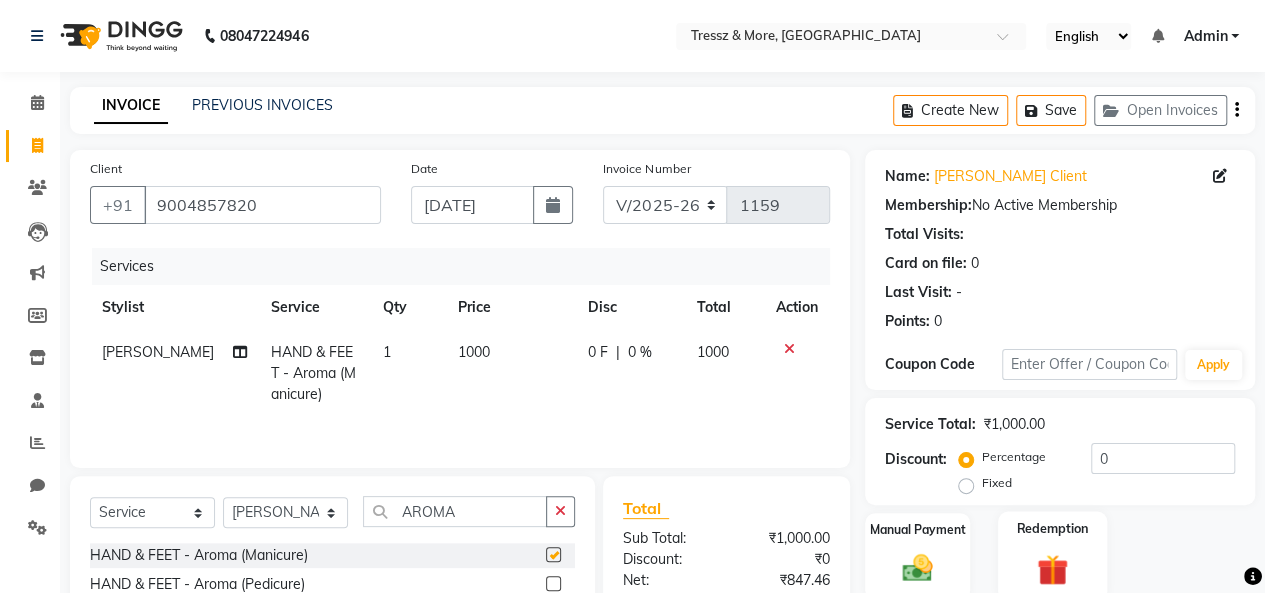 checkbox on "false" 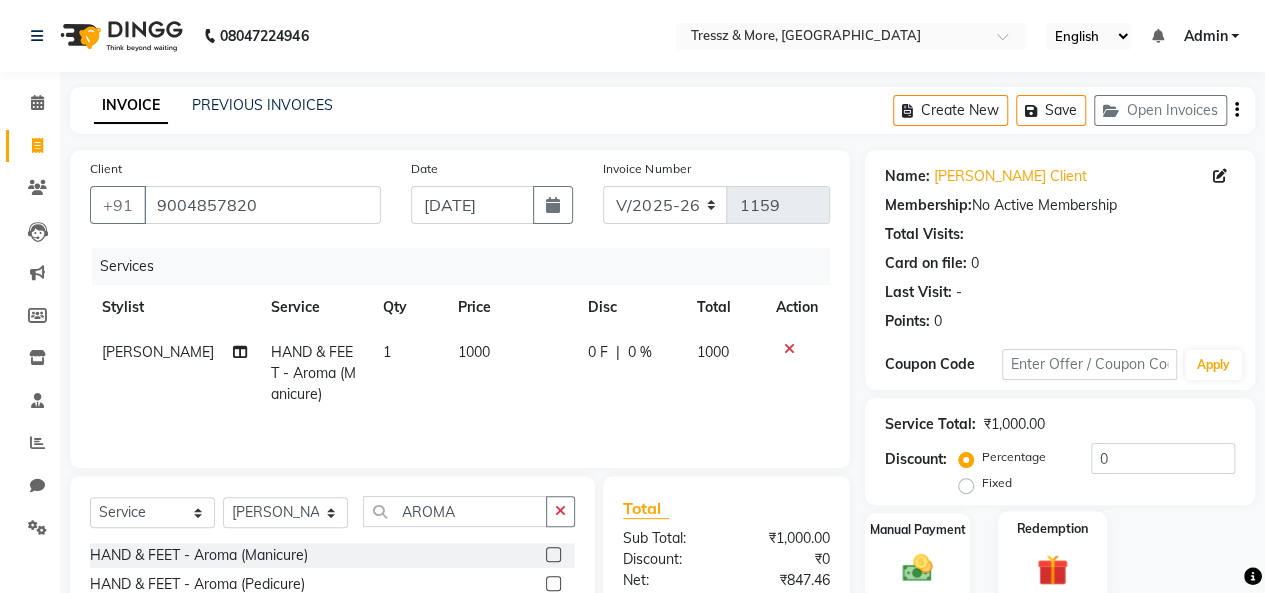 scroll, scrollTop: 206, scrollLeft: 0, axis: vertical 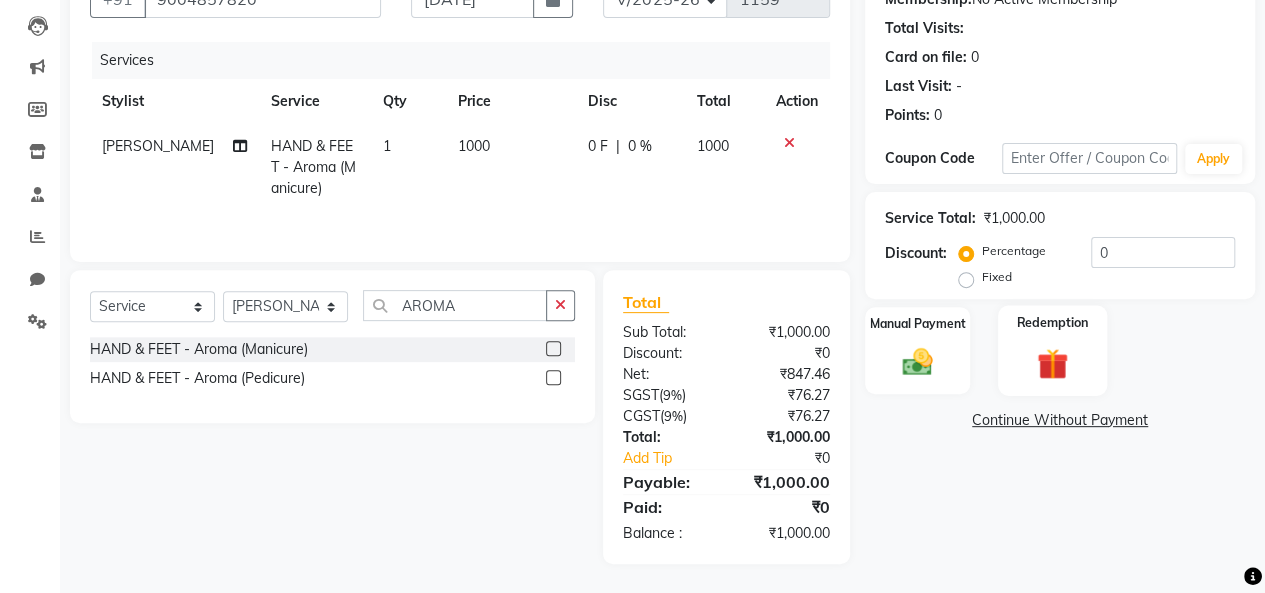 click on "Redemption" 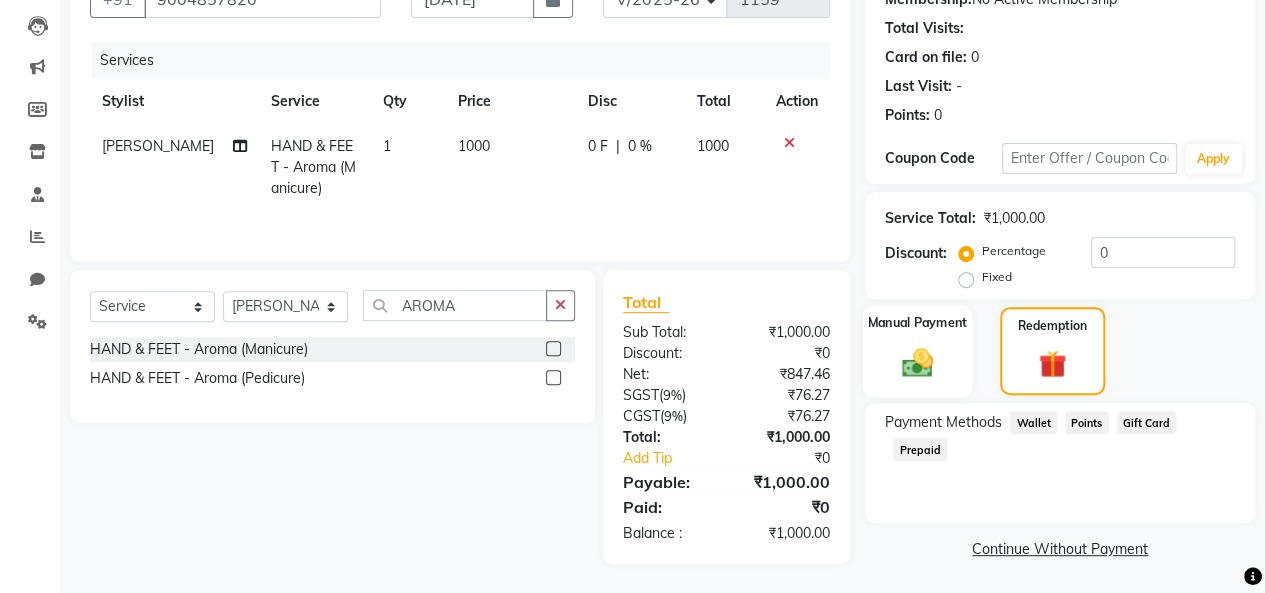 click on "Manual Payment" 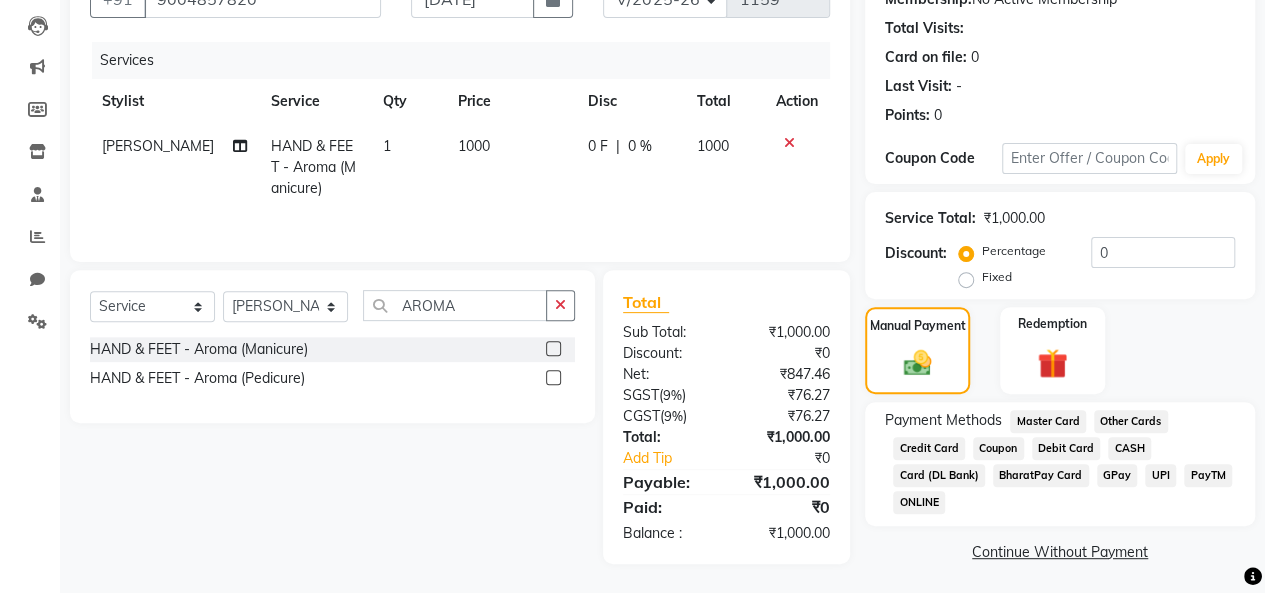click on "GPay" 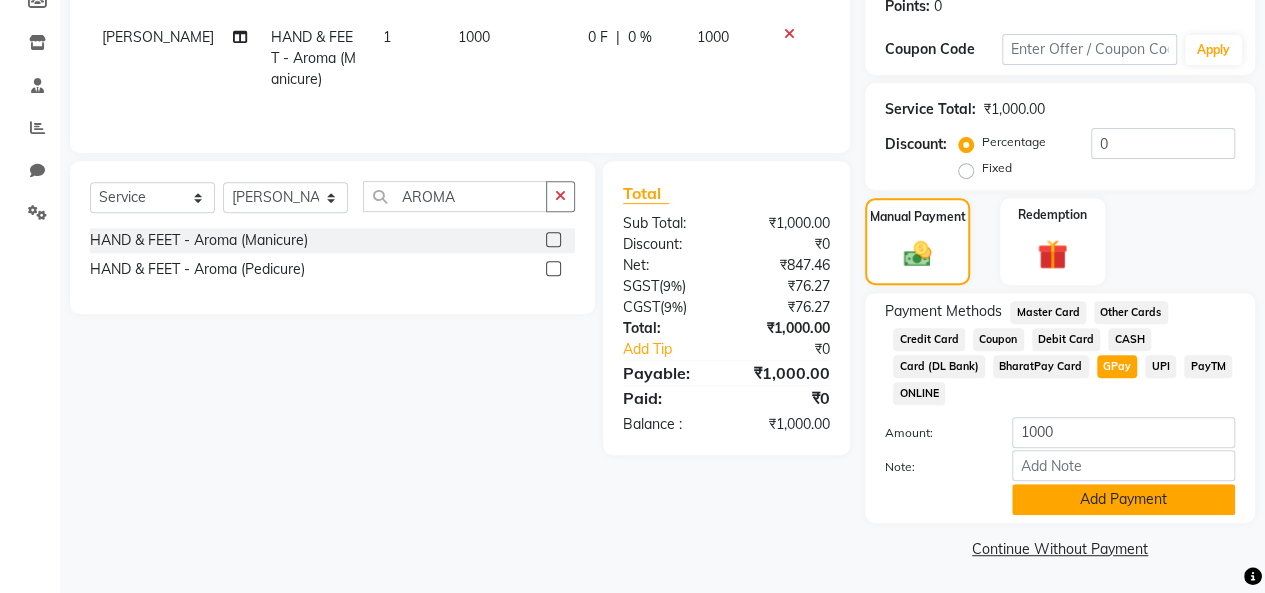 click on "Add Payment" 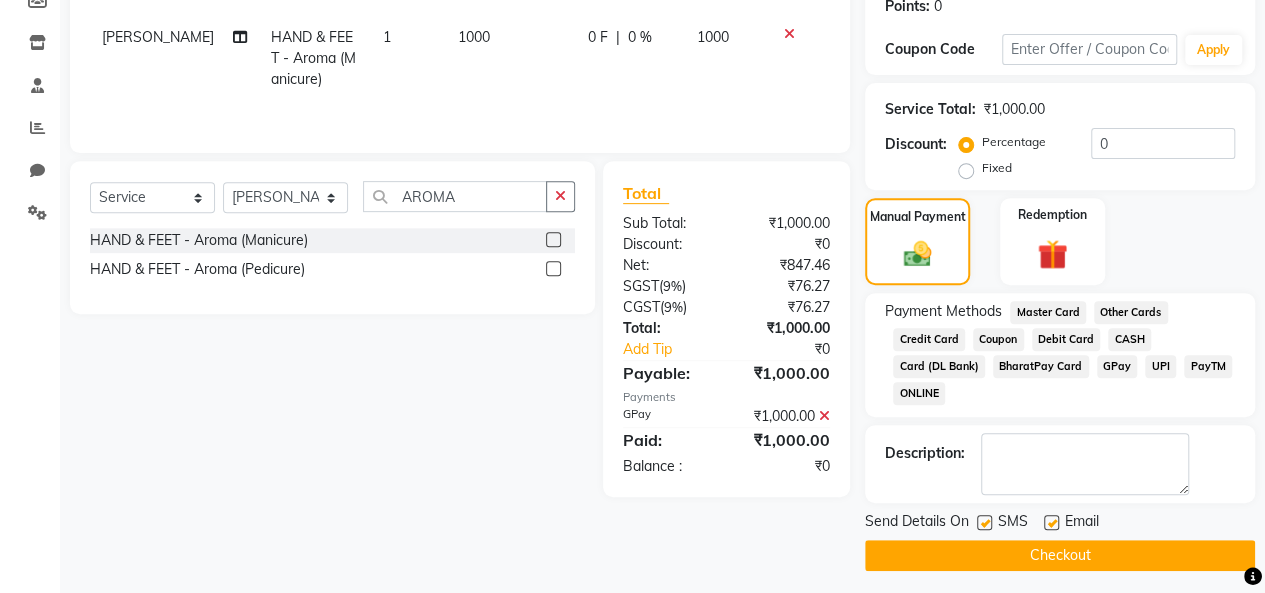 scroll, scrollTop: 322, scrollLeft: 0, axis: vertical 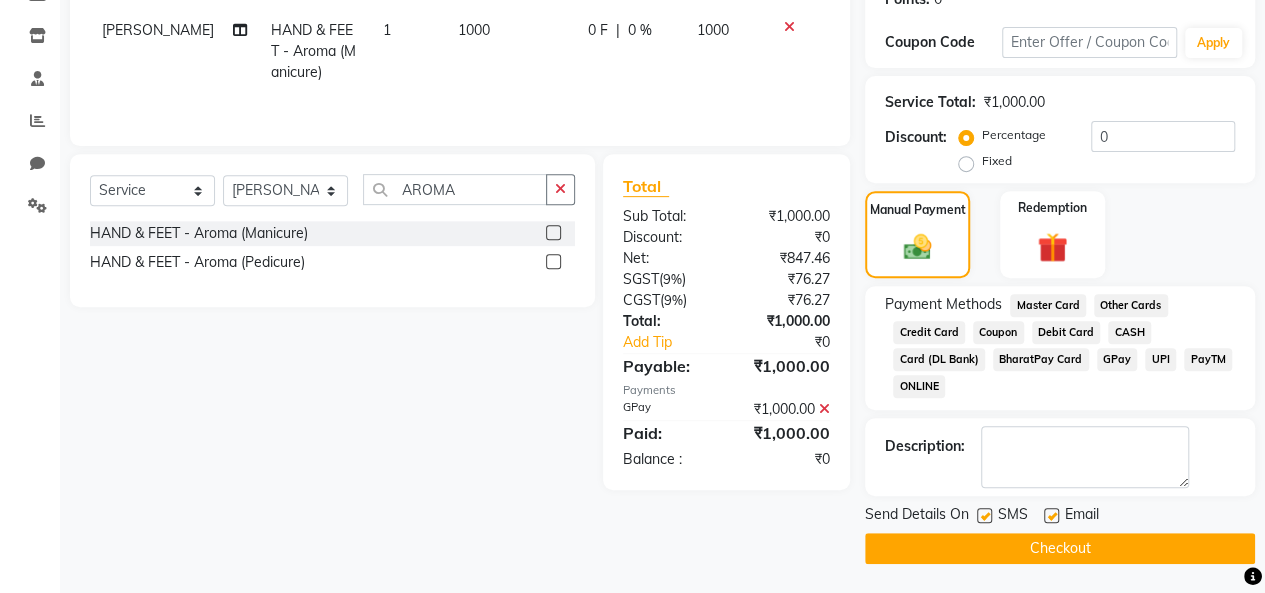 click on "Checkout" 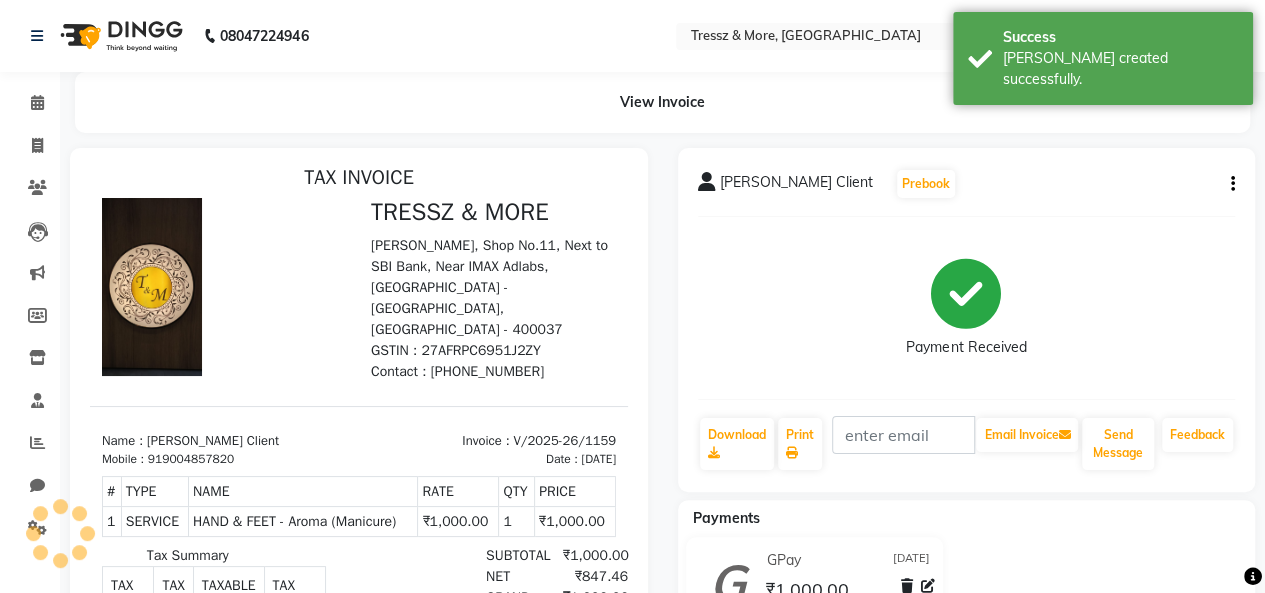 scroll, scrollTop: 0, scrollLeft: 0, axis: both 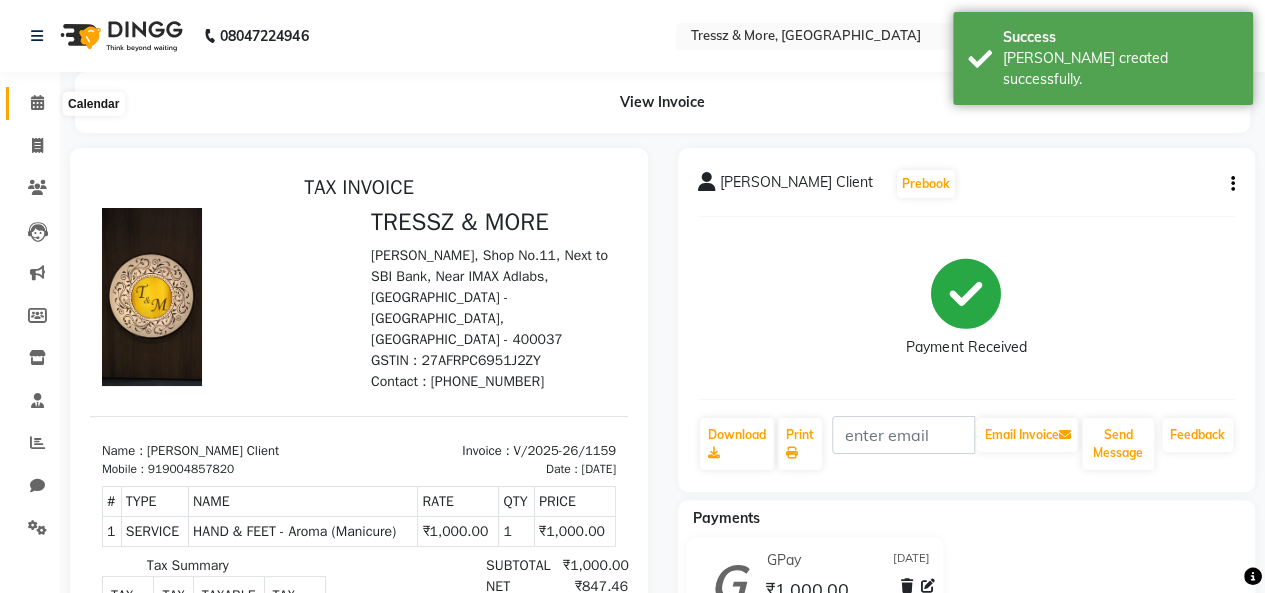 click 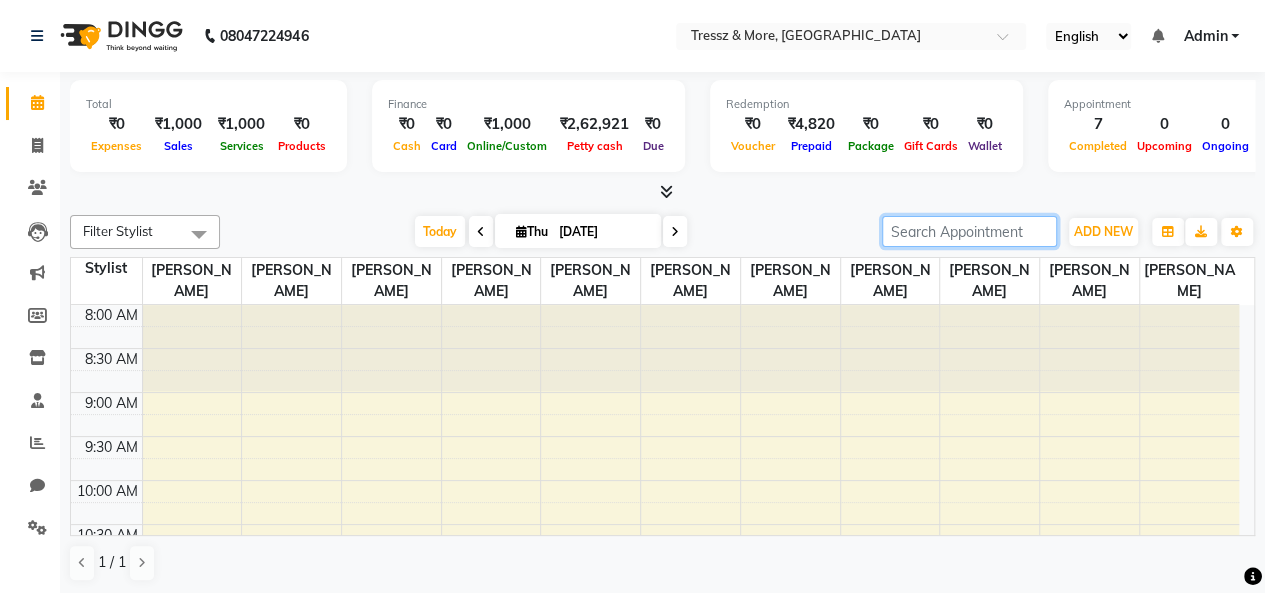 click at bounding box center [969, 231] 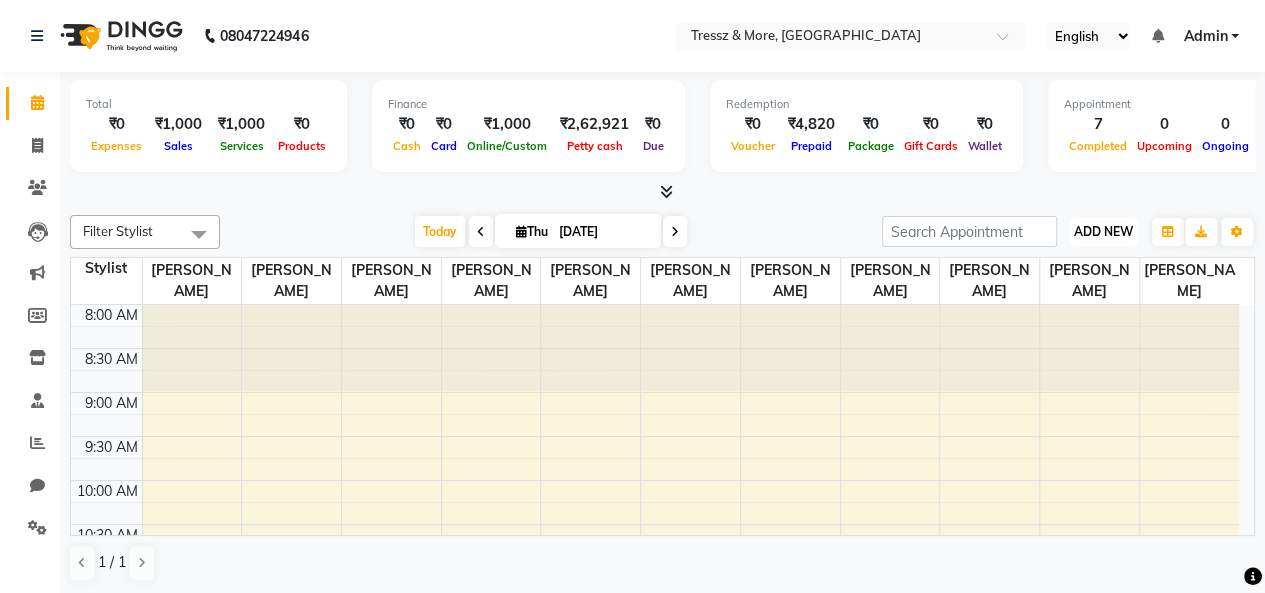 click on "ADD NEW" at bounding box center (1103, 231) 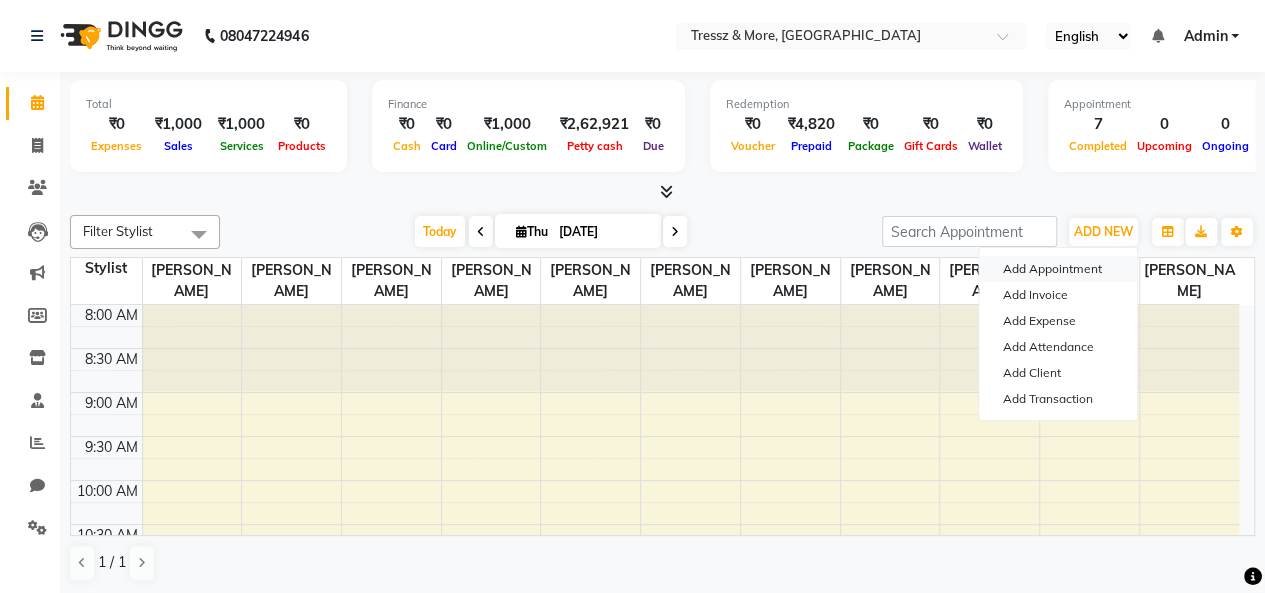 click on "Add Appointment" at bounding box center (1058, 269) 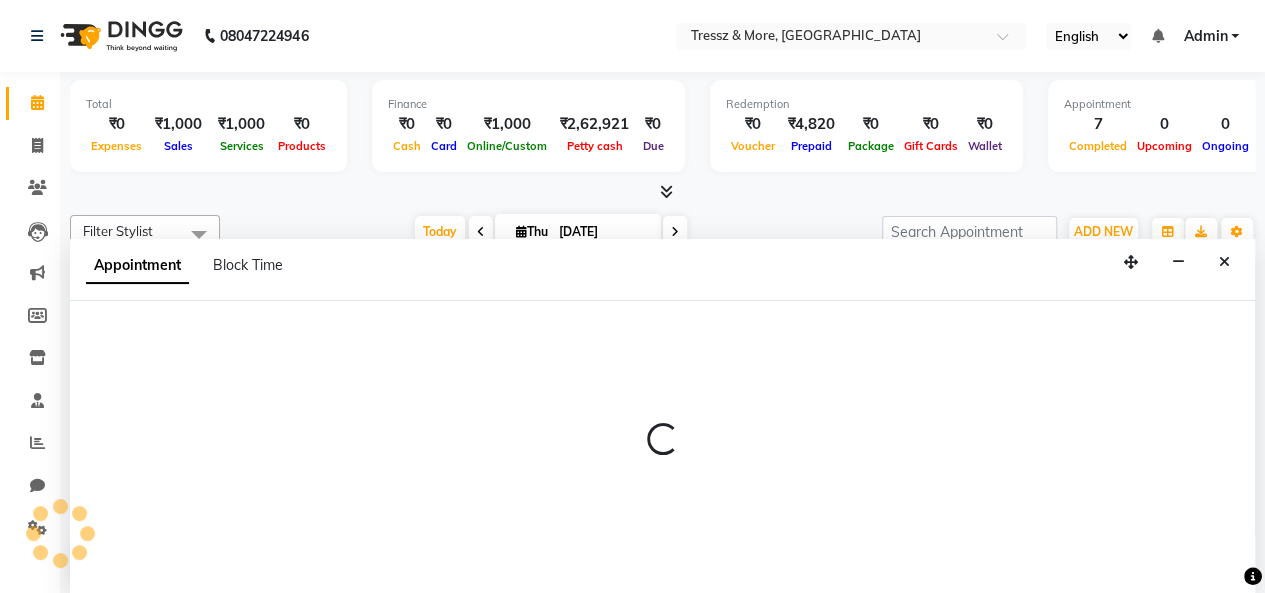 scroll, scrollTop: 0, scrollLeft: 0, axis: both 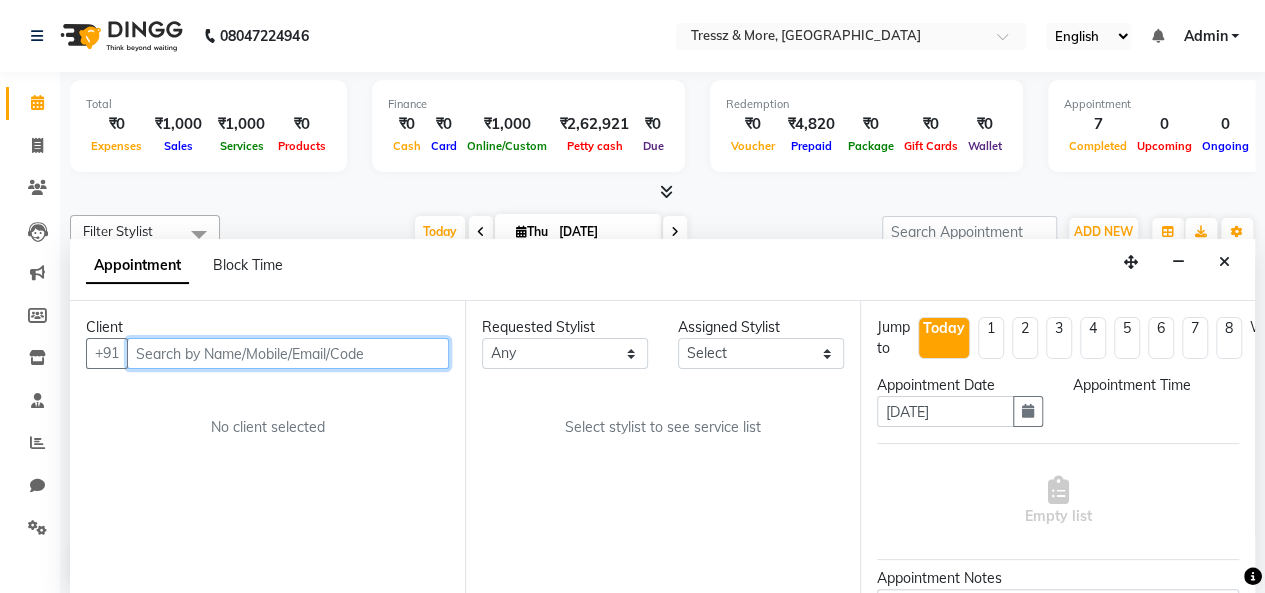 select on "540" 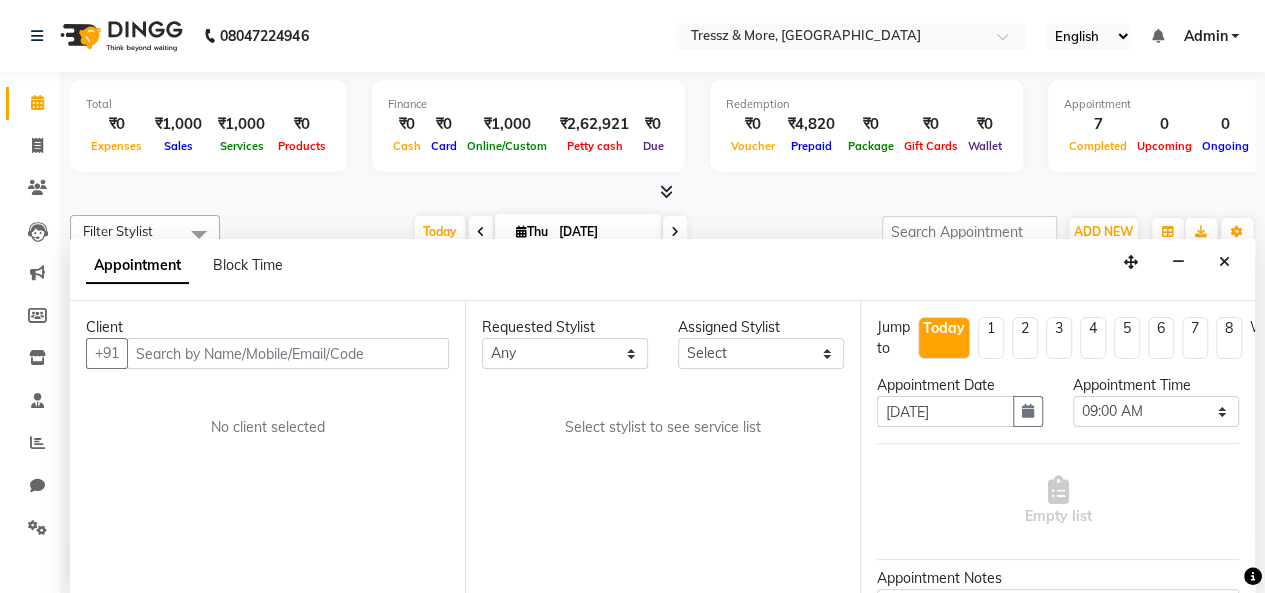 click on "3" at bounding box center [1059, 338] 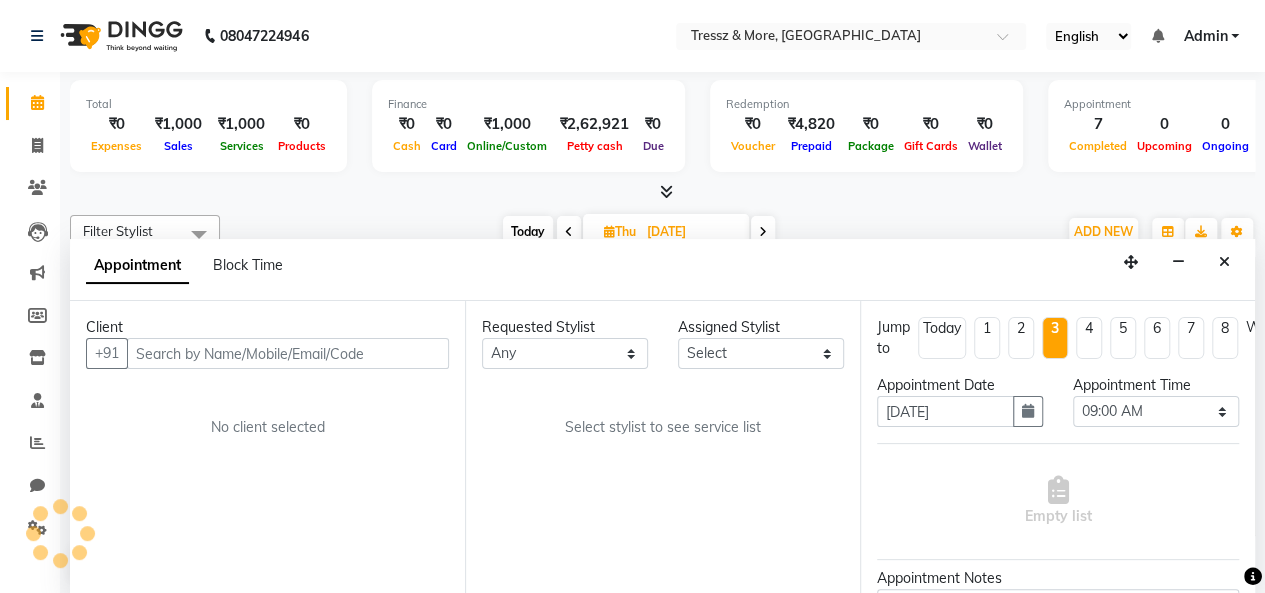 scroll, scrollTop: 608, scrollLeft: 0, axis: vertical 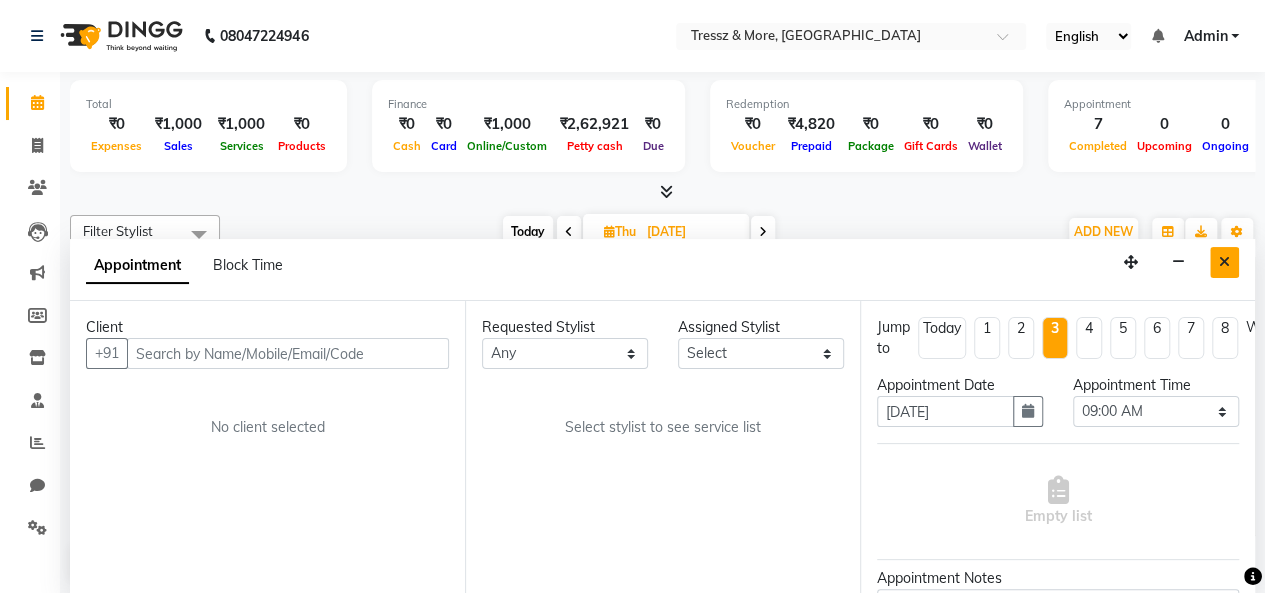 click at bounding box center [1224, 262] 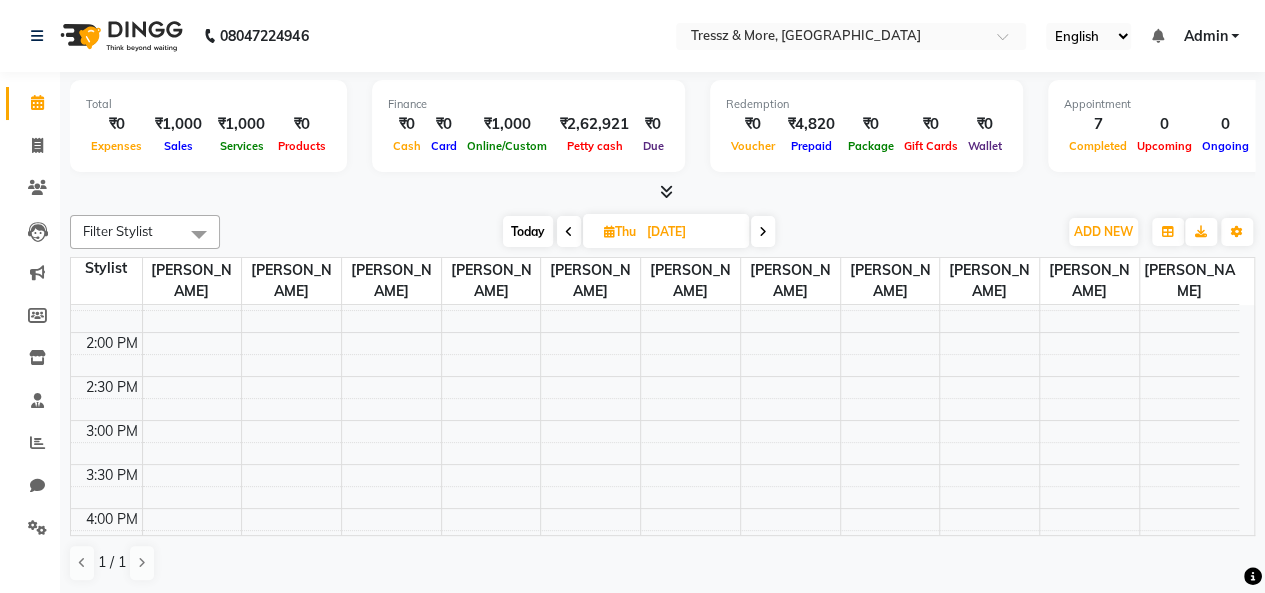 scroll, scrollTop: 894, scrollLeft: 0, axis: vertical 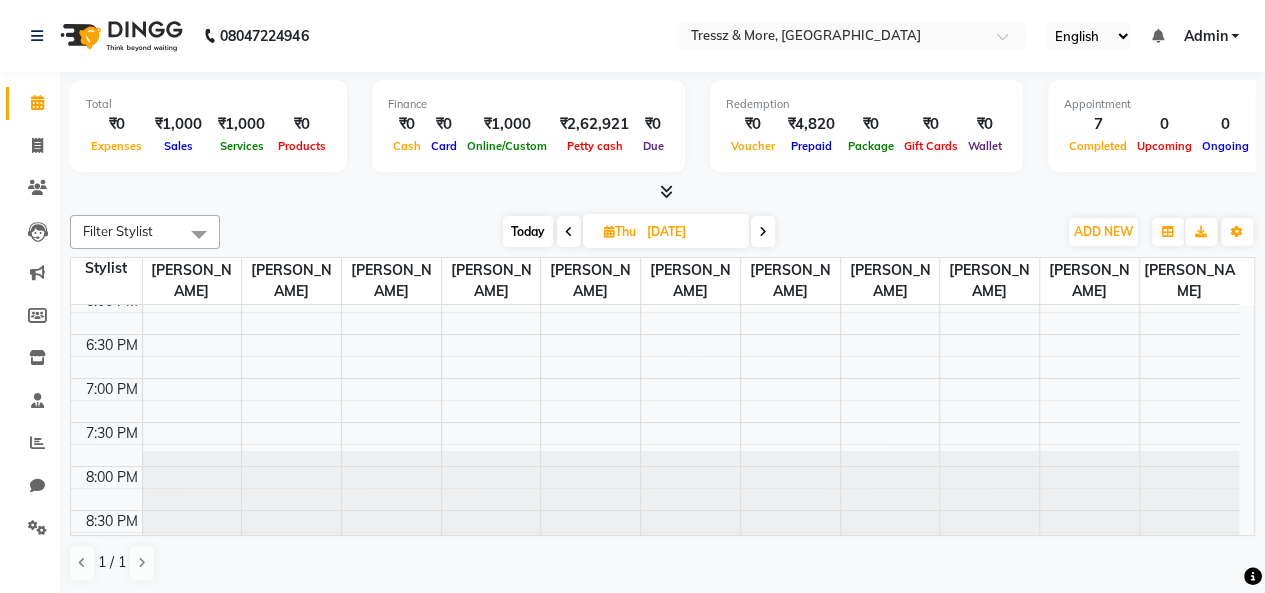 click on "[DATE]" at bounding box center [691, 232] 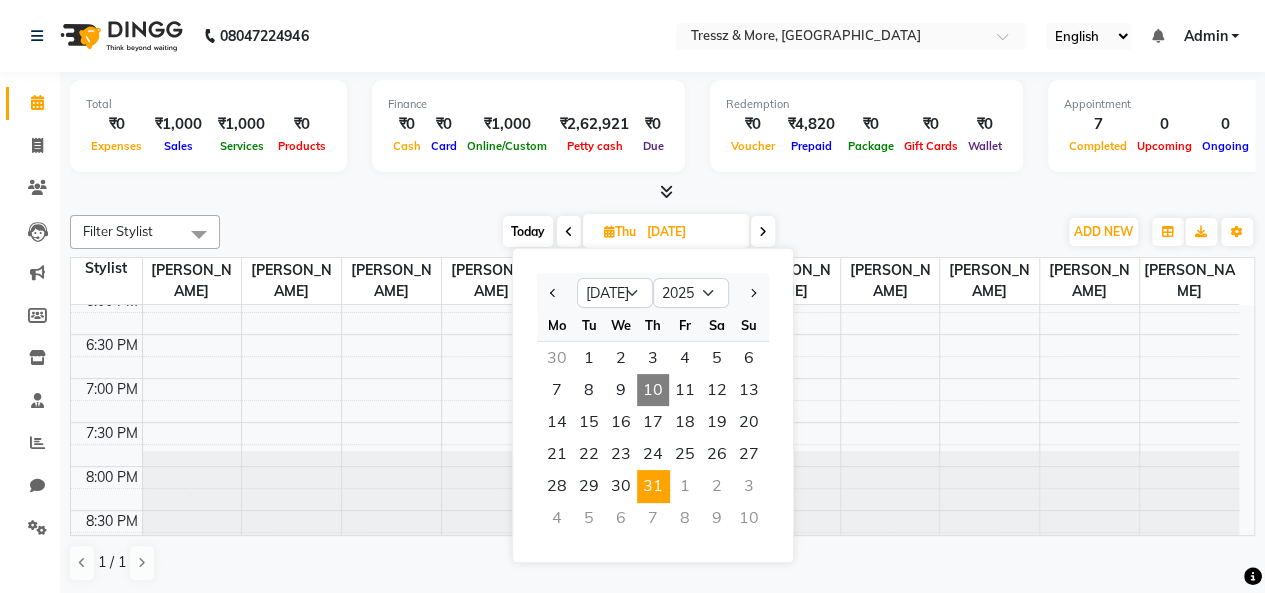 click on "10" at bounding box center [653, 390] 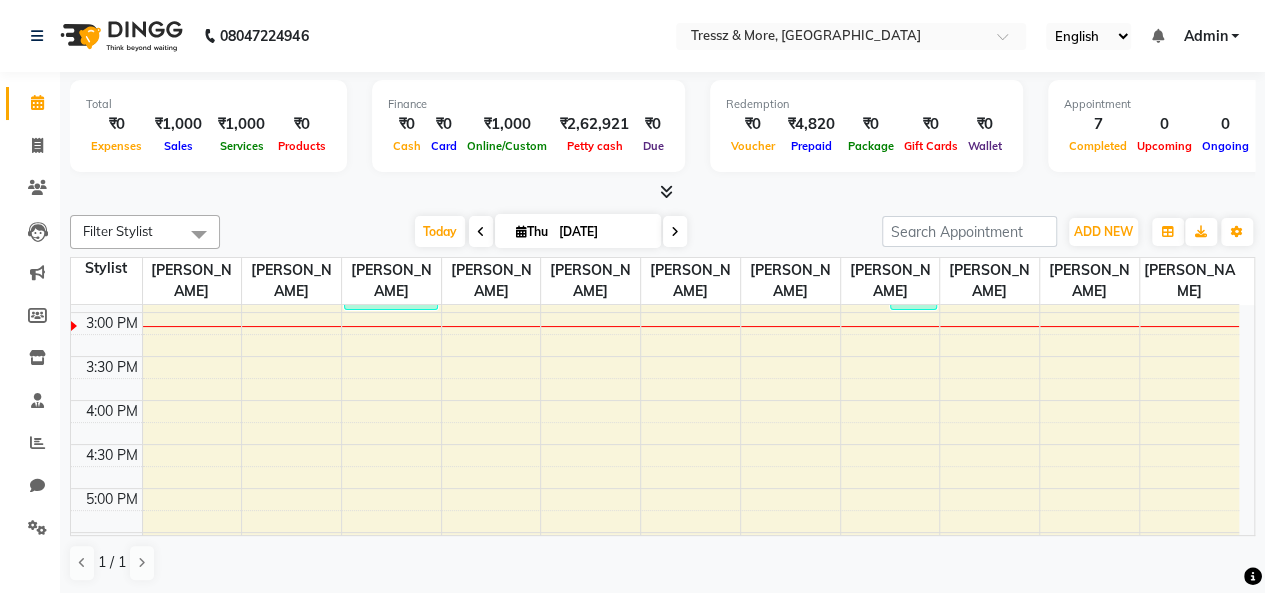 scroll, scrollTop: 894, scrollLeft: 0, axis: vertical 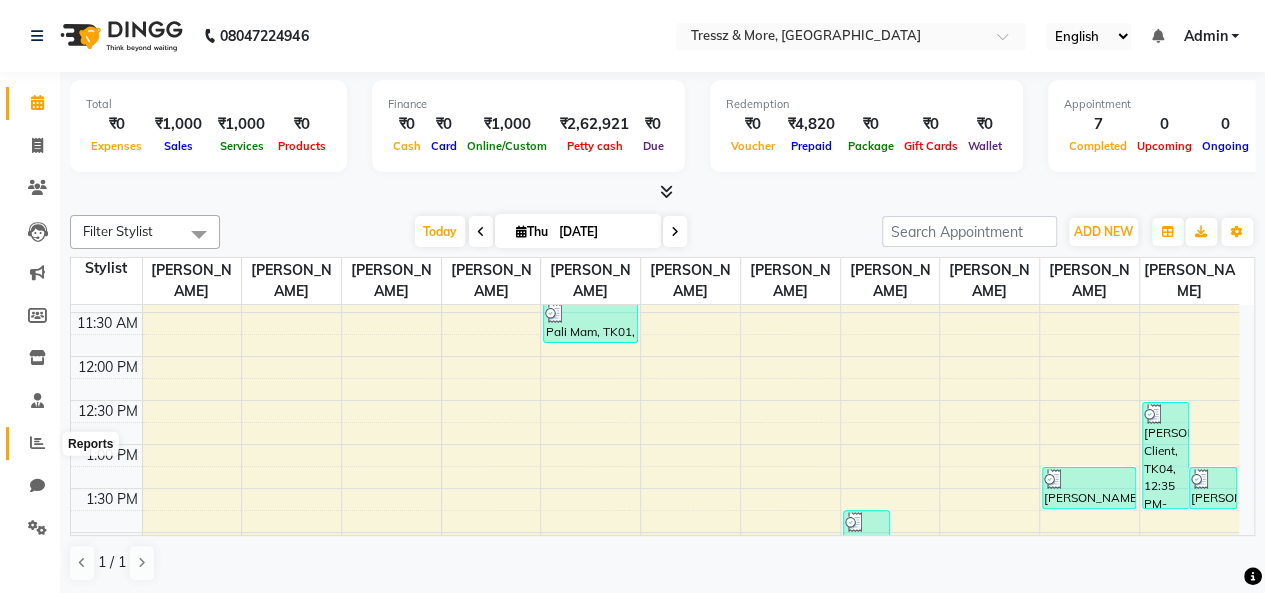 click 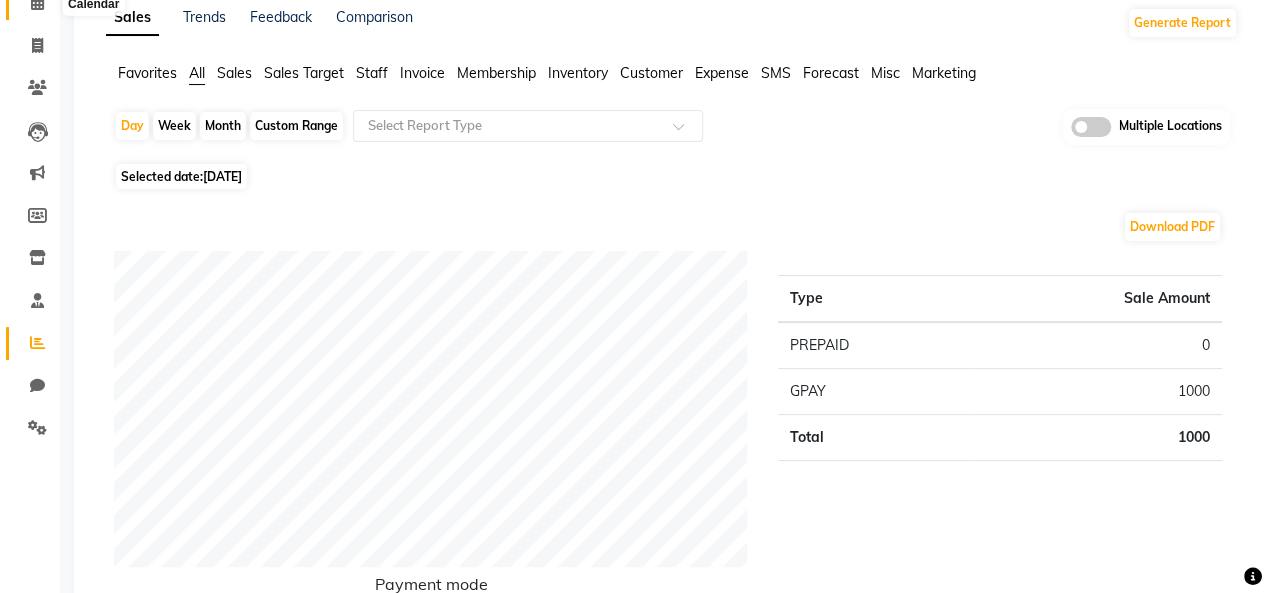 scroll, scrollTop: 0, scrollLeft: 0, axis: both 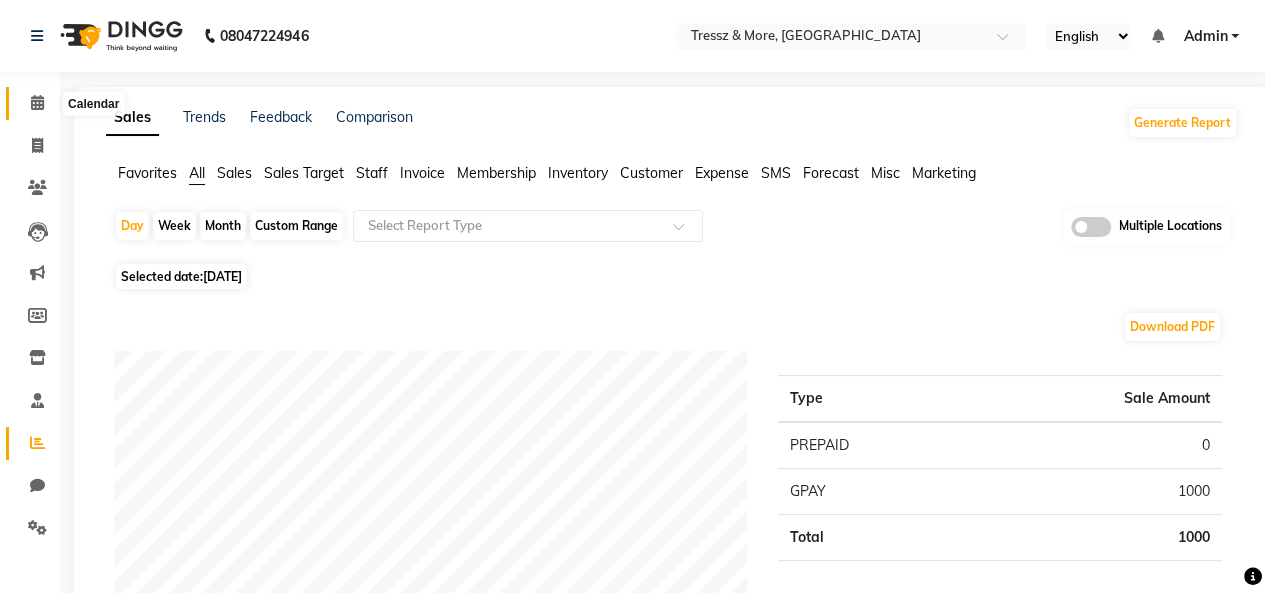click 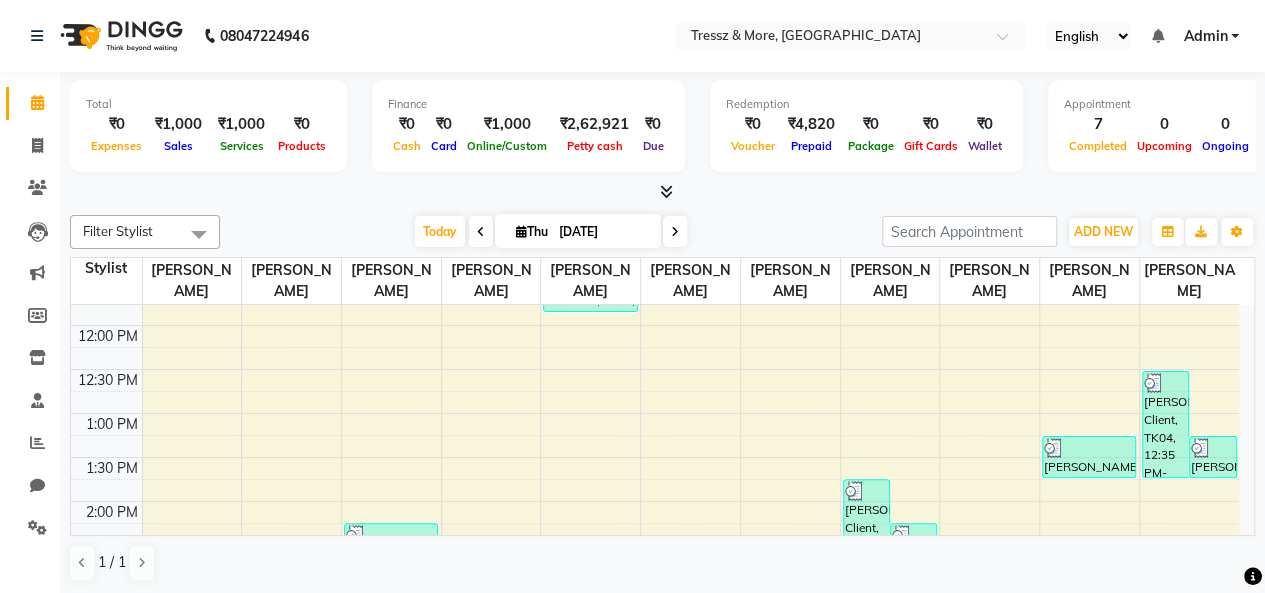 scroll, scrollTop: 300, scrollLeft: 0, axis: vertical 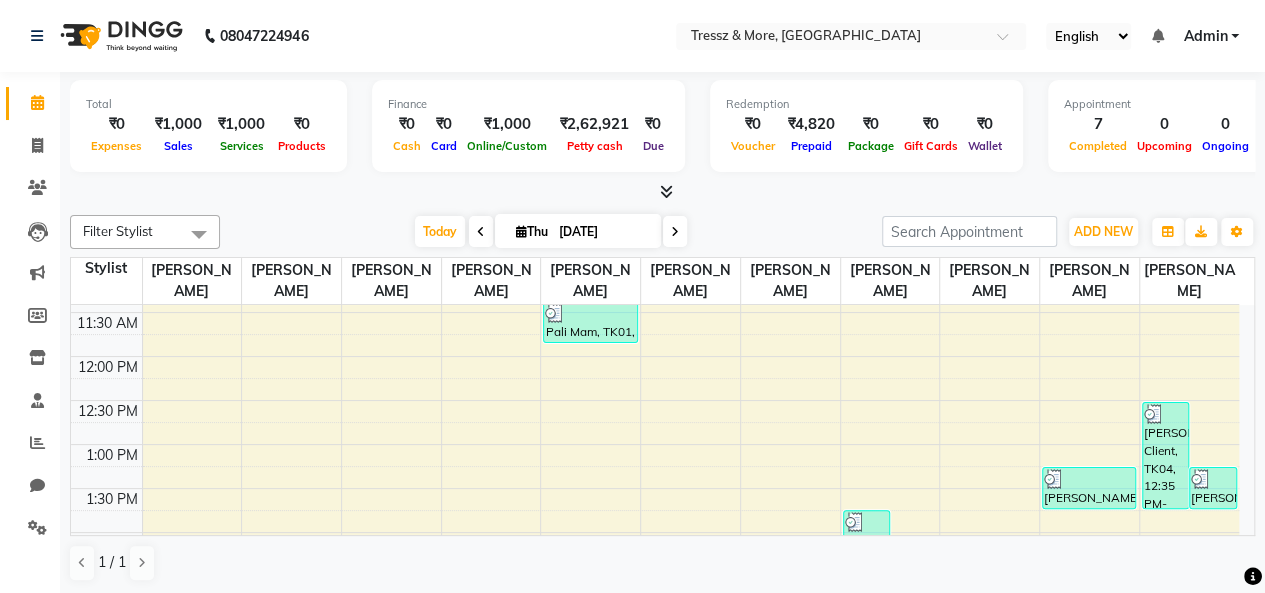 click on "8:00 AM 8:30 AM 9:00 AM 9:30 AM 10:00 AM 10:30 AM 11:00 AM 11:30 AM 12:00 PM 12:30 PM 1:00 PM 1:30 PM 2:00 PM 2:30 PM 3:00 PM 3:30 PM 4:00 PM 4:30 PM 5:00 PM 5:30 PM 6:00 PM 6:30 PM 7:00 PM 7:30 PM 8:00 PM 8:30 PM     [PERSON_NAME][GEOGRAPHIC_DATA], 02:20 PM-03:05 PM, HAIR - Haircut + Blow Dry     Pali Mam, TK01, 11:25 AM-11:55 AM, HAIR (HIM) - Hair Cut     [PERSON_NAME] Client, TK04, 01:50 PM-02:50 PM, HAND & FEET - Bomb (Manicure)     [PERSON_NAME] Client, TK06, 02:20 PM-03:05 PM, HAND & FEET - Aroma (Manicure)     [PERSON_NAME], TK03, 01:20 PM-01:50 PM, THREADING - Eyebrow (Thread)     [PERSON_NAME] Client, TK04, 12:35 PM-01:50 PM, HAND & FEET - Bomb (Pedicure)     [PERSON_NAME], TK02, 01:20 PM-01:50 PM, THREADING - Upperlip/Lowerlip (Thread)" at bounding box center [655, 576] 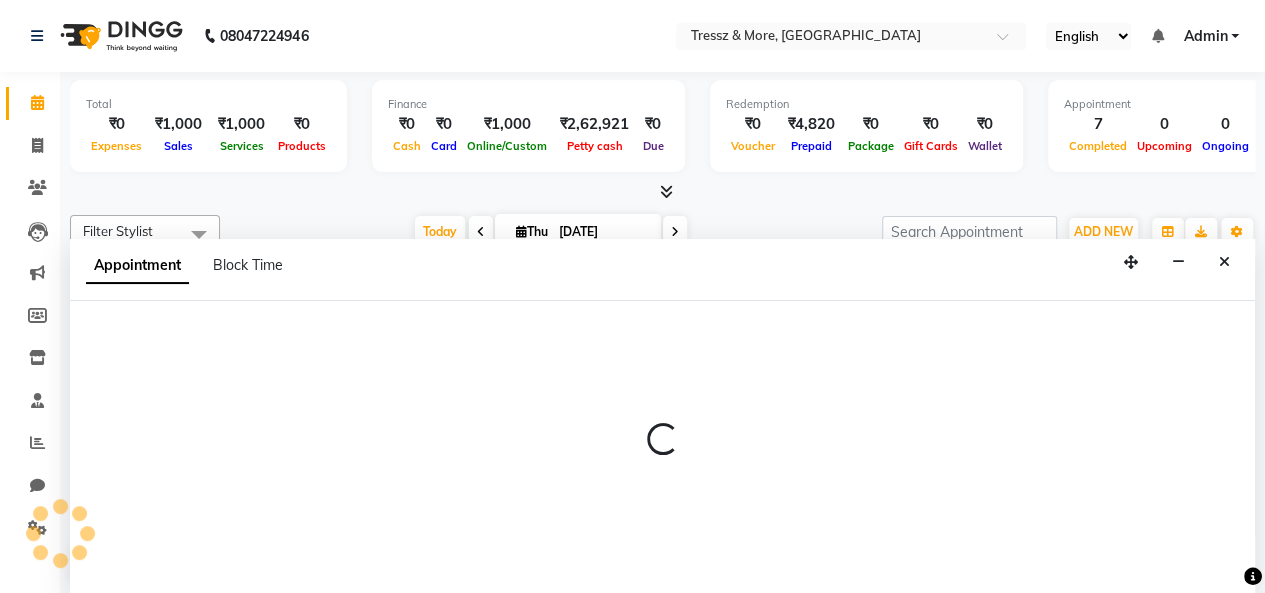 scroll, scrollTop: 294, scrollLeft: 0, axis: vertical 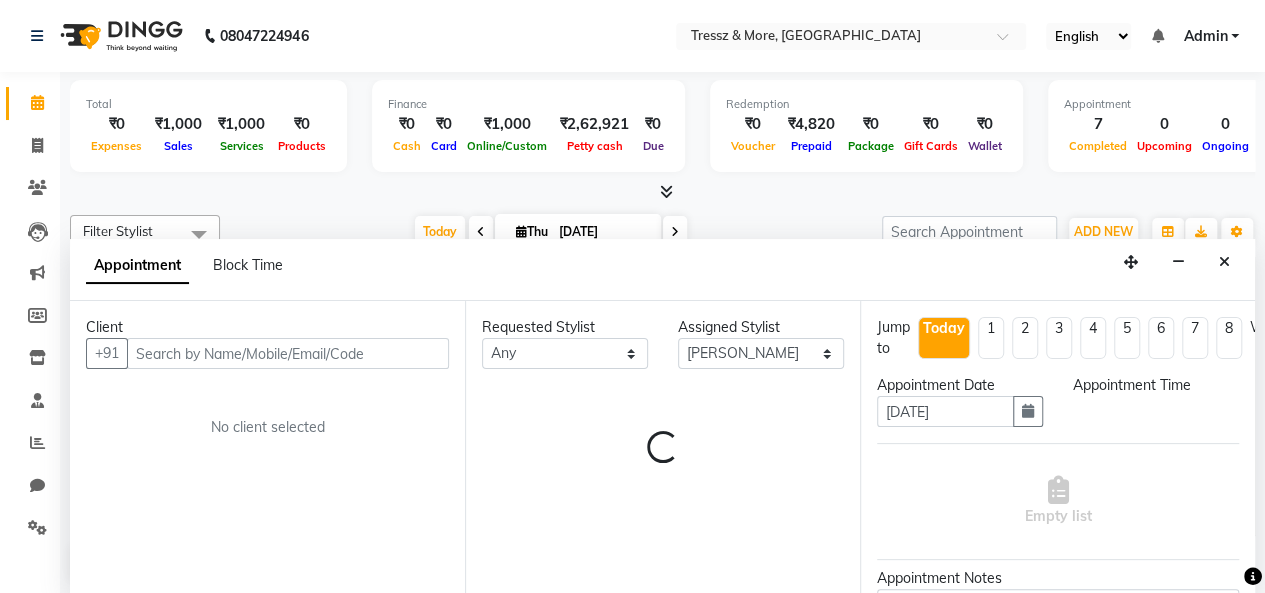 select on "690" 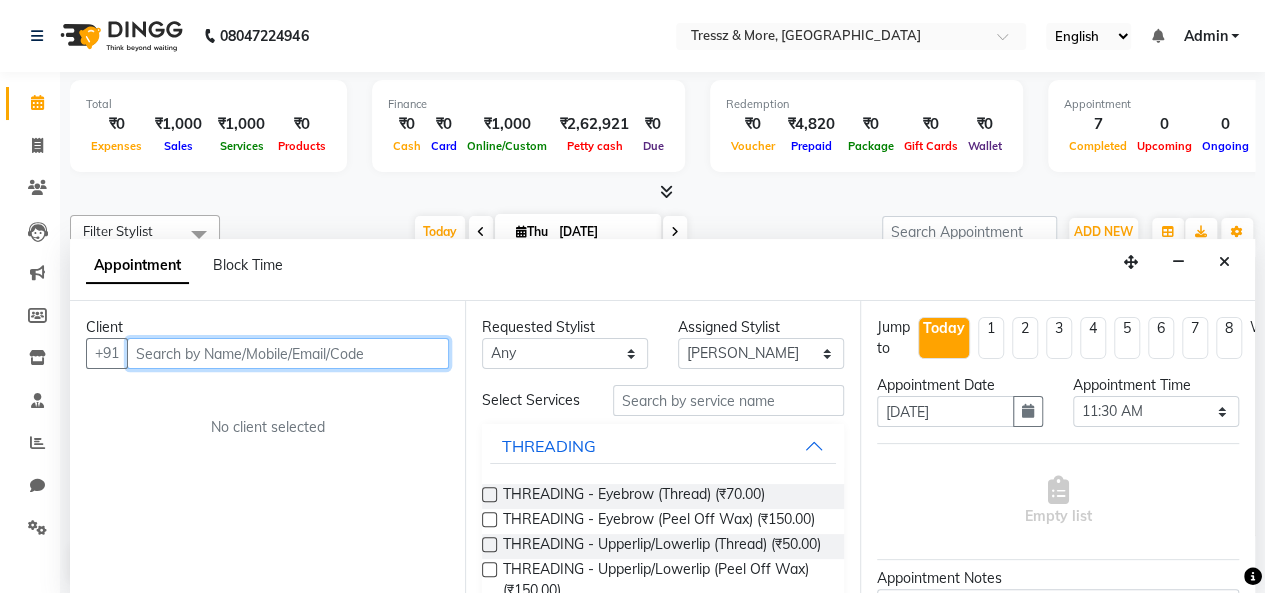 scroll, scrollTop: 0, scrollLeft: 0, axis: both 